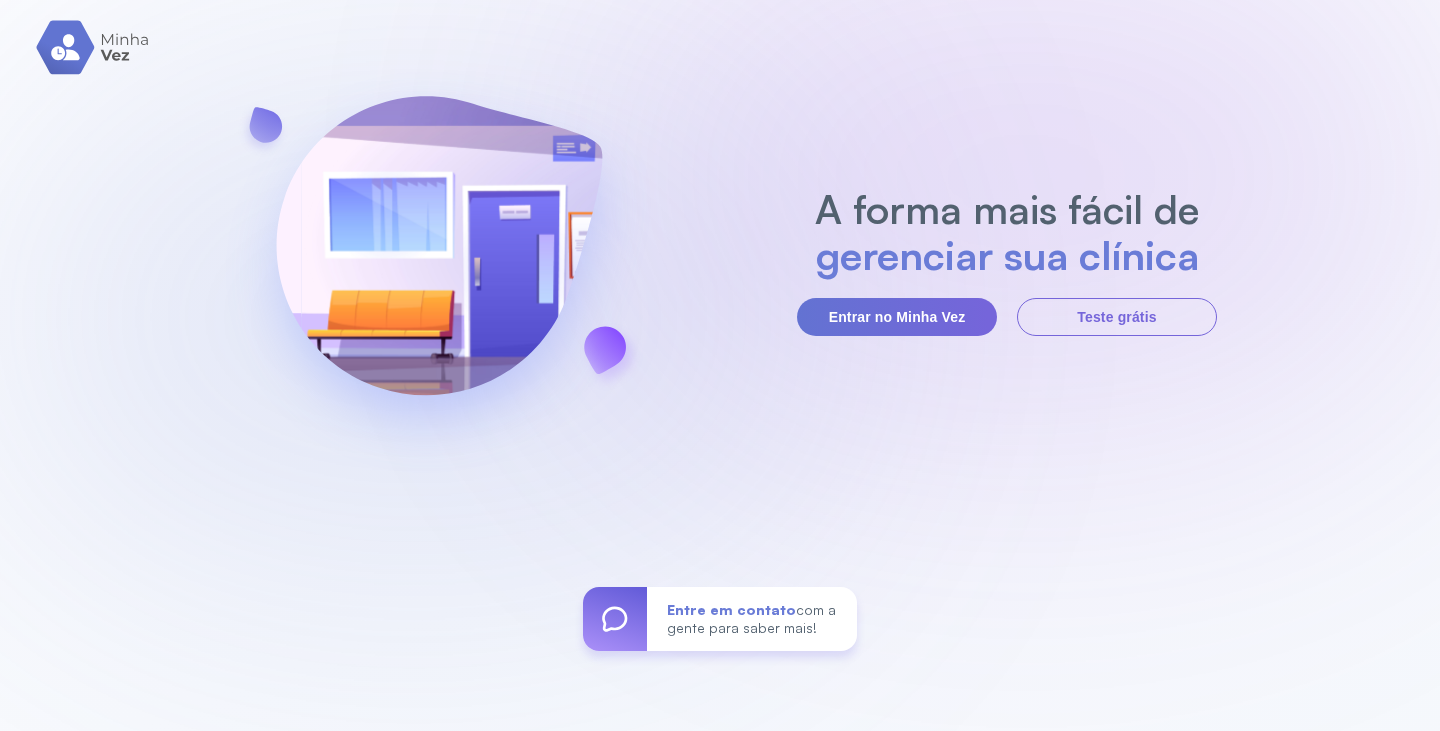 scroll, scrollTop: 0, scrollLeft: 0, axis: both 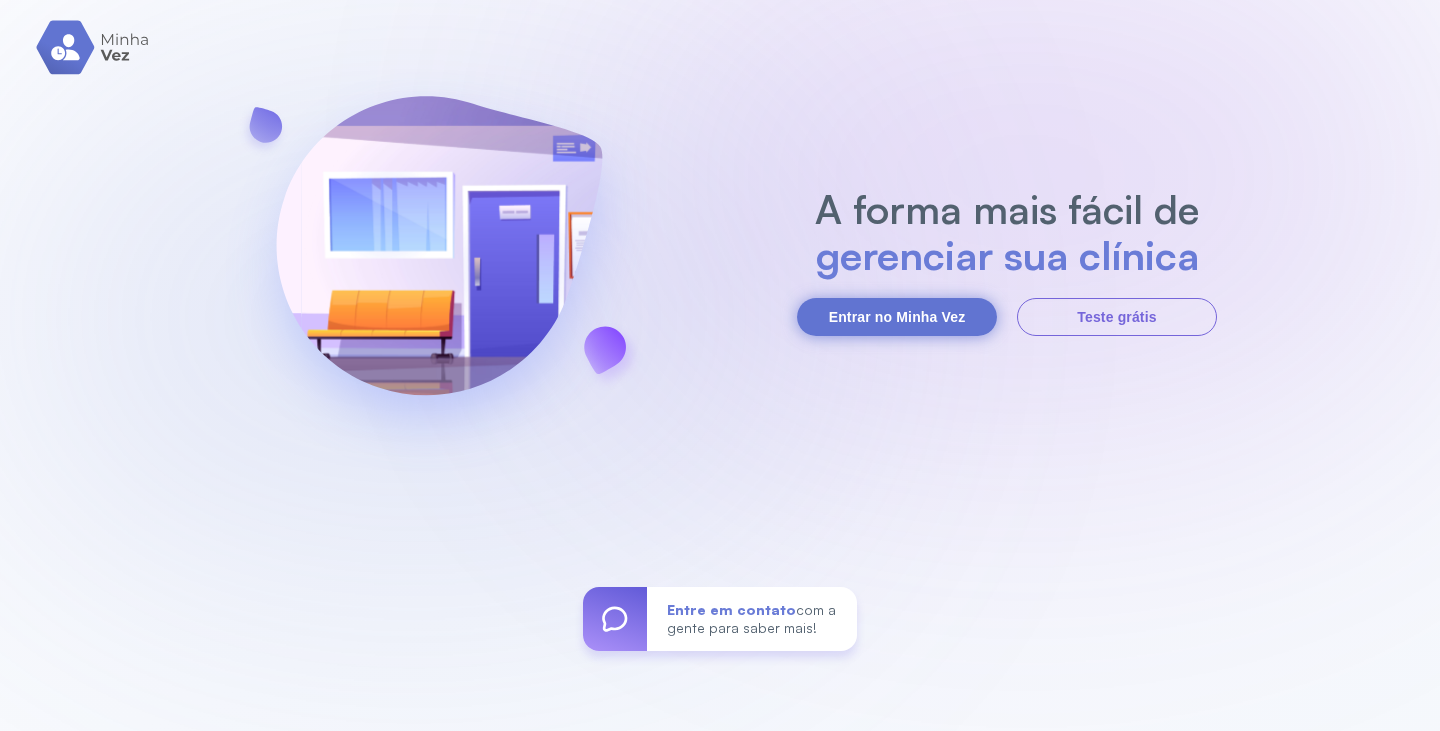 click on "Entrar no Minha Vez" at bounding box center [897, 317] 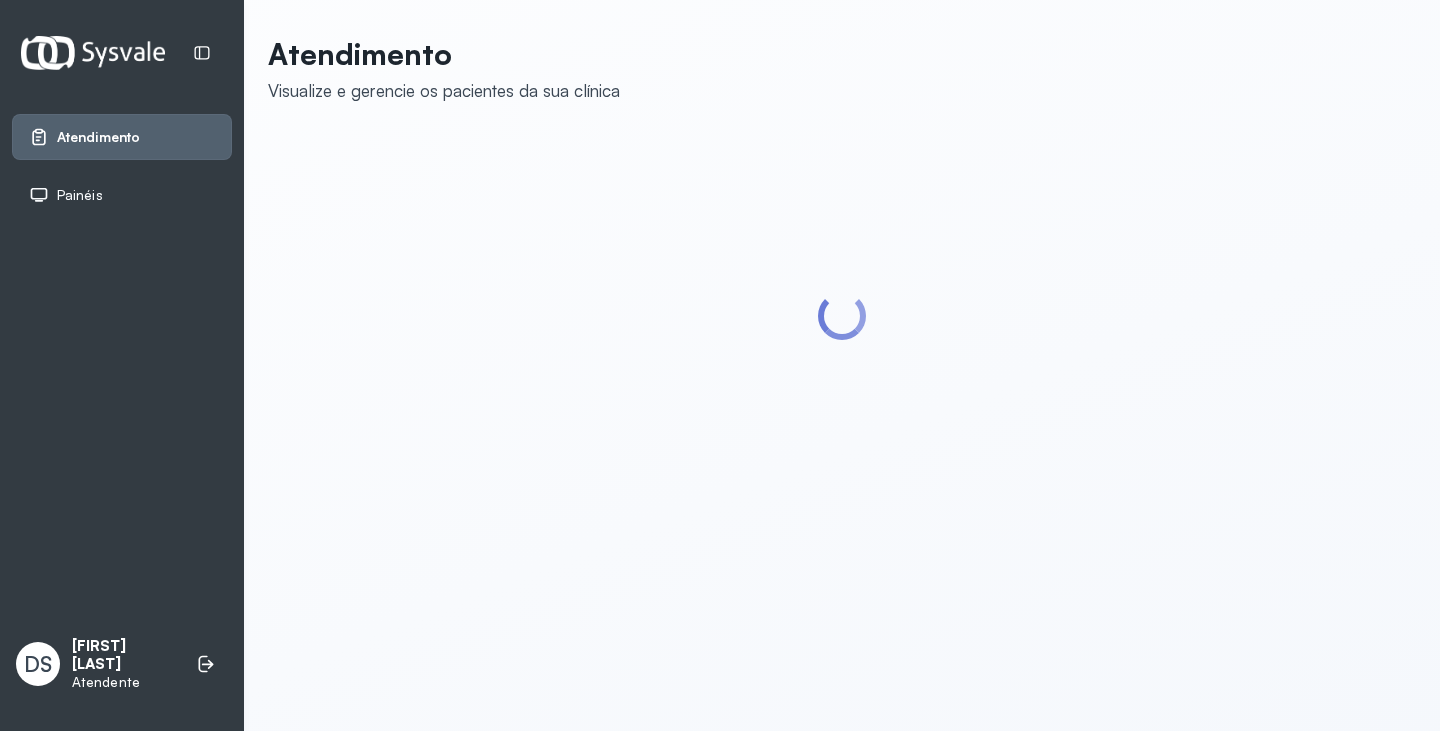 scroll, scrollTop: 0, scrollLeft: 0, axis: both 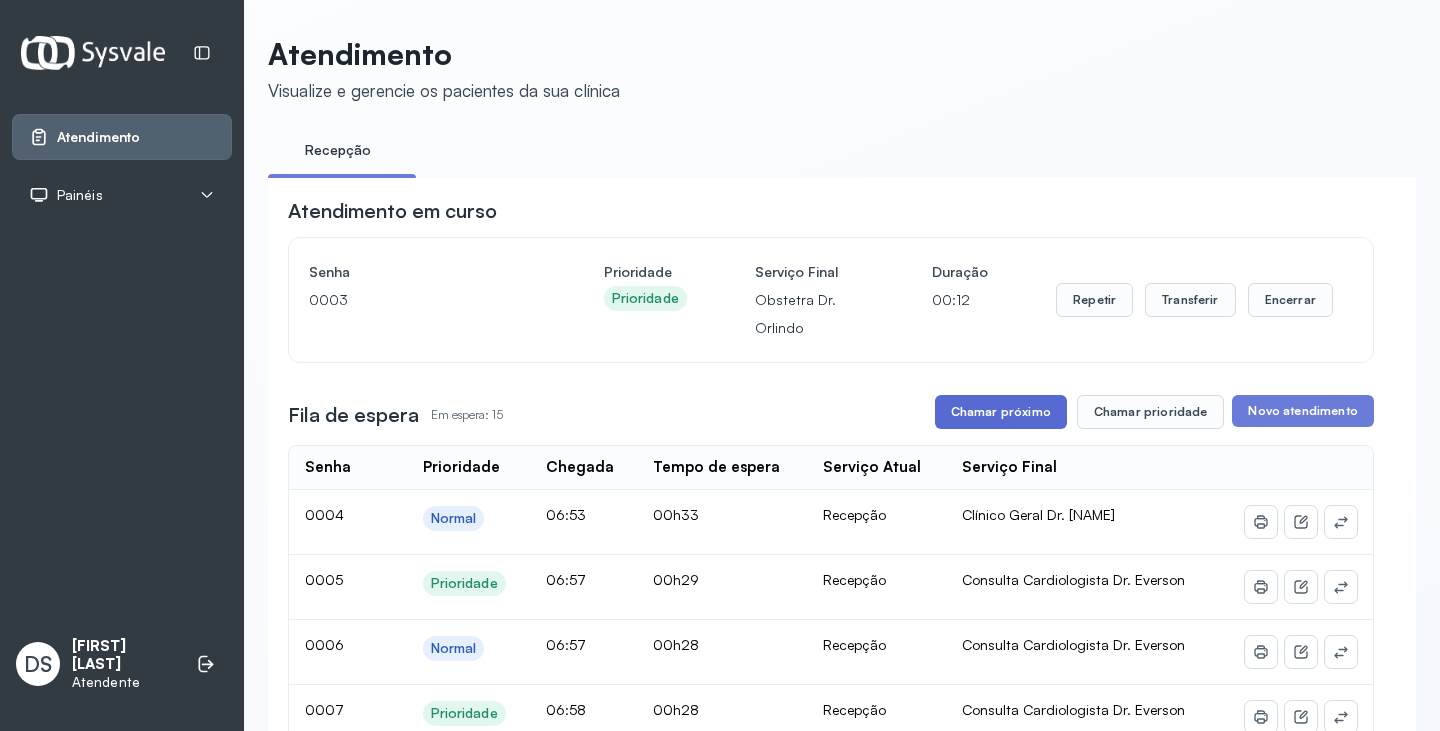 click on "Chamar próximo" at bounding box center [1001, 412] 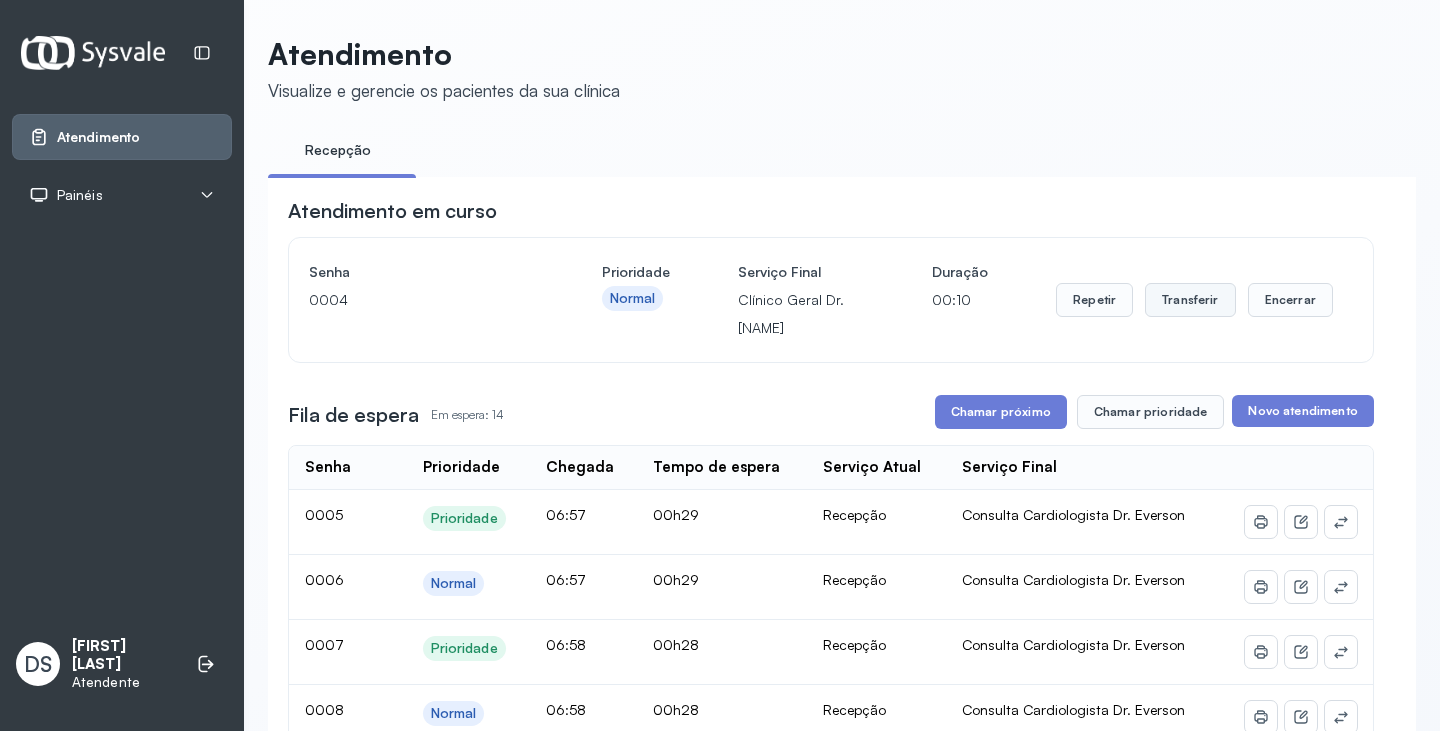 click on "Transferir" at bounding box center (1190, 300) 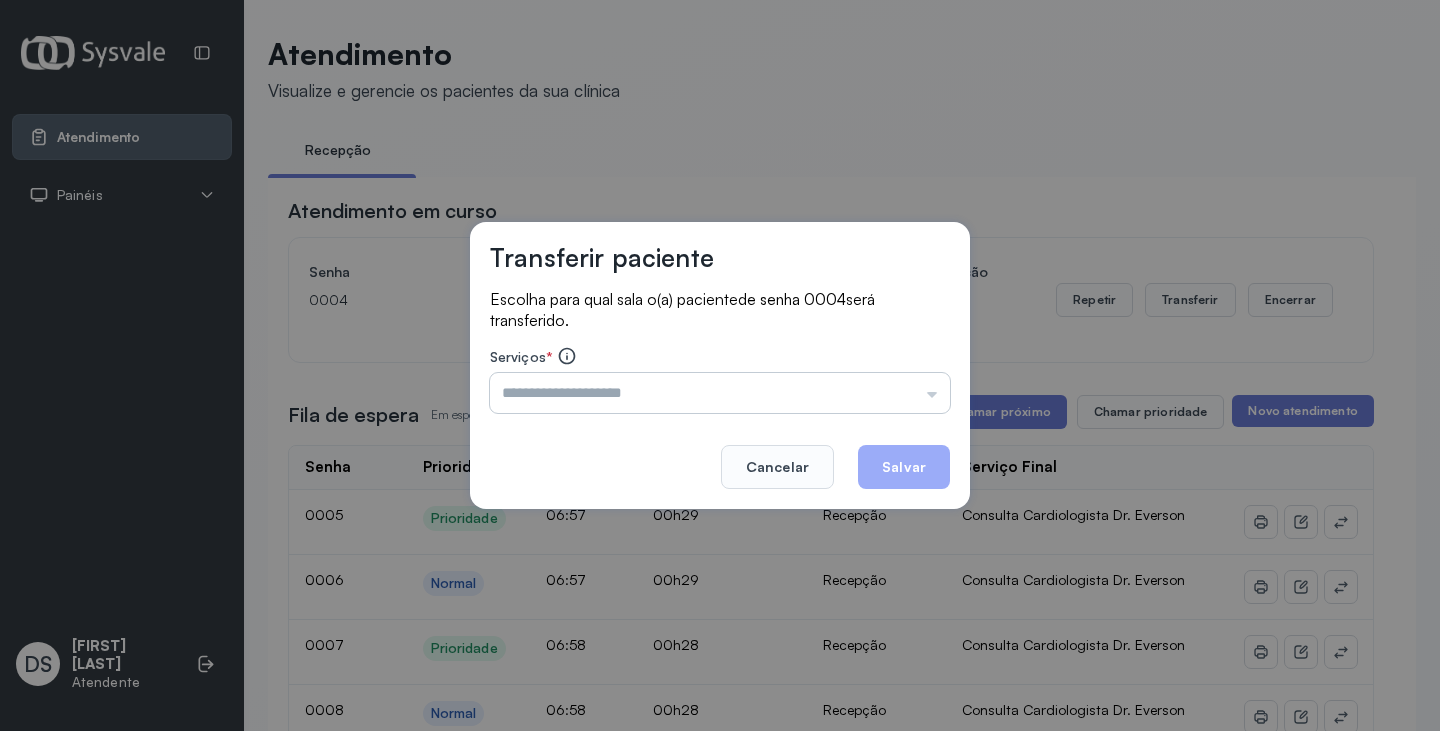 click at bounding box center (720, 393) 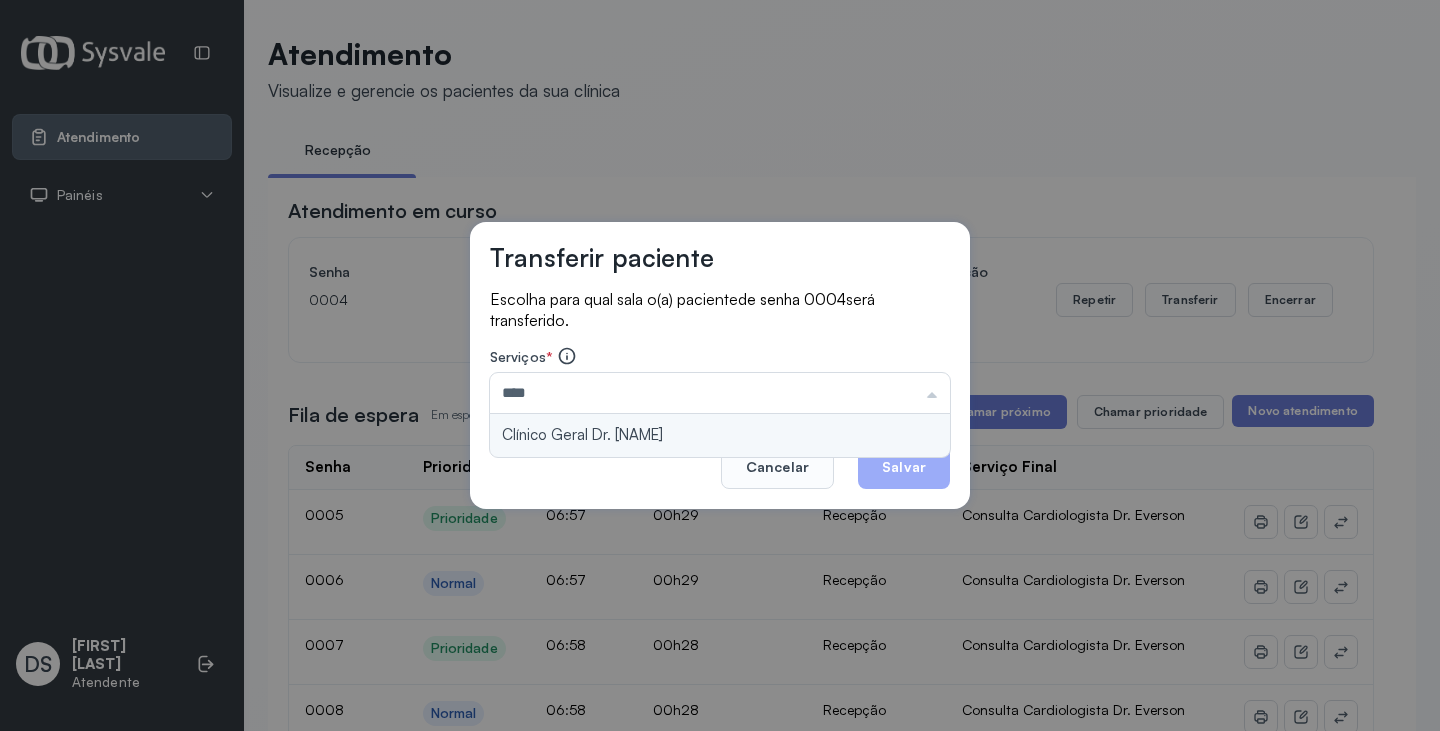 type on "**********" 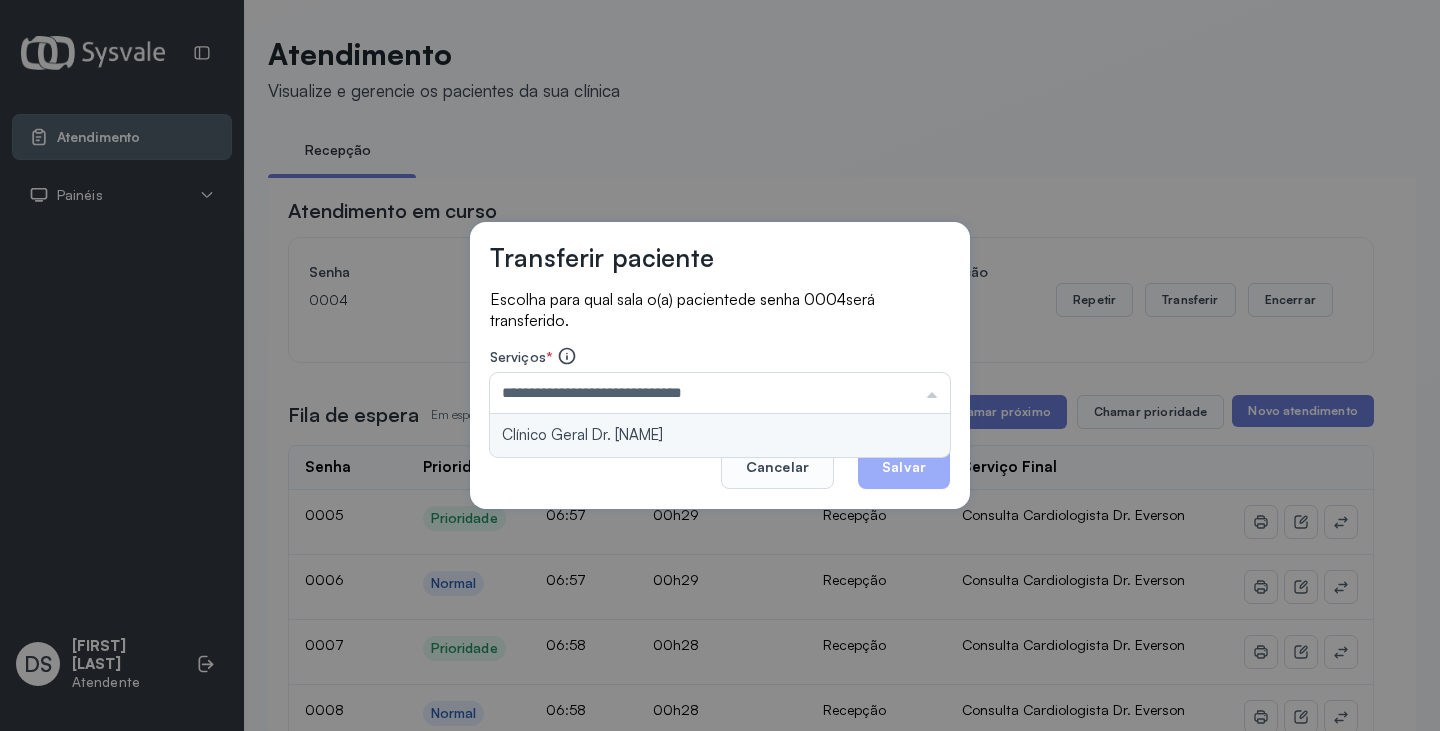 click on "**********" at bounding box center (720, 366) 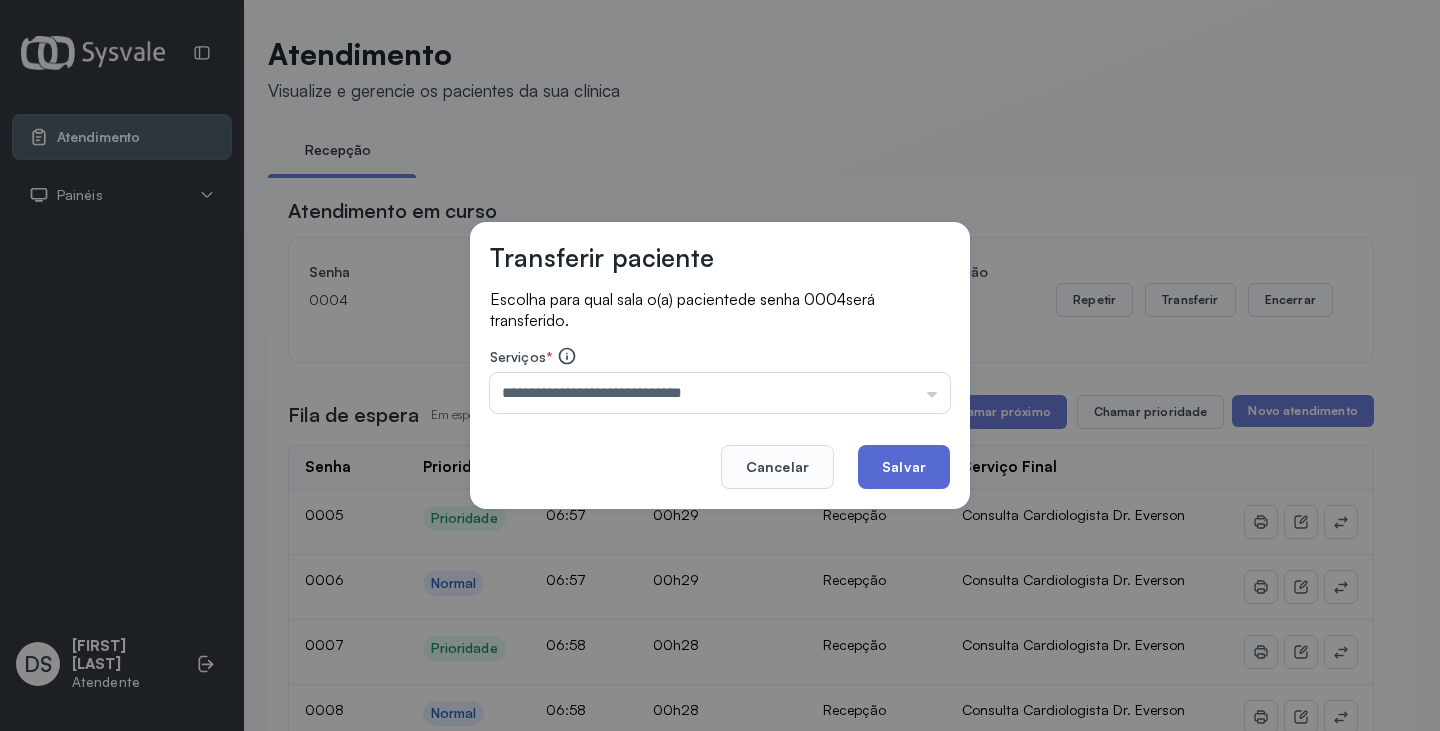 click on "Salvar" 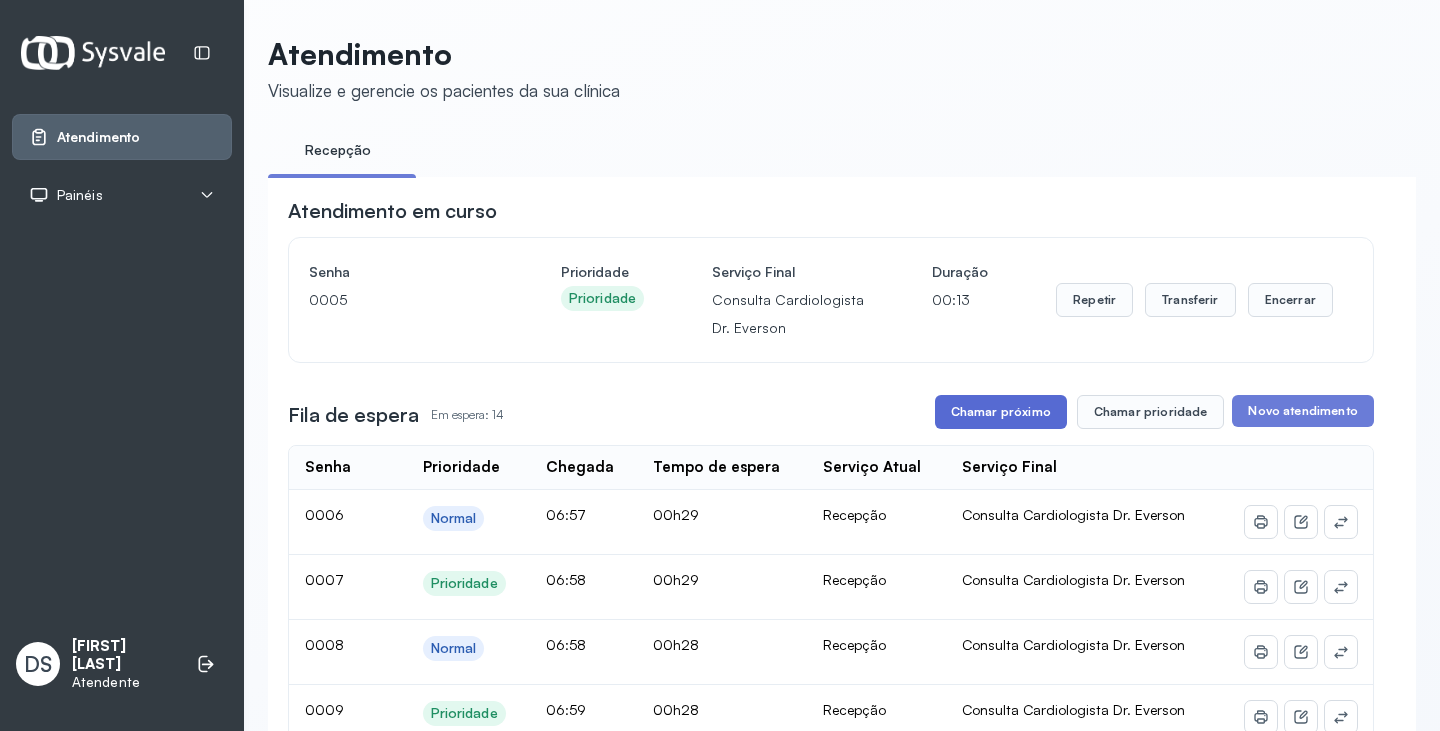 click on "Chamar próximo" at bounding box center (1001, 412) 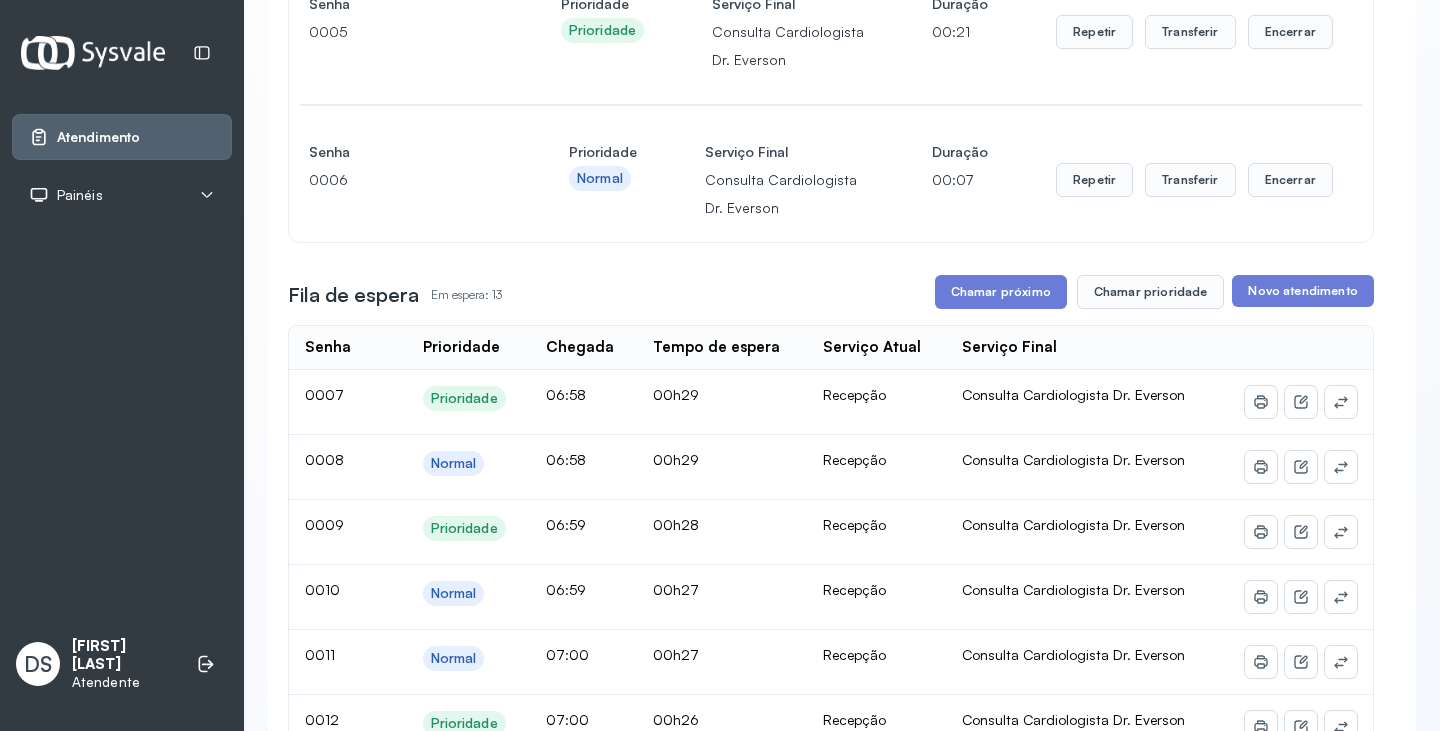 scroll, scrollTop: 0, scrollLeft: 0, axis: both 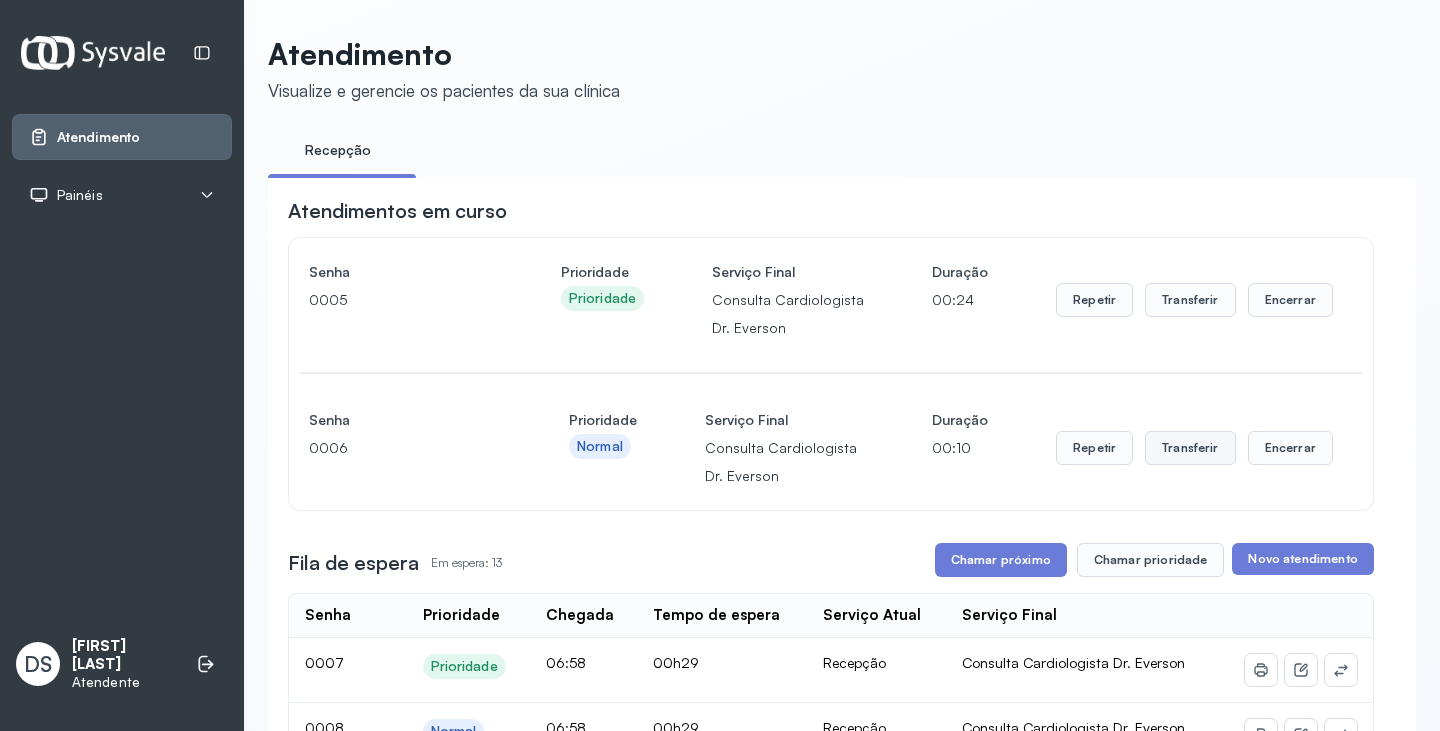 click on "Transferir" at bounding box center (1190, 300) 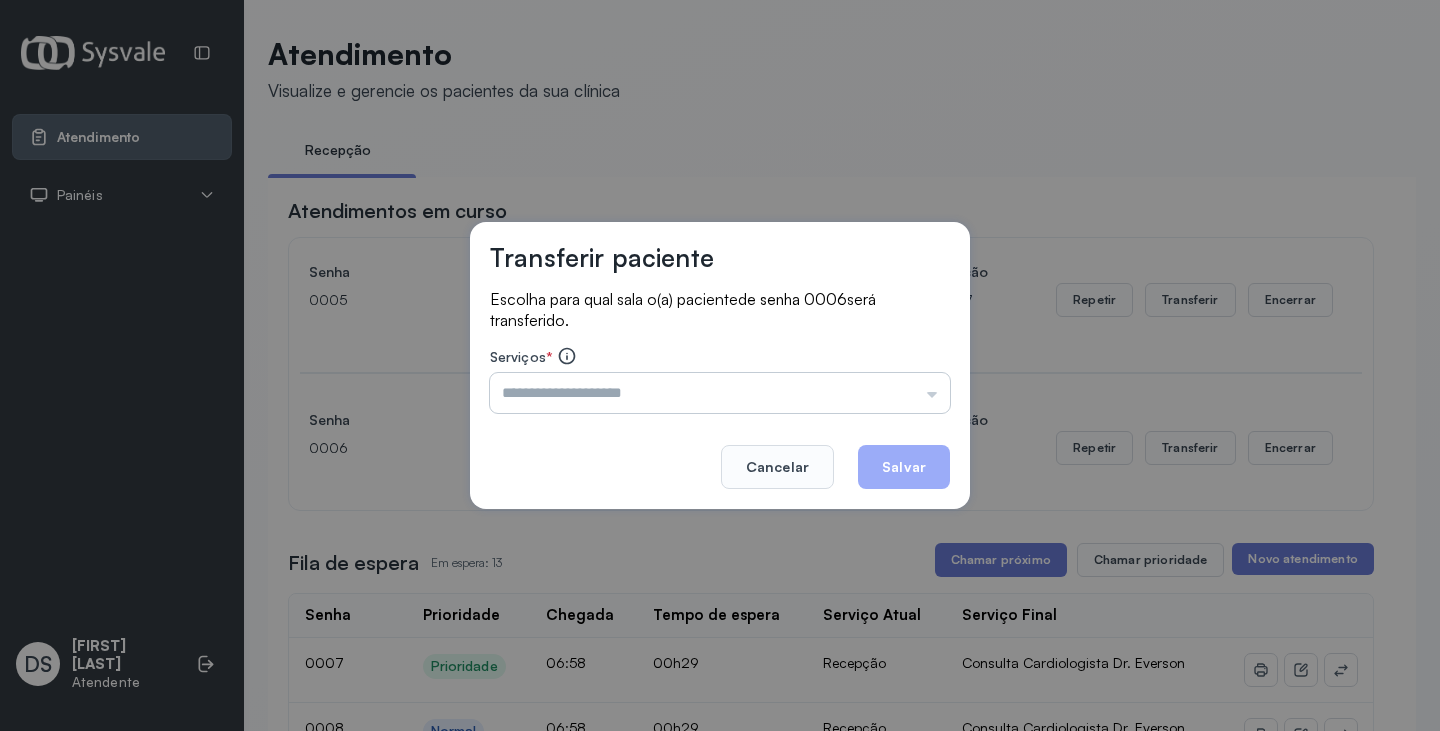 click at bounding box center (720, 393) 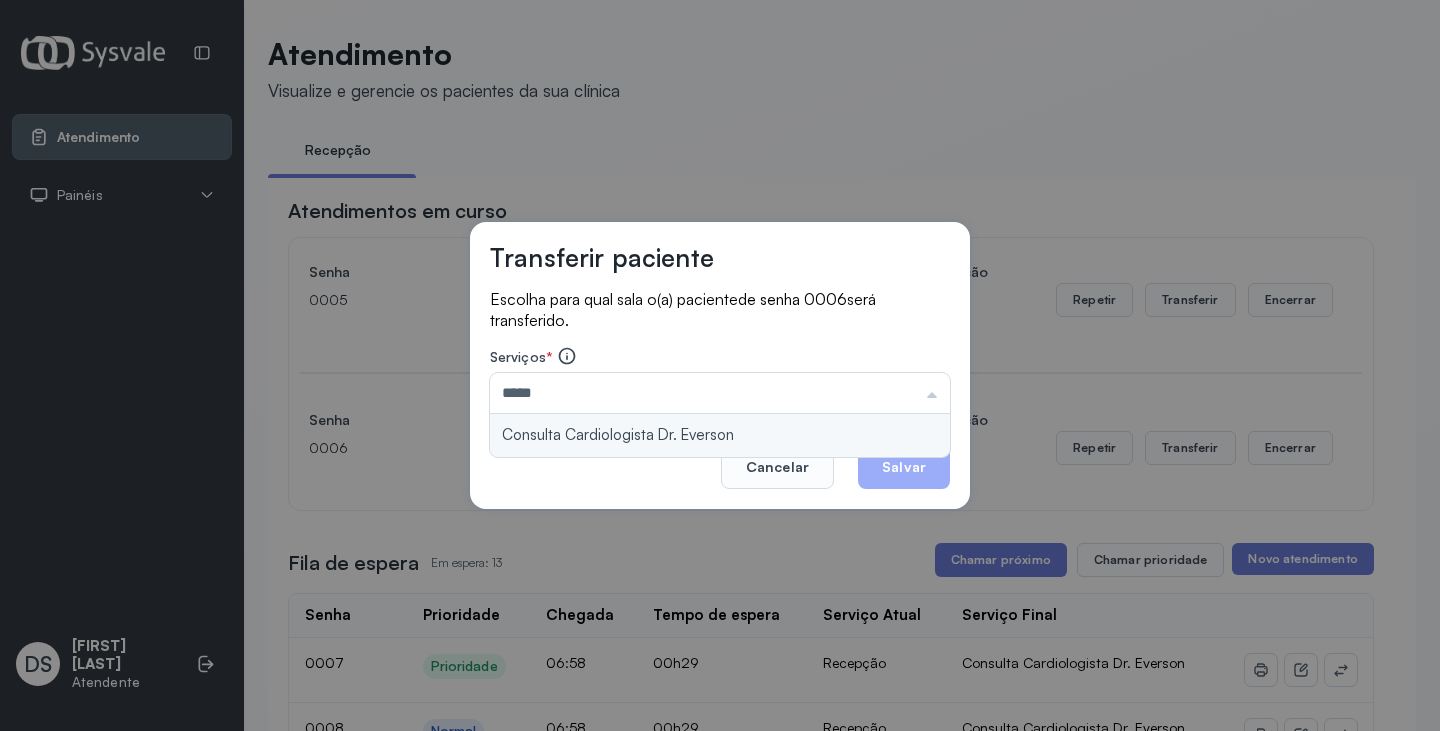 type on "**********" 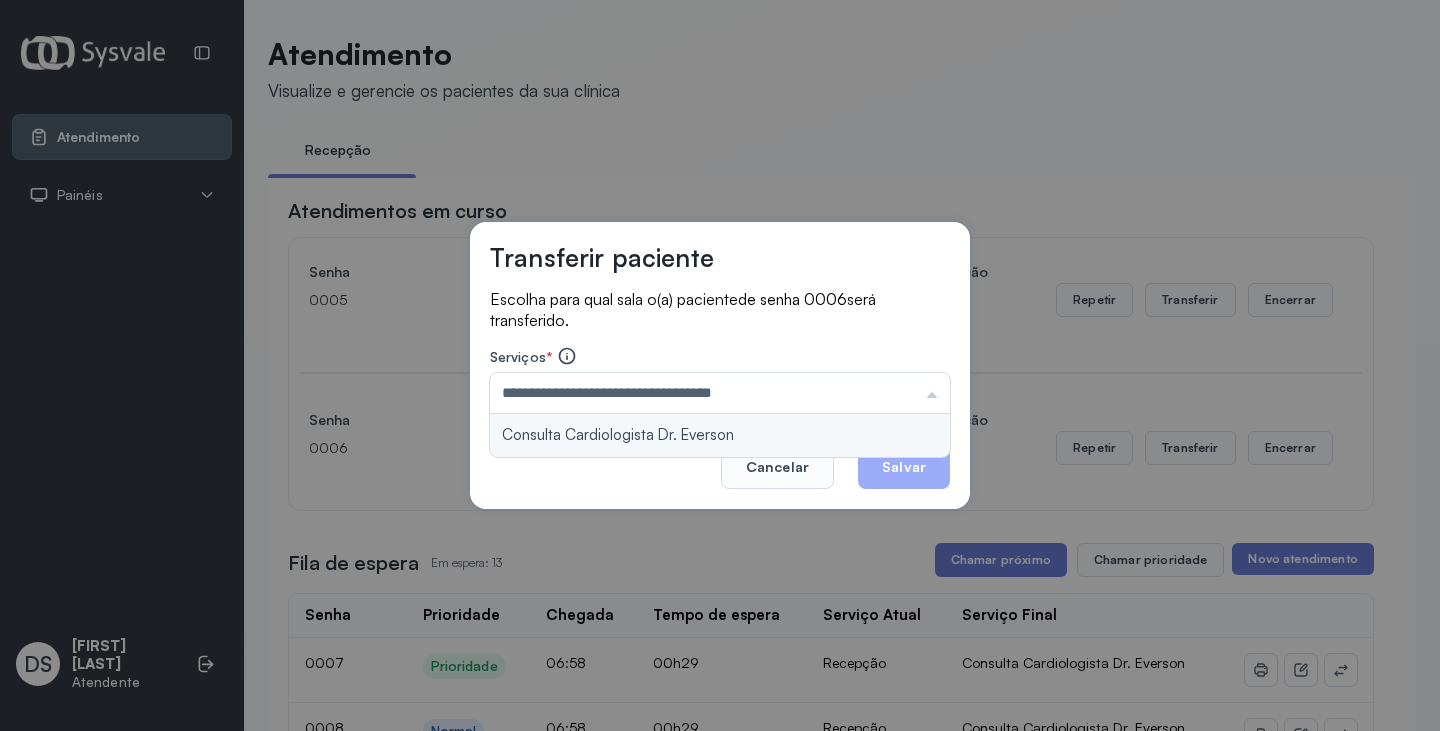 click on "**********" at bounding box center [720, 366] 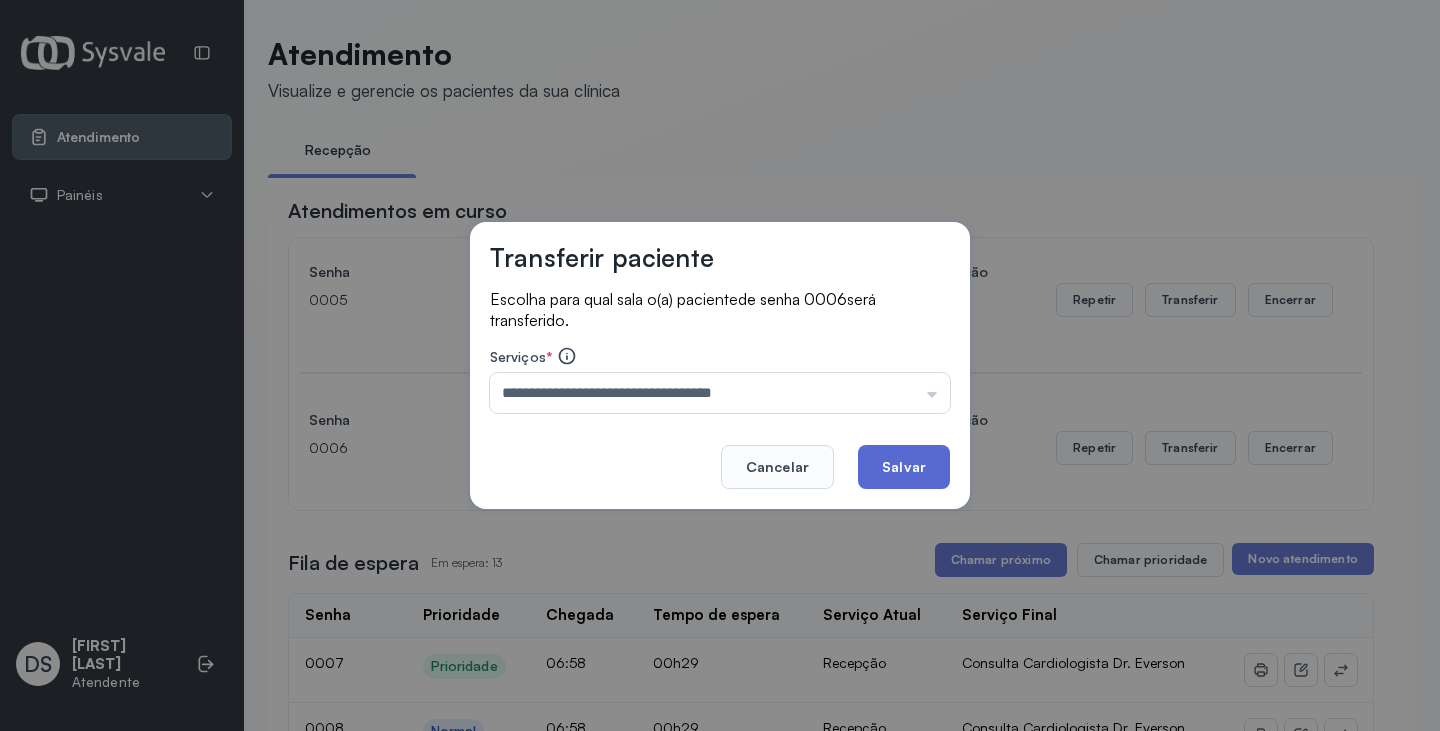 click on "Salvar" 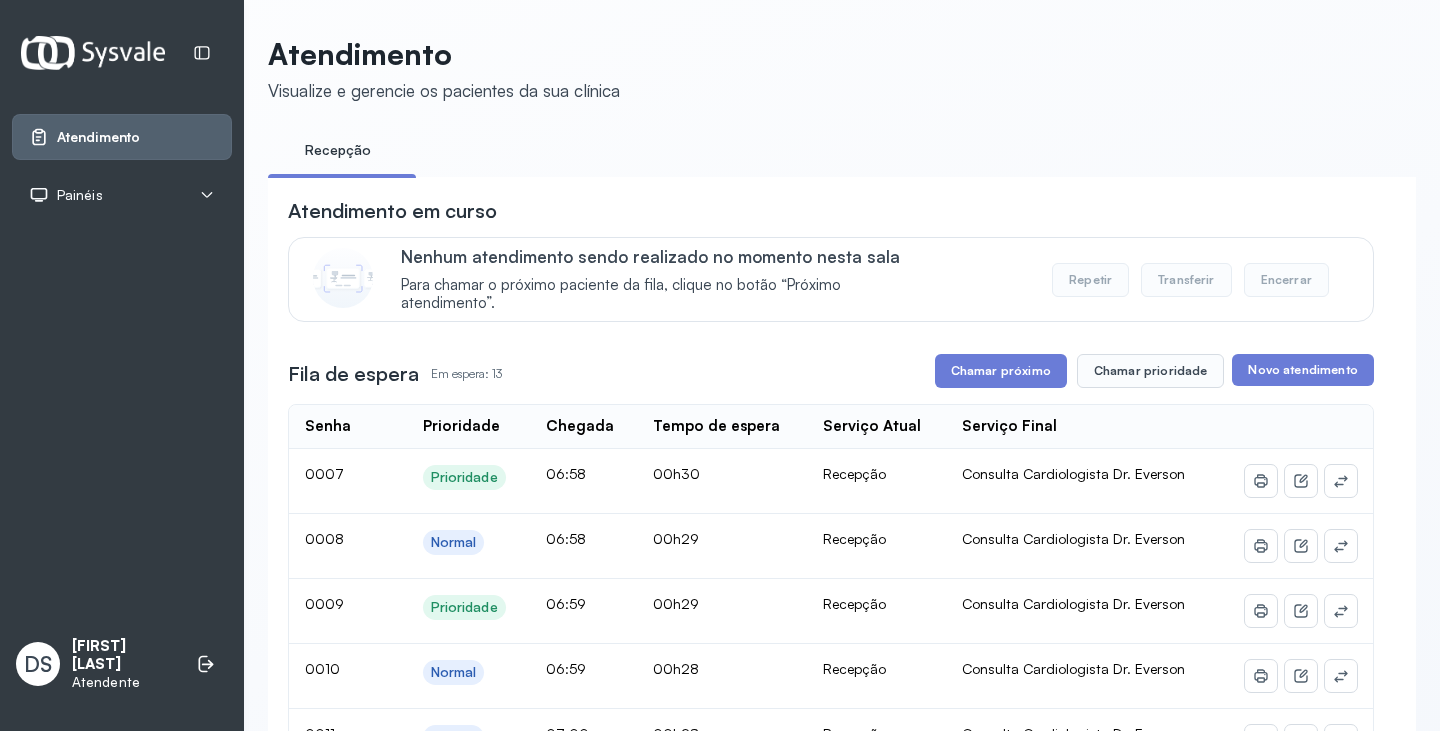 click on "Chamar próximo" at bounding box center [1001, 371] 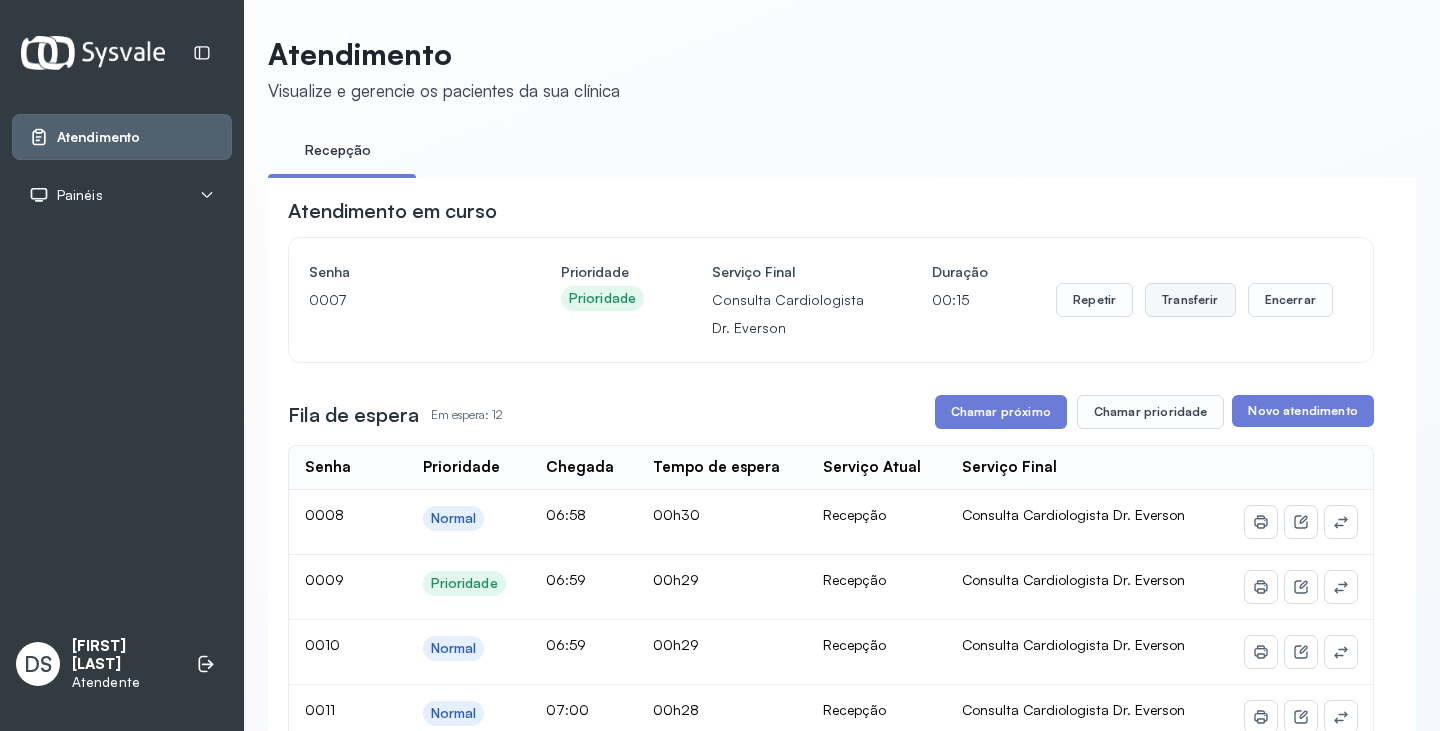 click on "Transferir" at bounding box center (1190, 300) 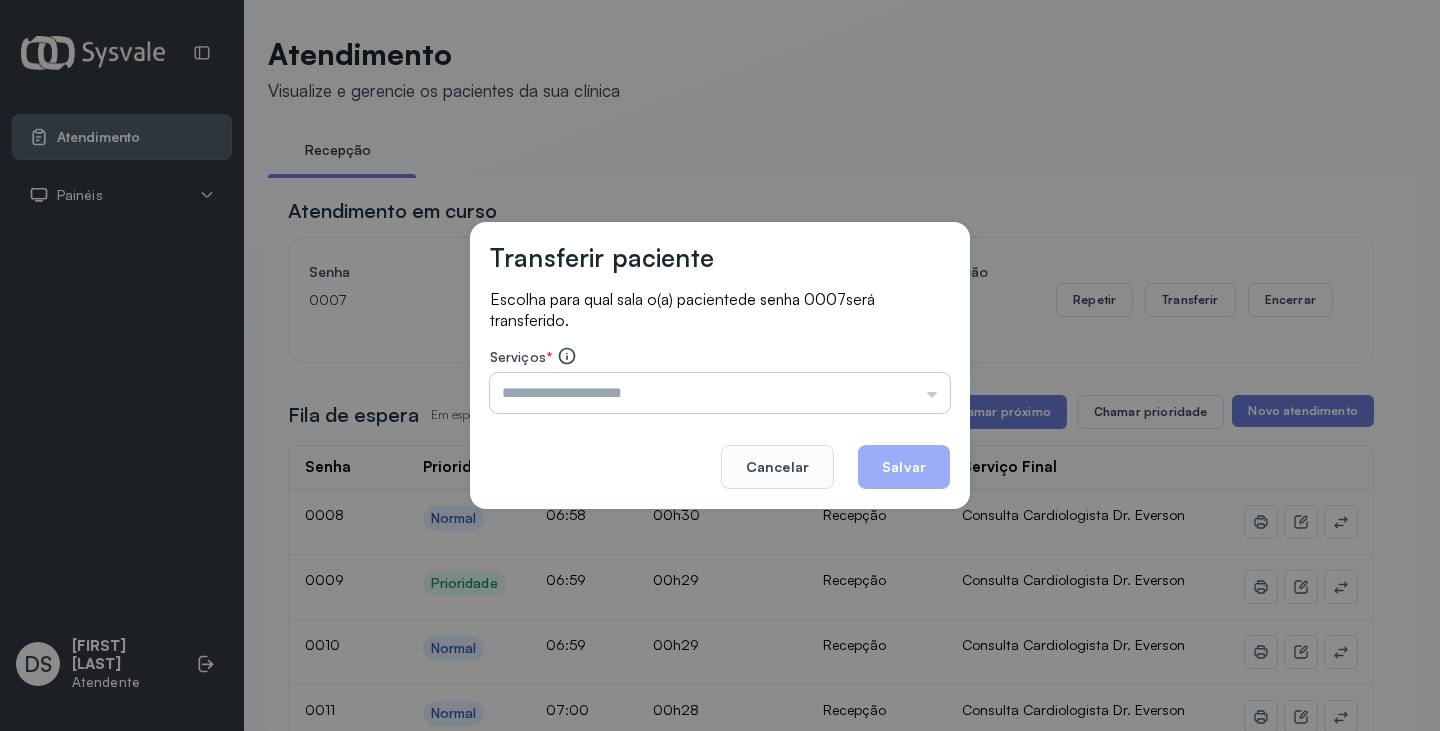 click at bounding box center (720, 393) 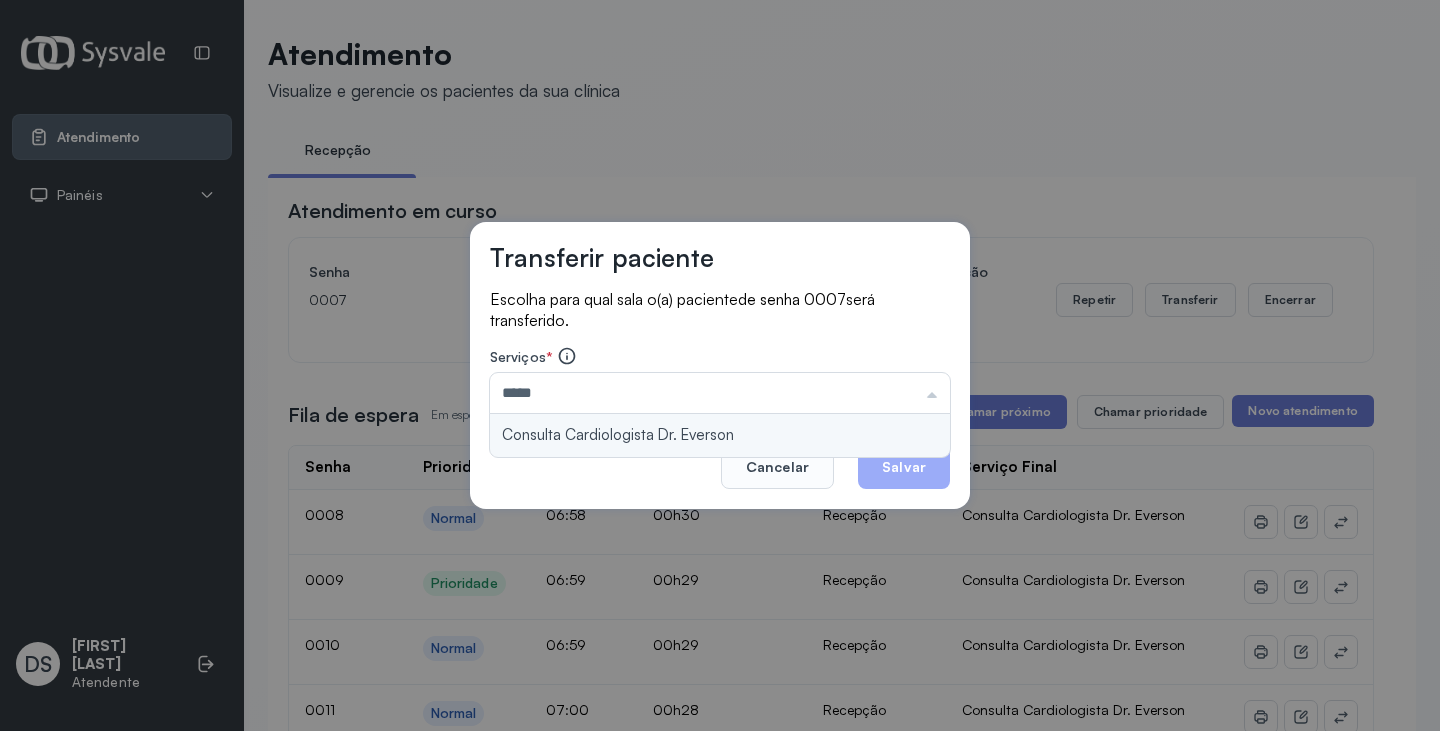type on "**********" 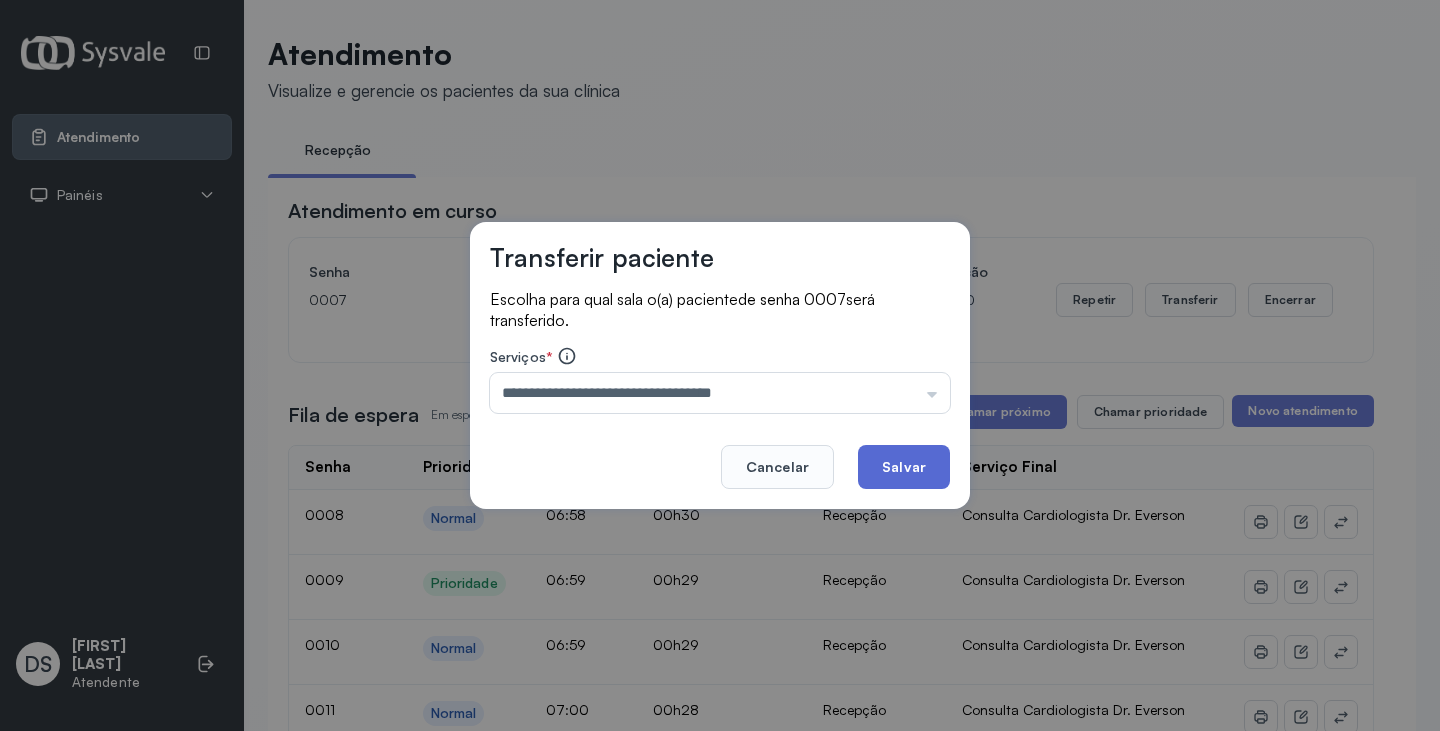 drag, startPoint x: 776, startPoint y: 422, endPoint x: 885, endPoint y: 453, distance: 113.32255 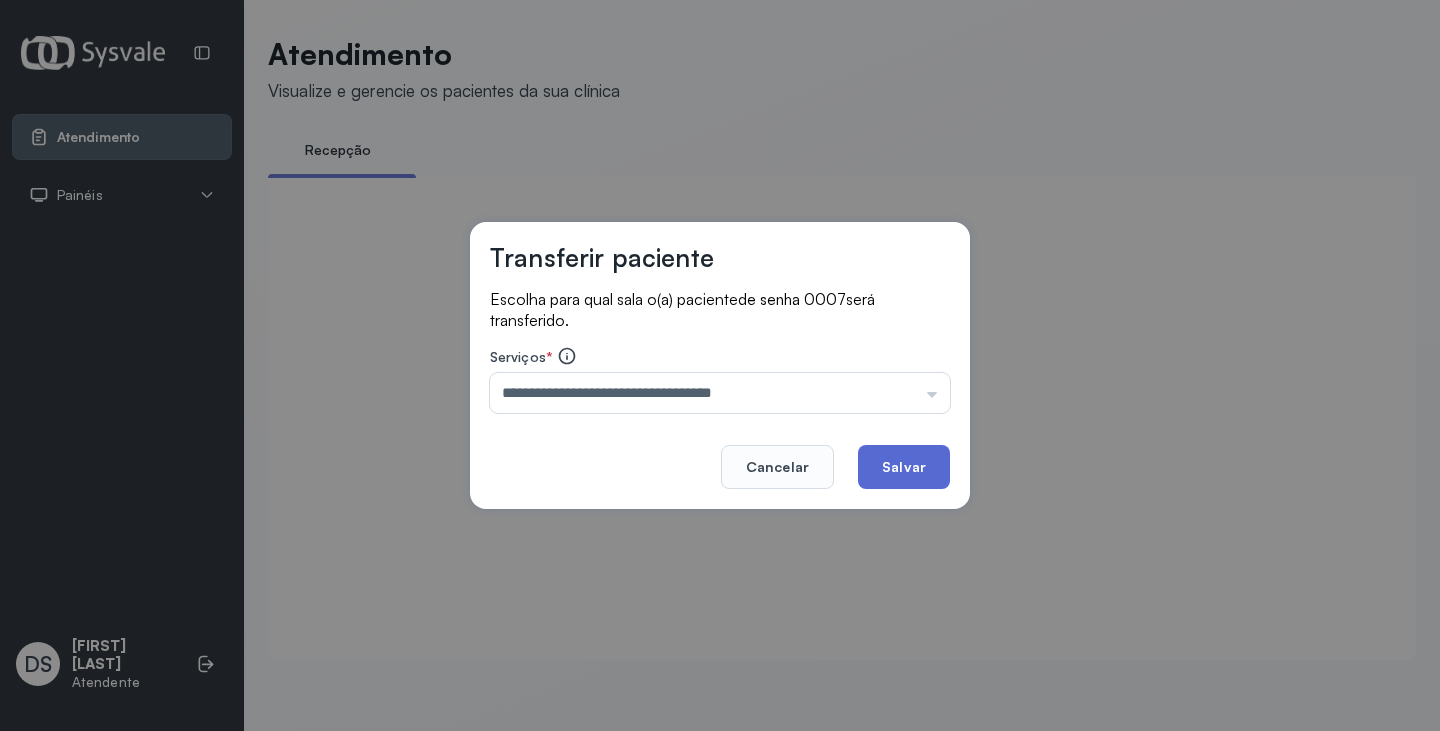 click on "Salvar" 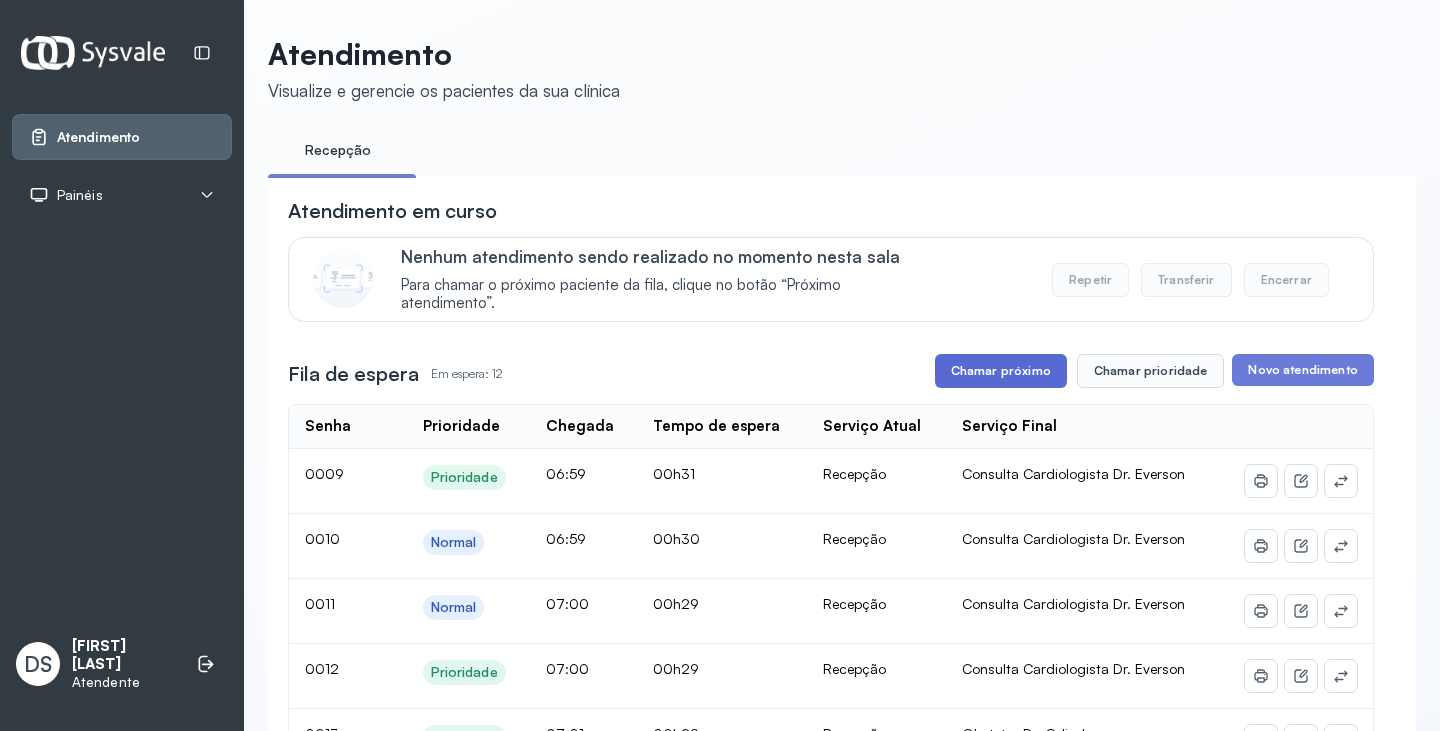 click on "Chamar próximo" at bounding box center [1001, 371] 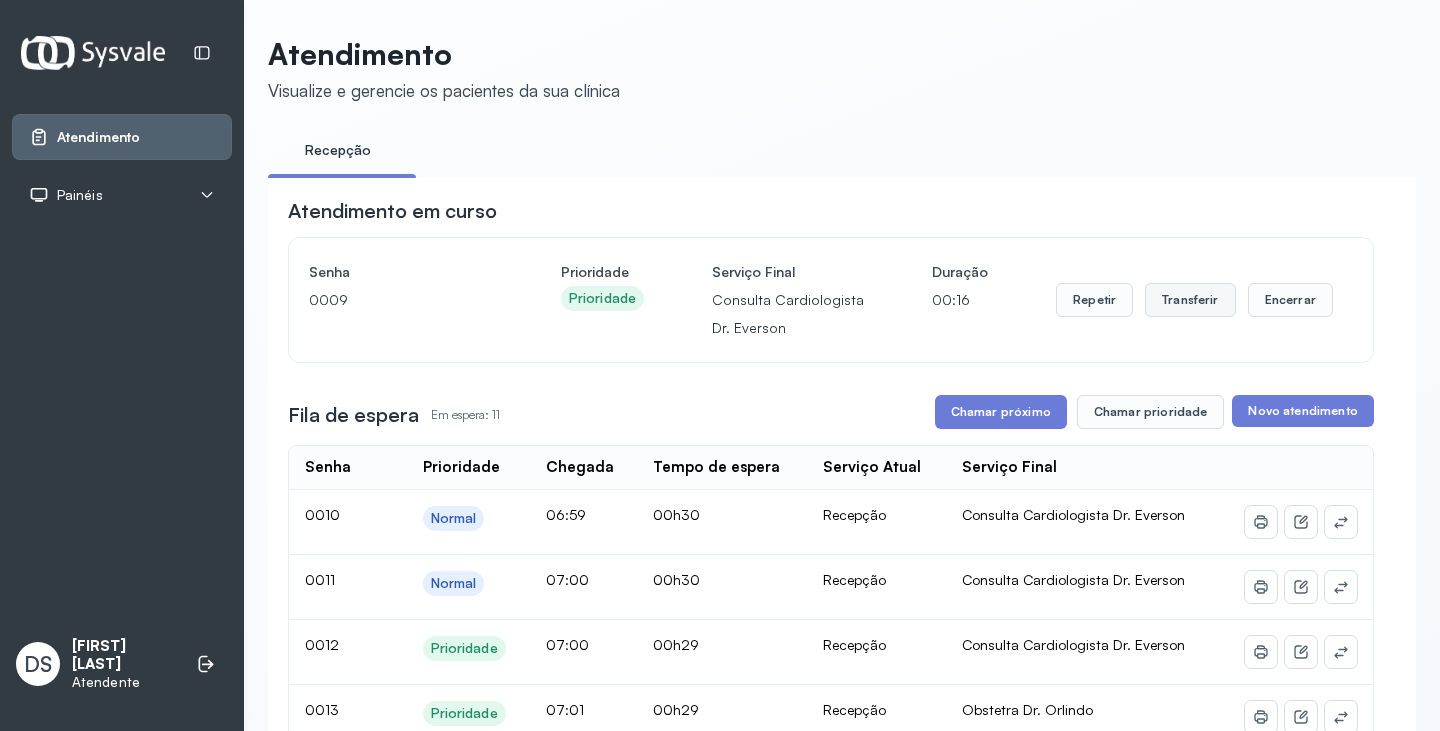 click on "Transferir" at bounding box center (1190, 300) 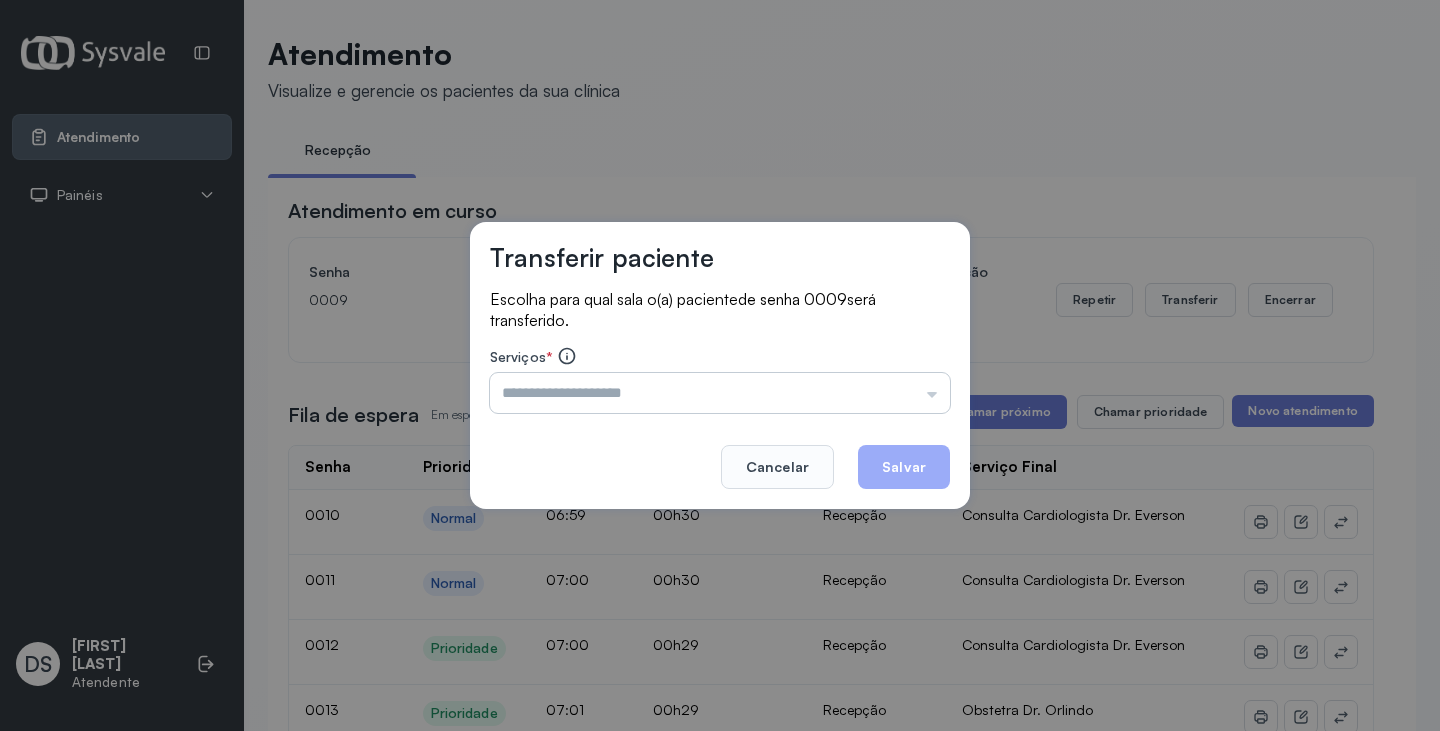 click at bounding box center (720, 393) 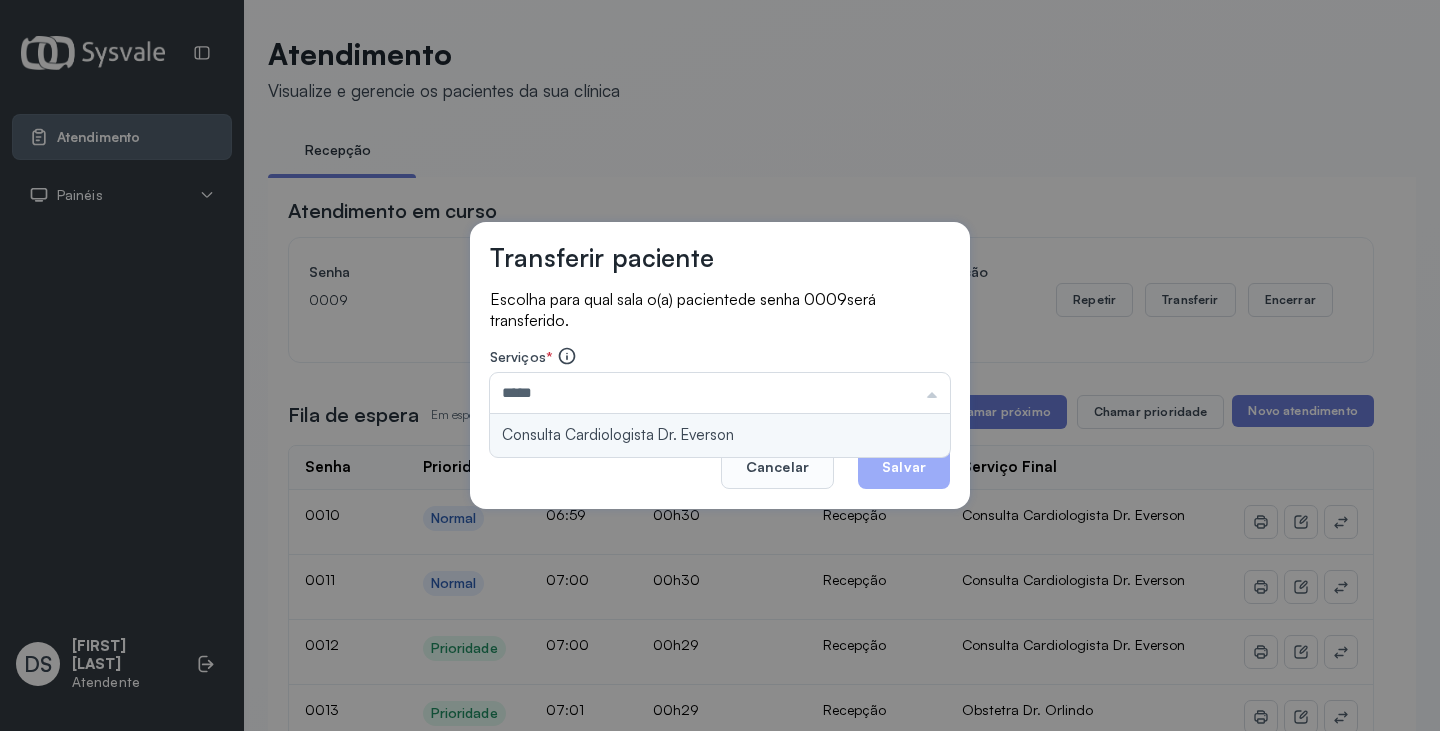 type on "**********" 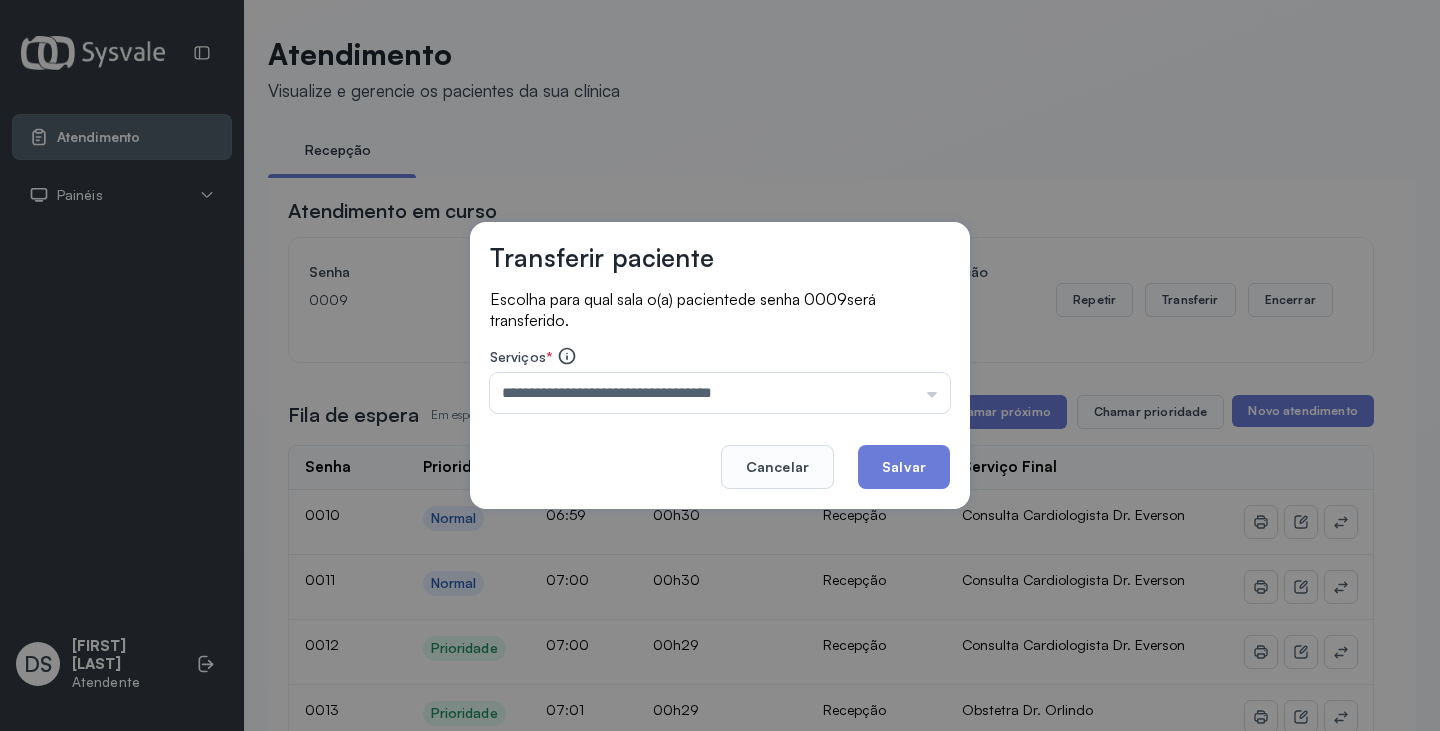 click on "**********" at bounding box center (720, 366) 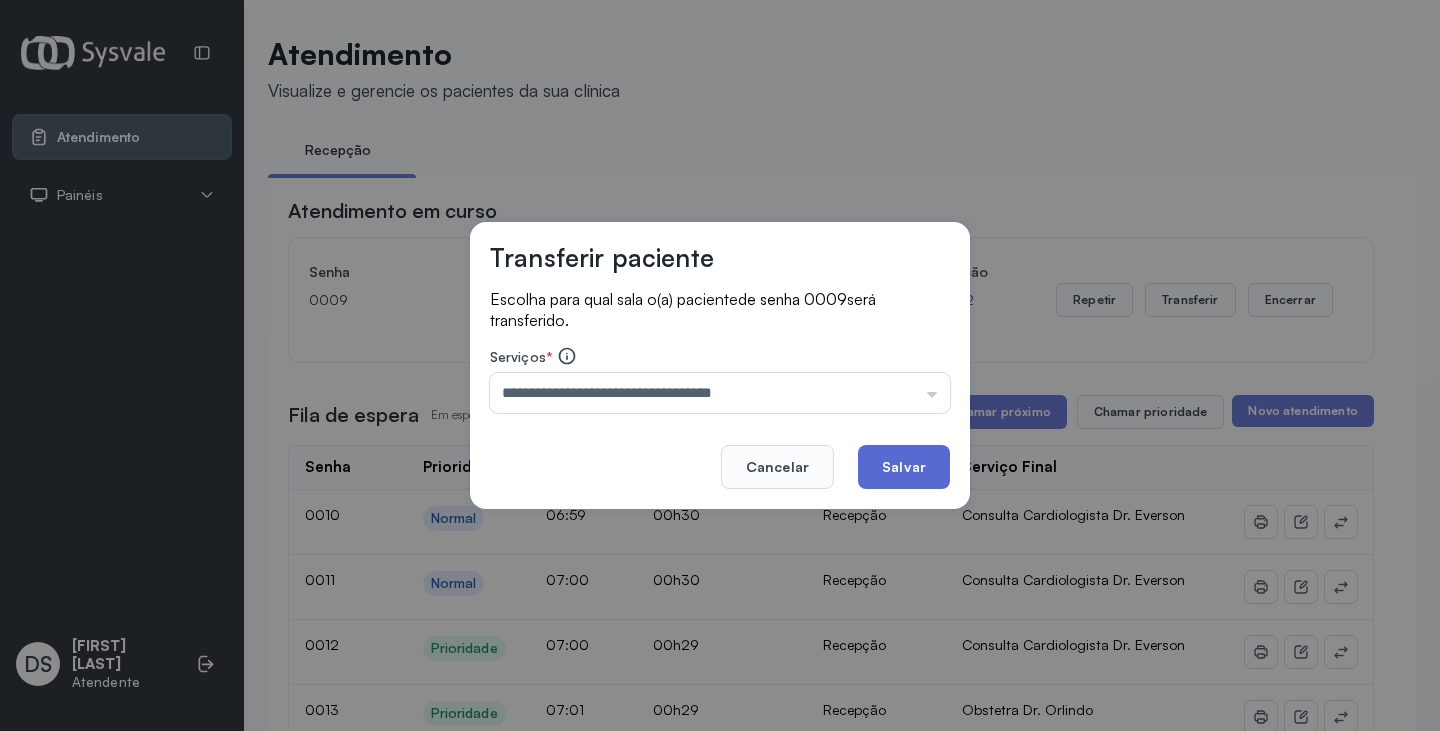 click on "Salvar" 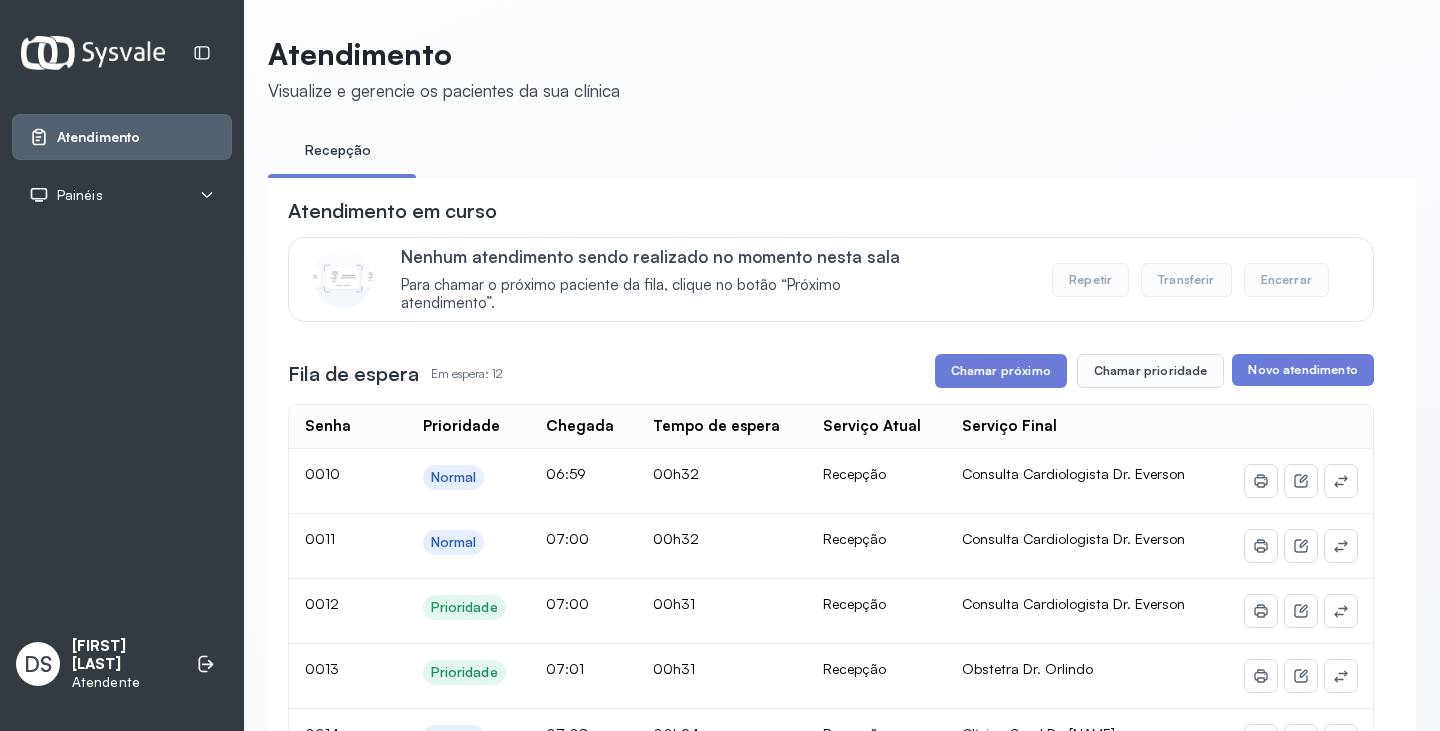 click on "Chamar próximo" at bounding box center [1001, 371] 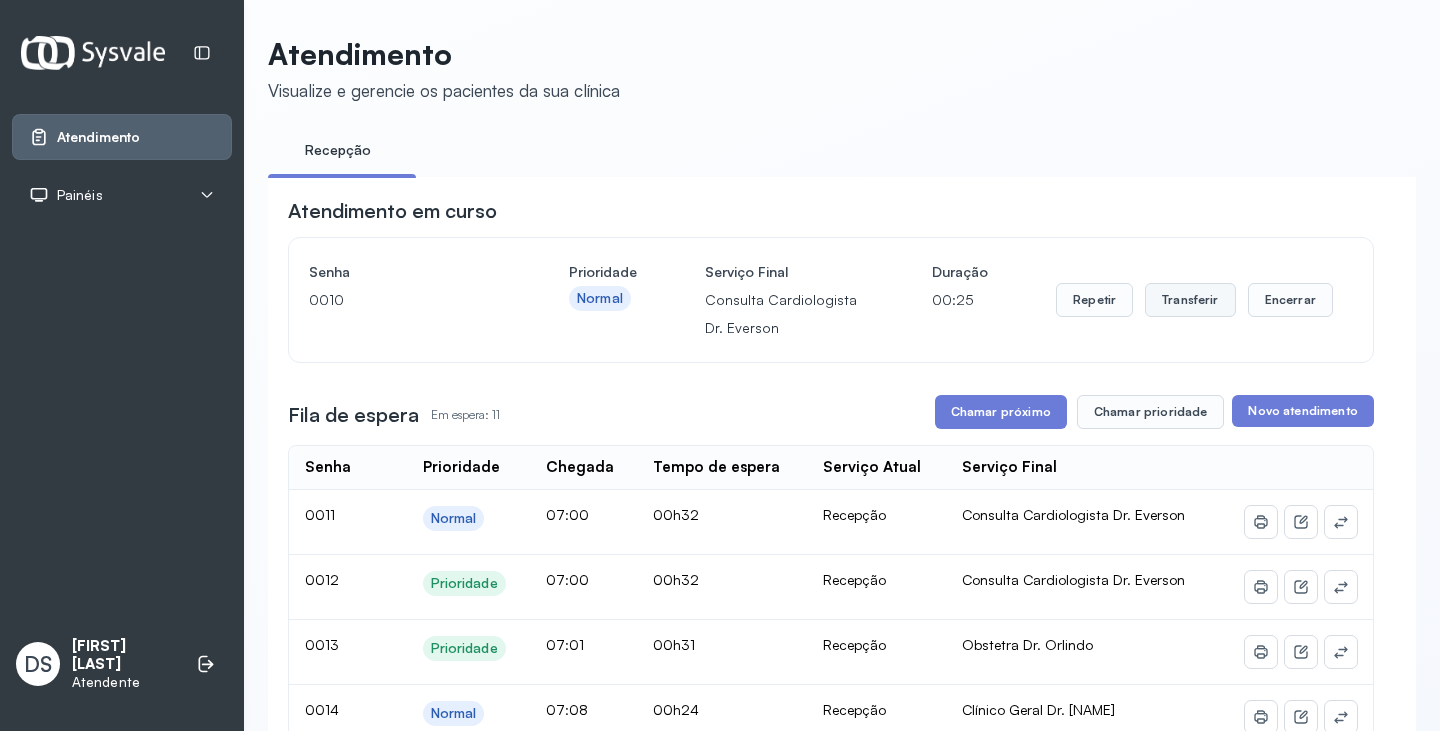 click on "Transferir" at bounding box center [1190, 300] 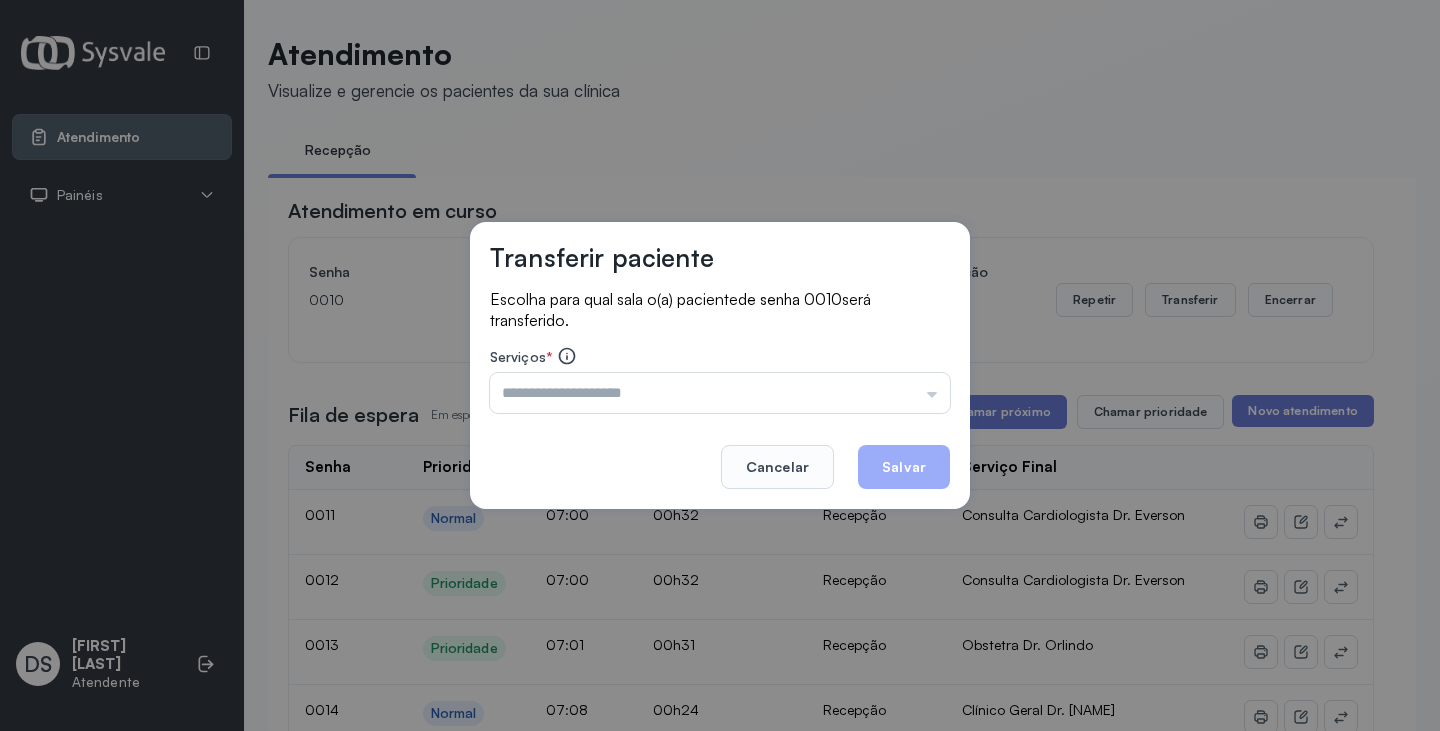 click at bounding box center (720, 393) 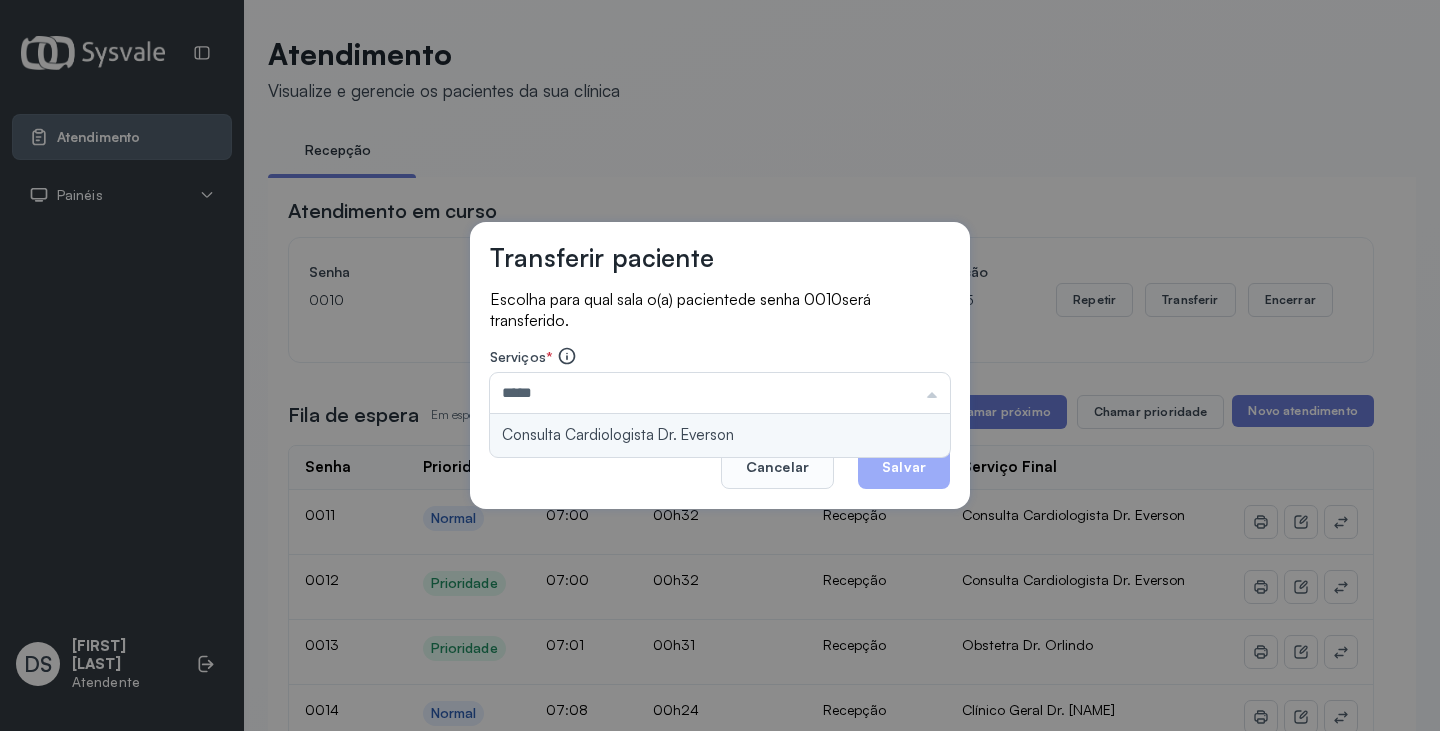 type on "**********" 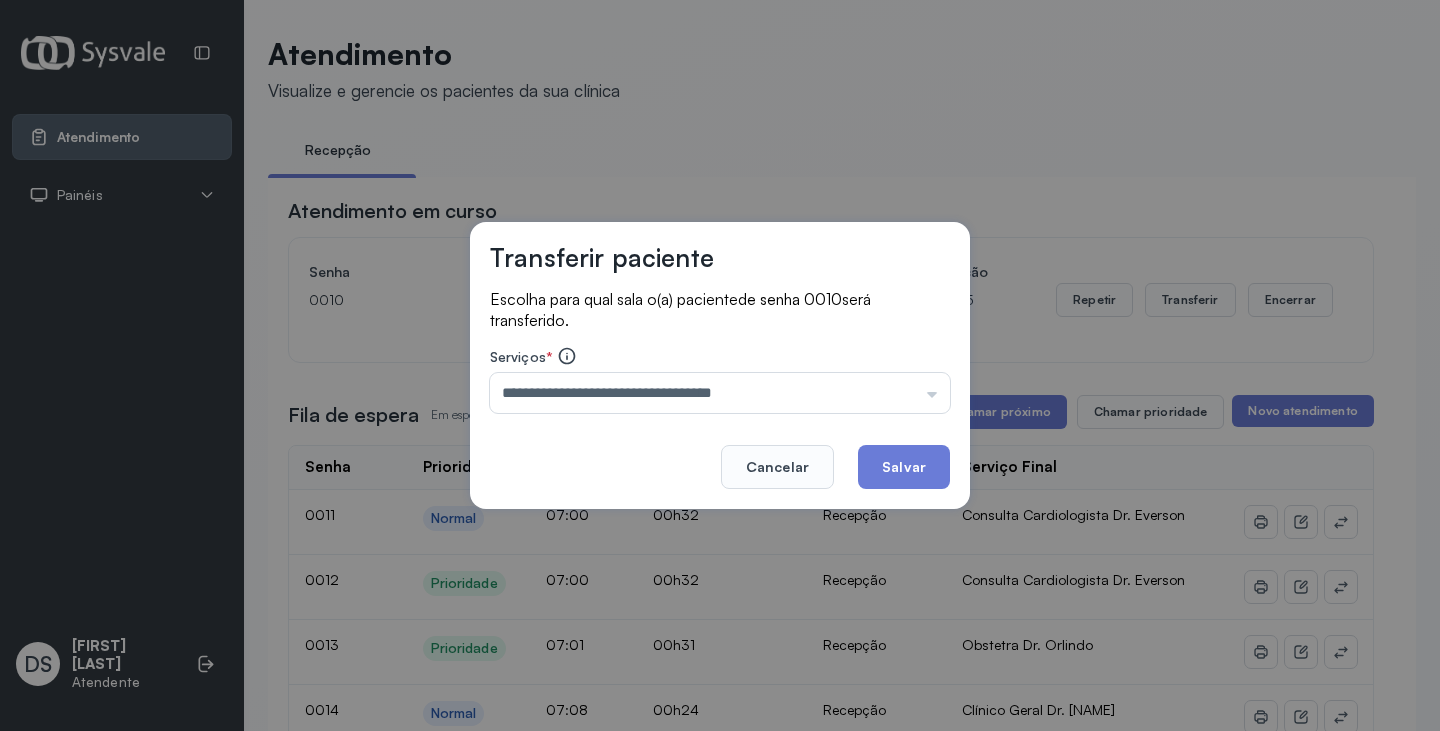 click on "**********" at bounding box center (720, 366) 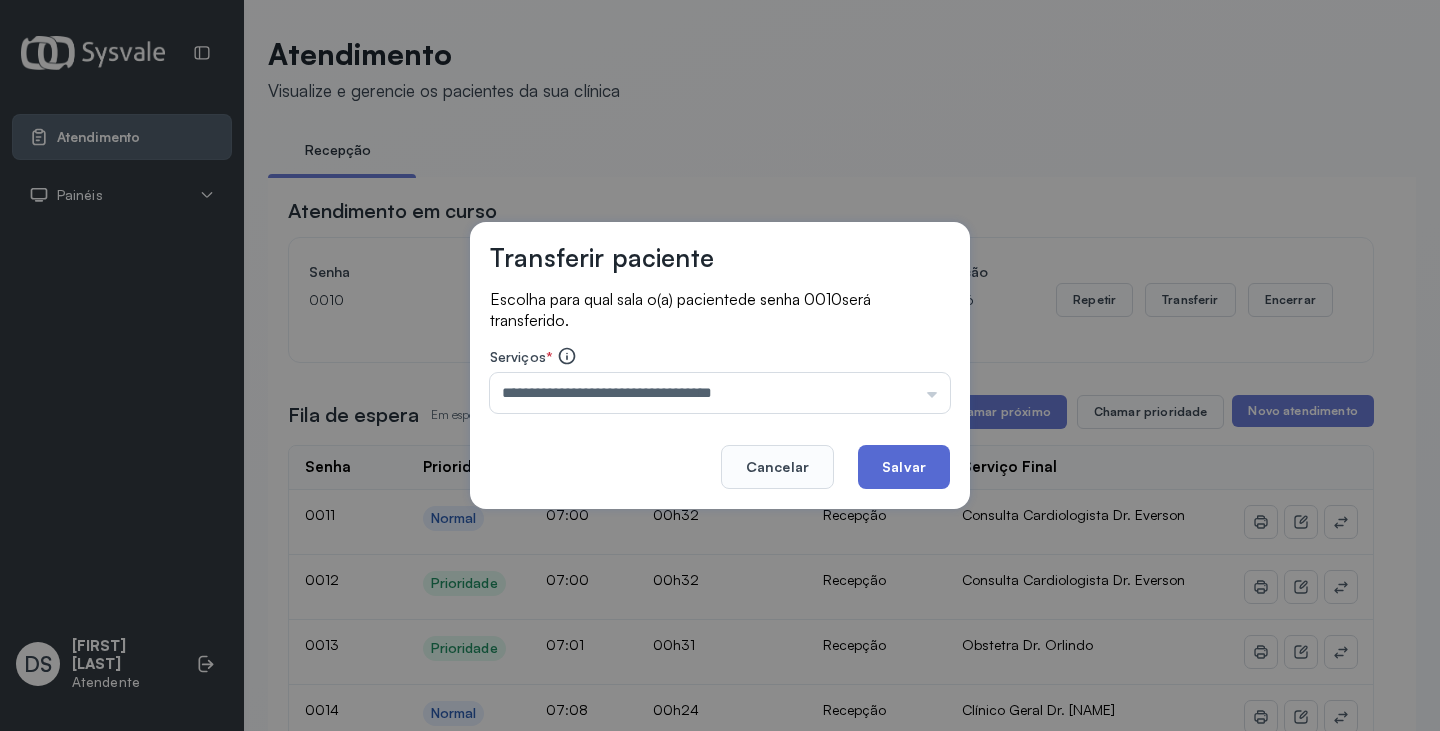 click on "Salvar" 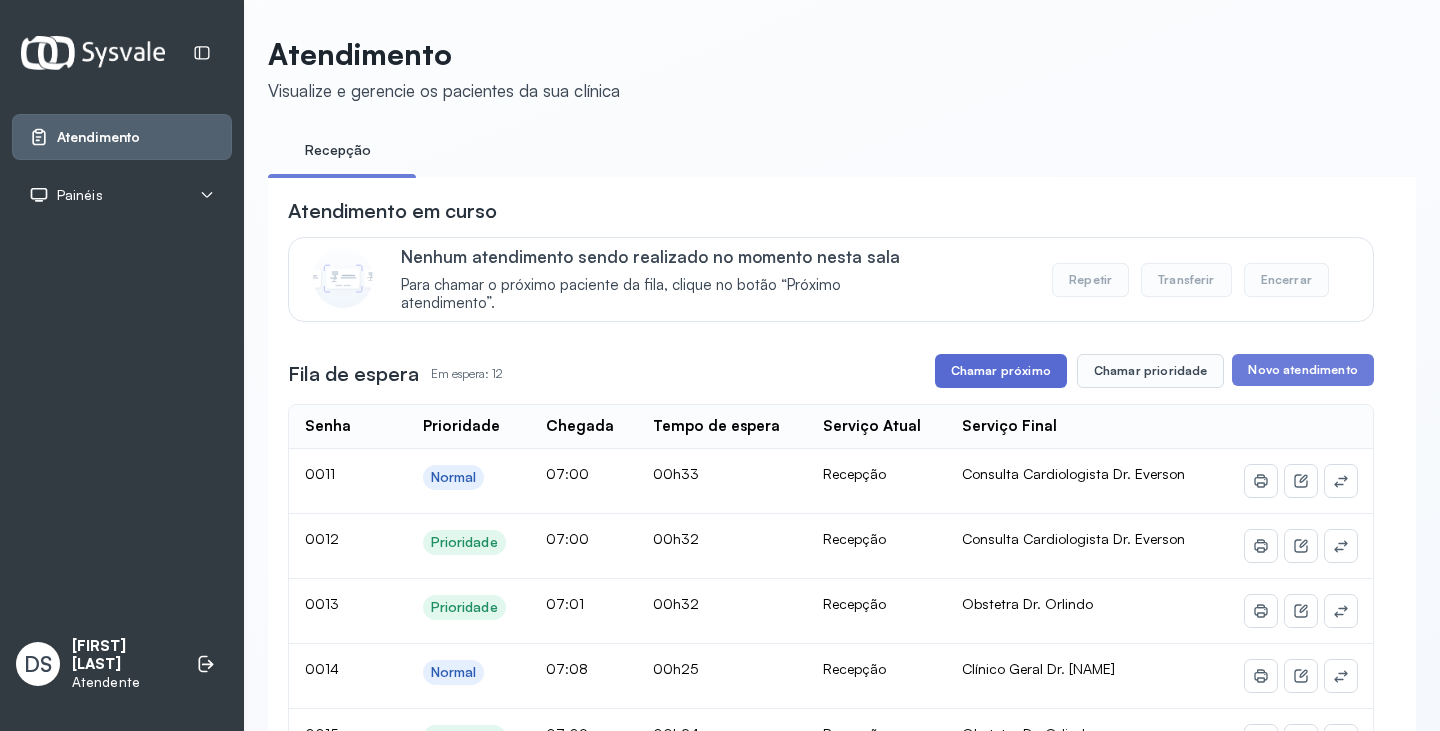 click on "Chamar próximo" at bounding box center (1001, 371) 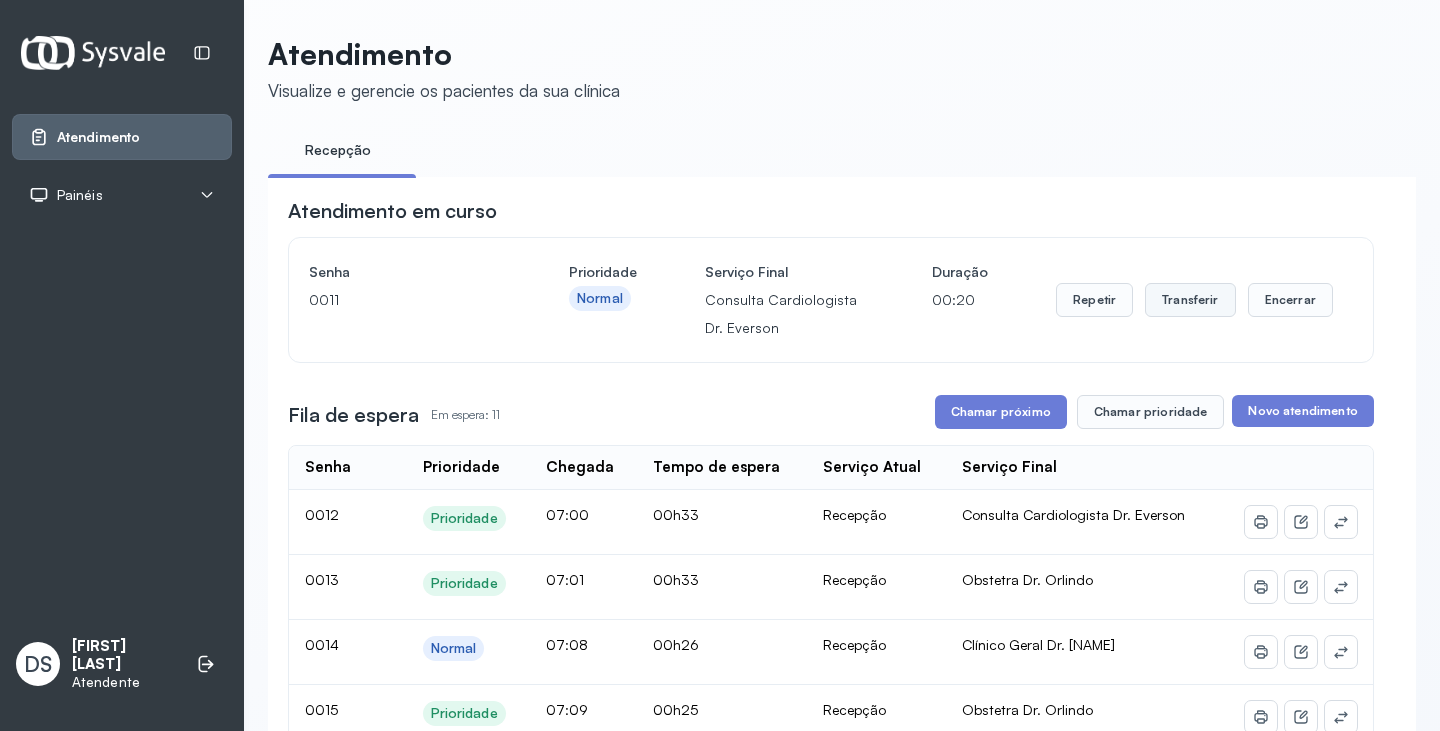 click on "Transferir" at bounding box center (1190, 300) 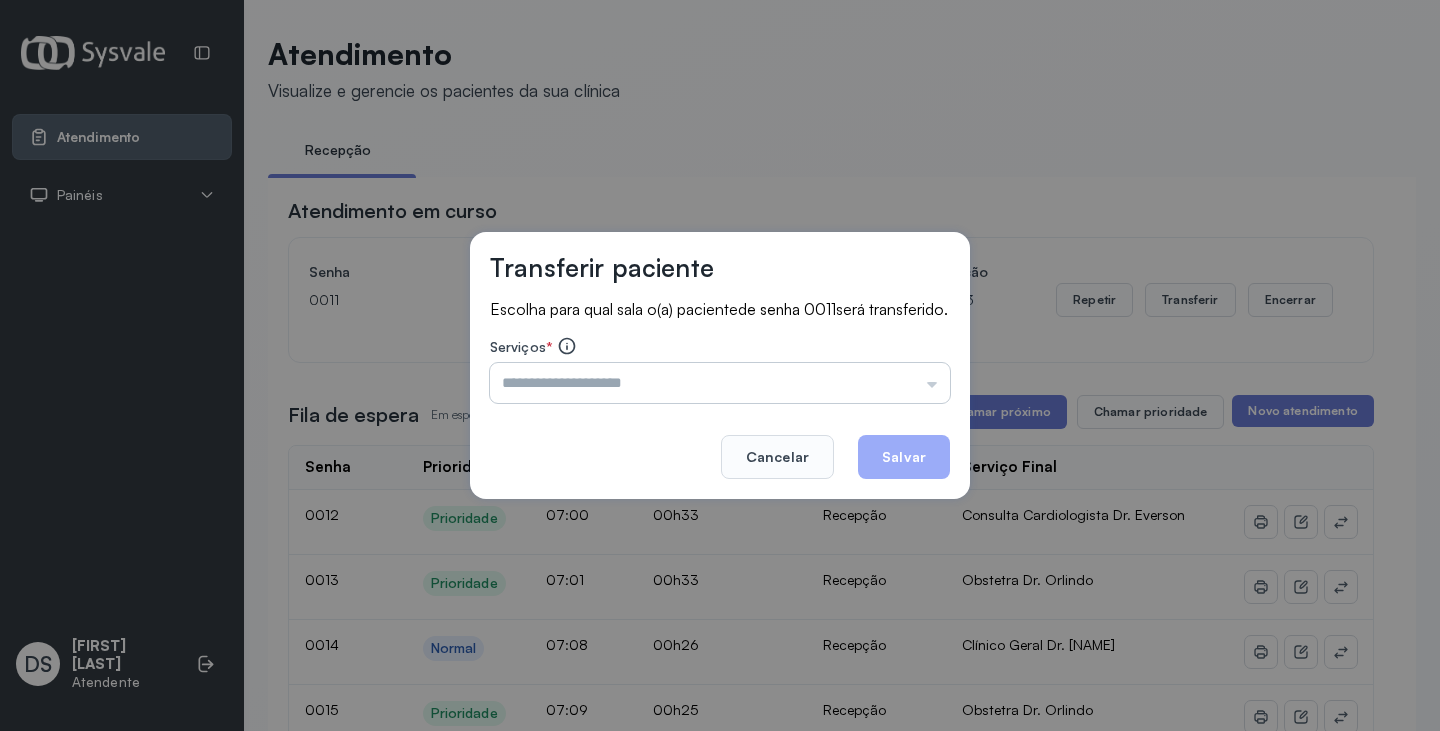 click at bounding box center (720, 383) 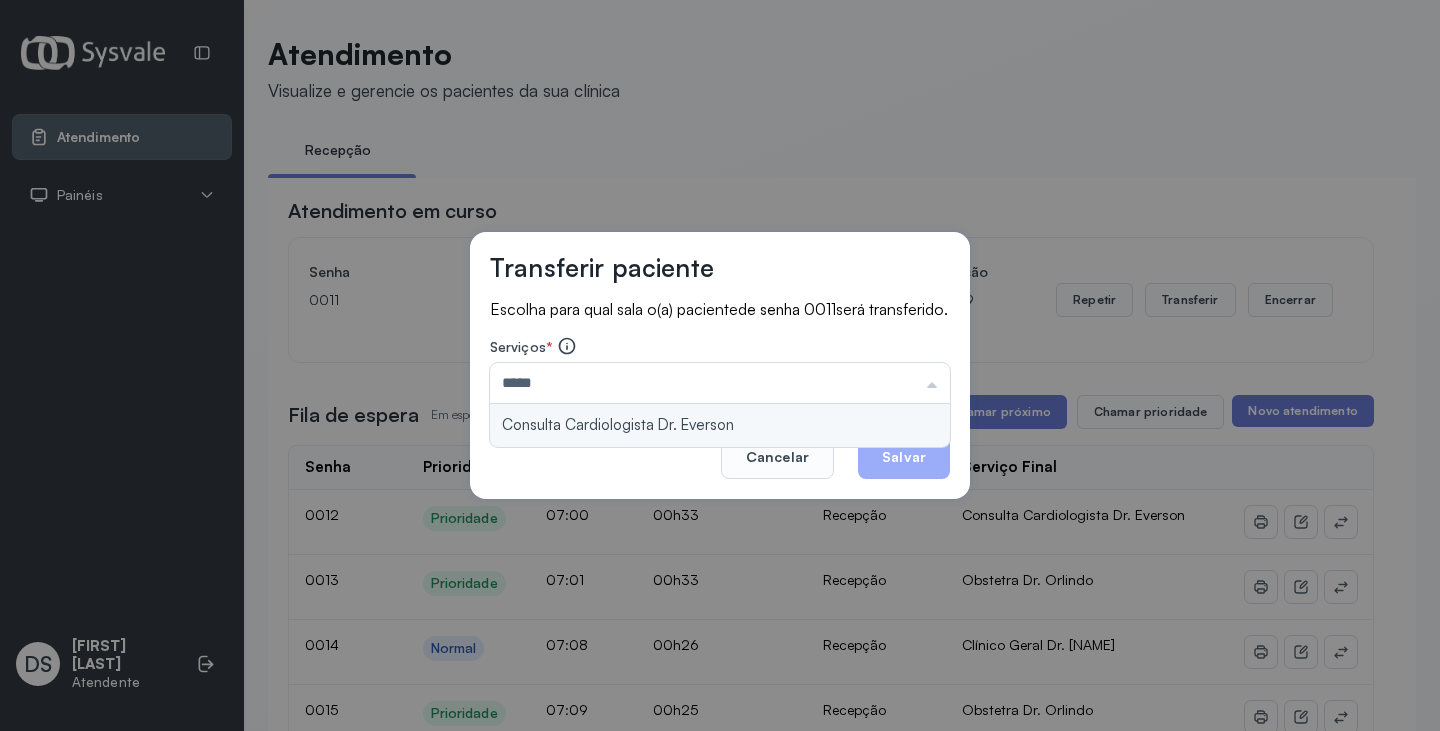 type on "**********" 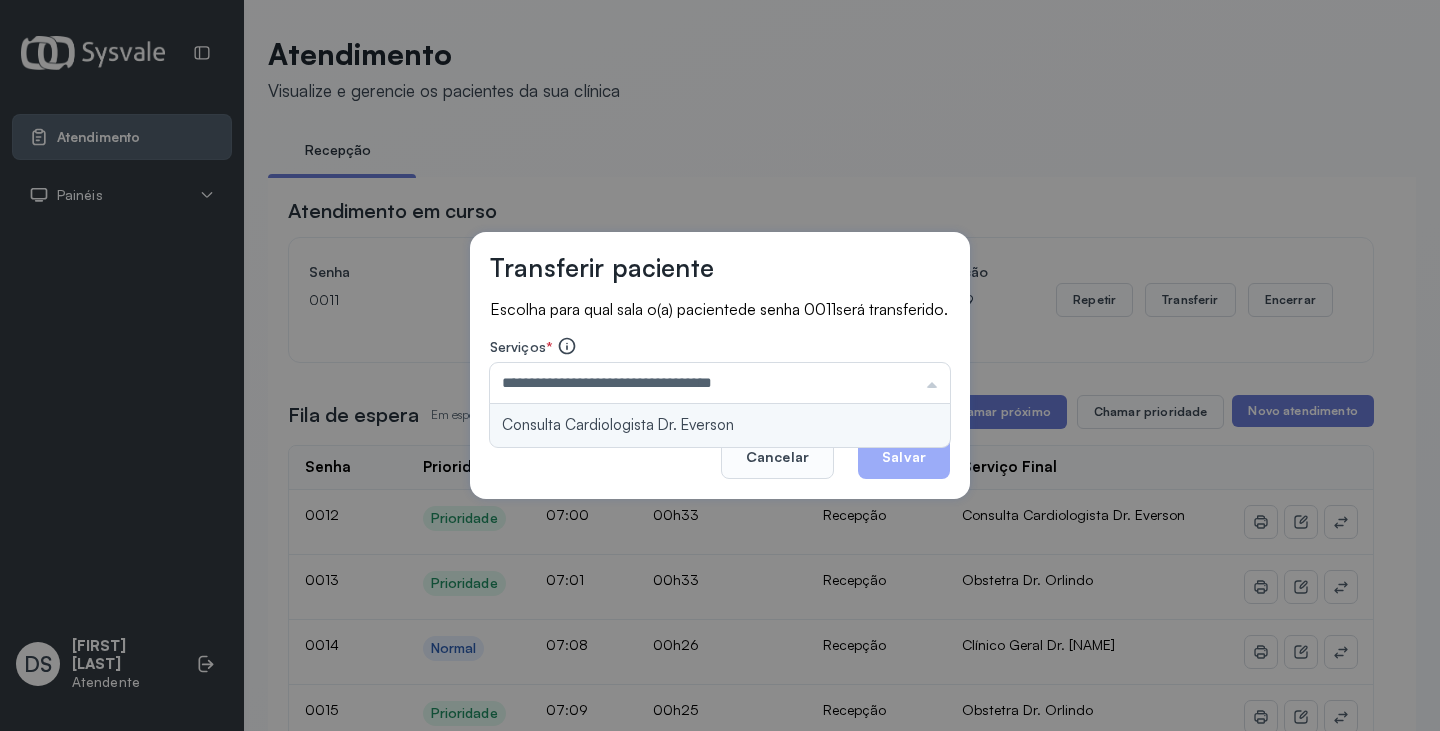 click on "**********" at bounding box center [720, 366] 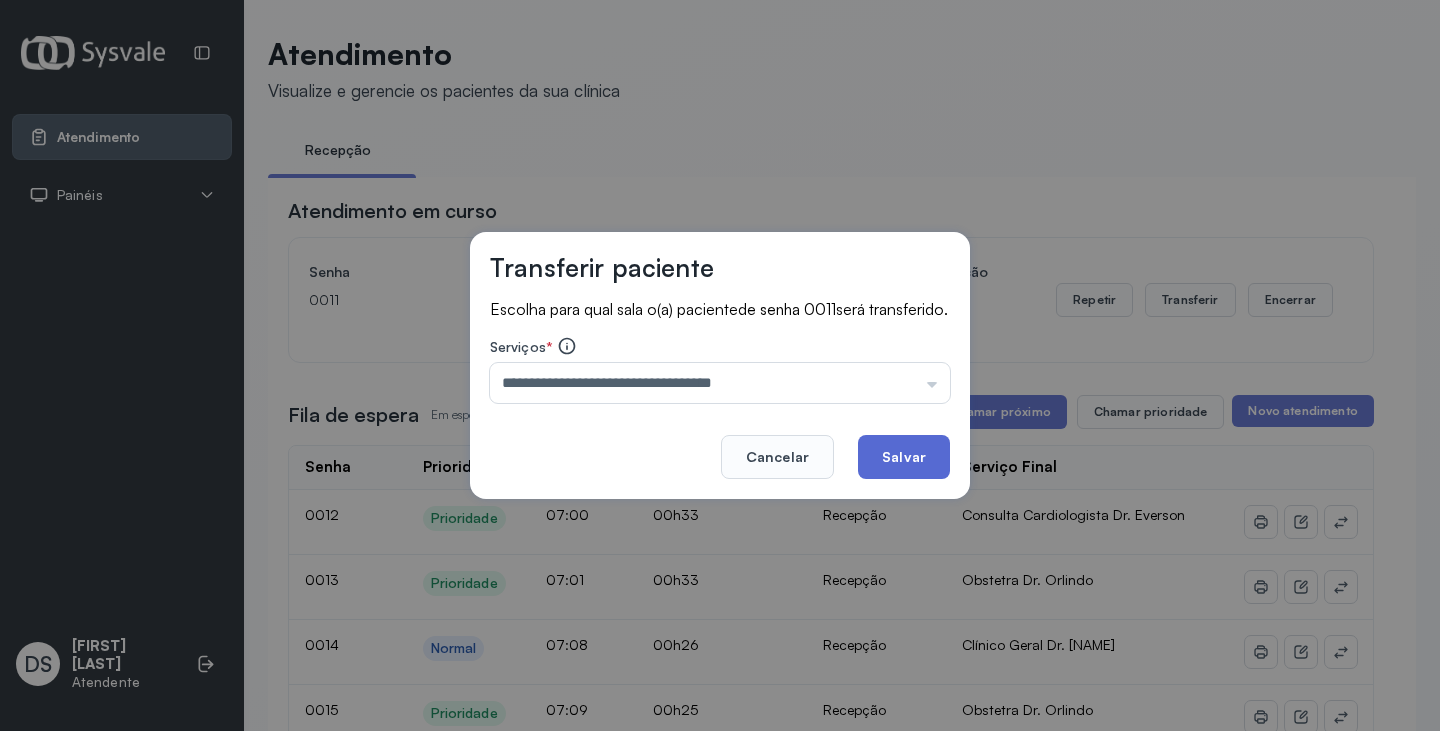 click on "Salvar" 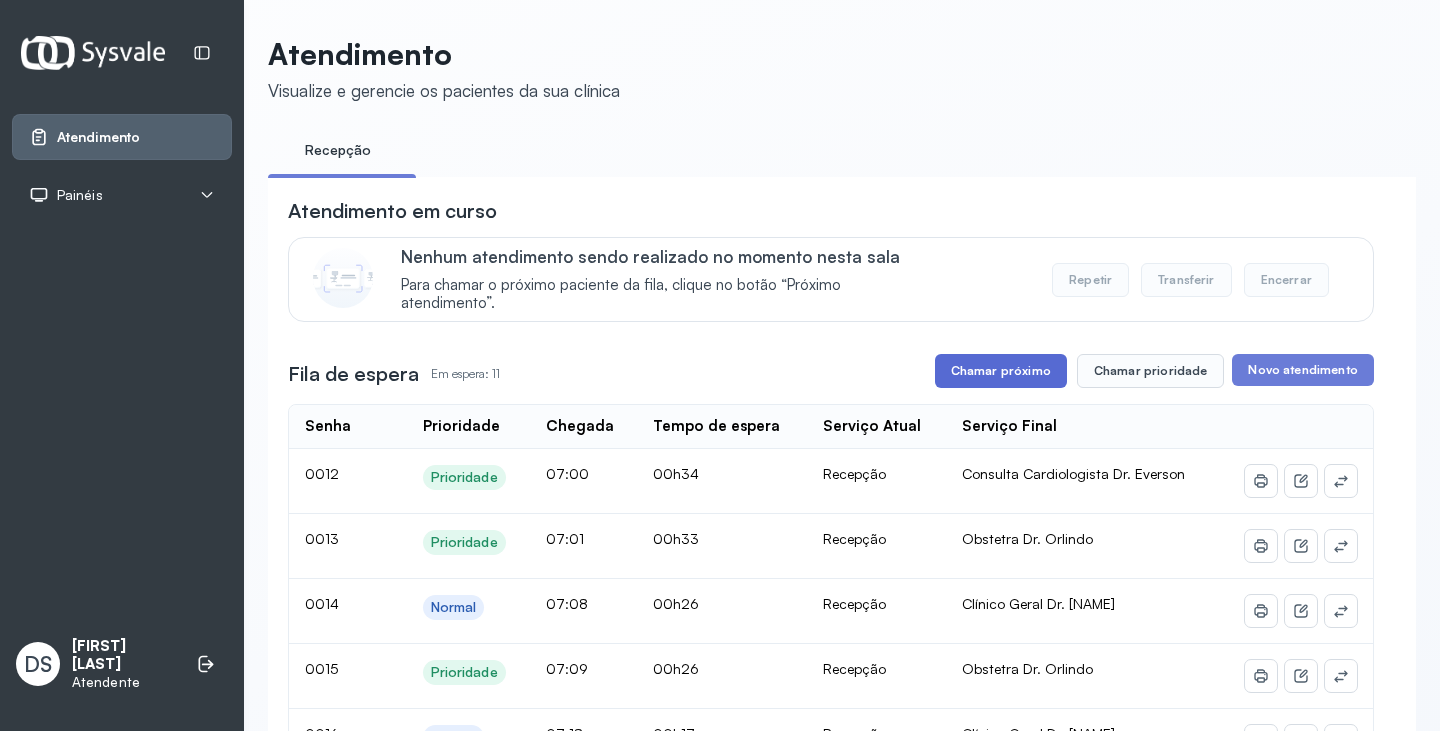 click on "Chamar próximo" at bounding box center (1001, 371) 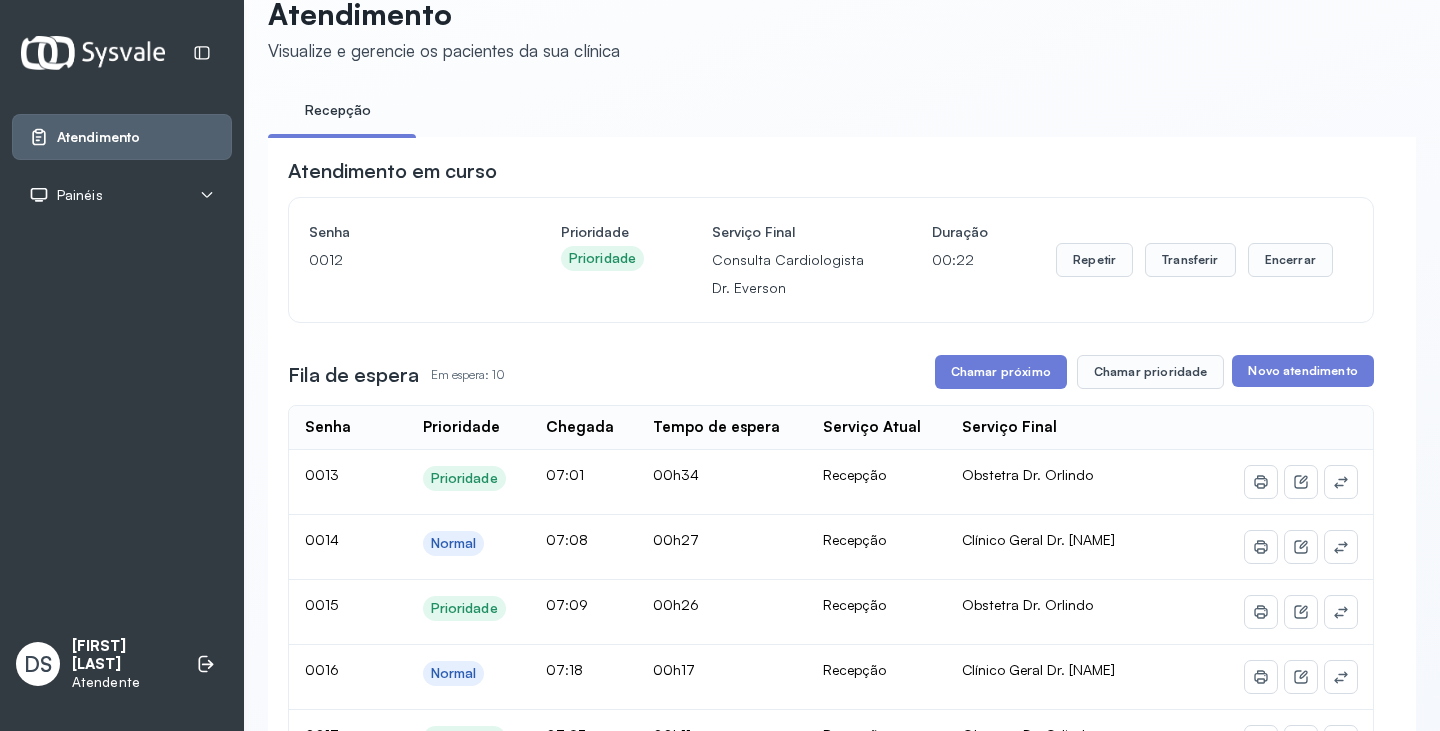 scroll, scrollTop: 0, scrollLeft: 0, axis: both 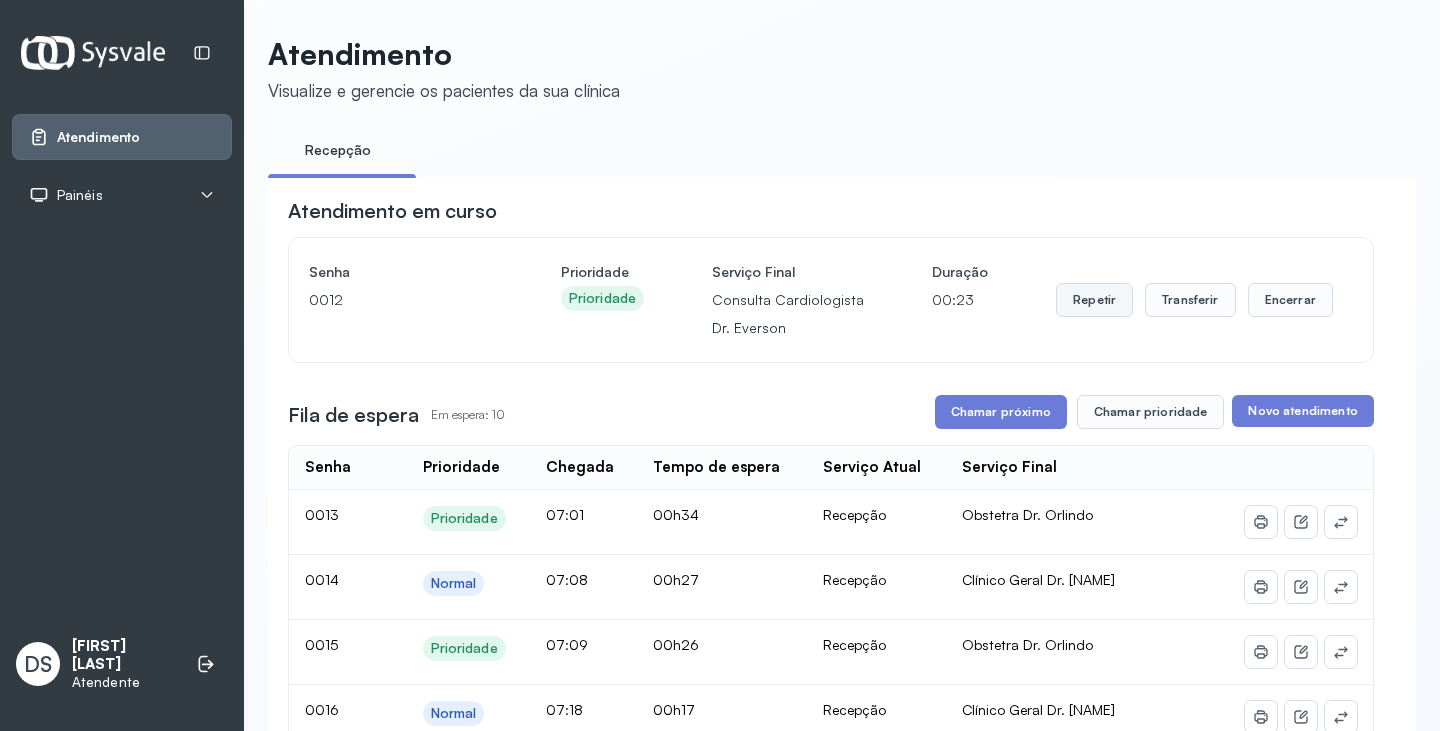 click on "Repetir" at bounding box center (1094, 300) 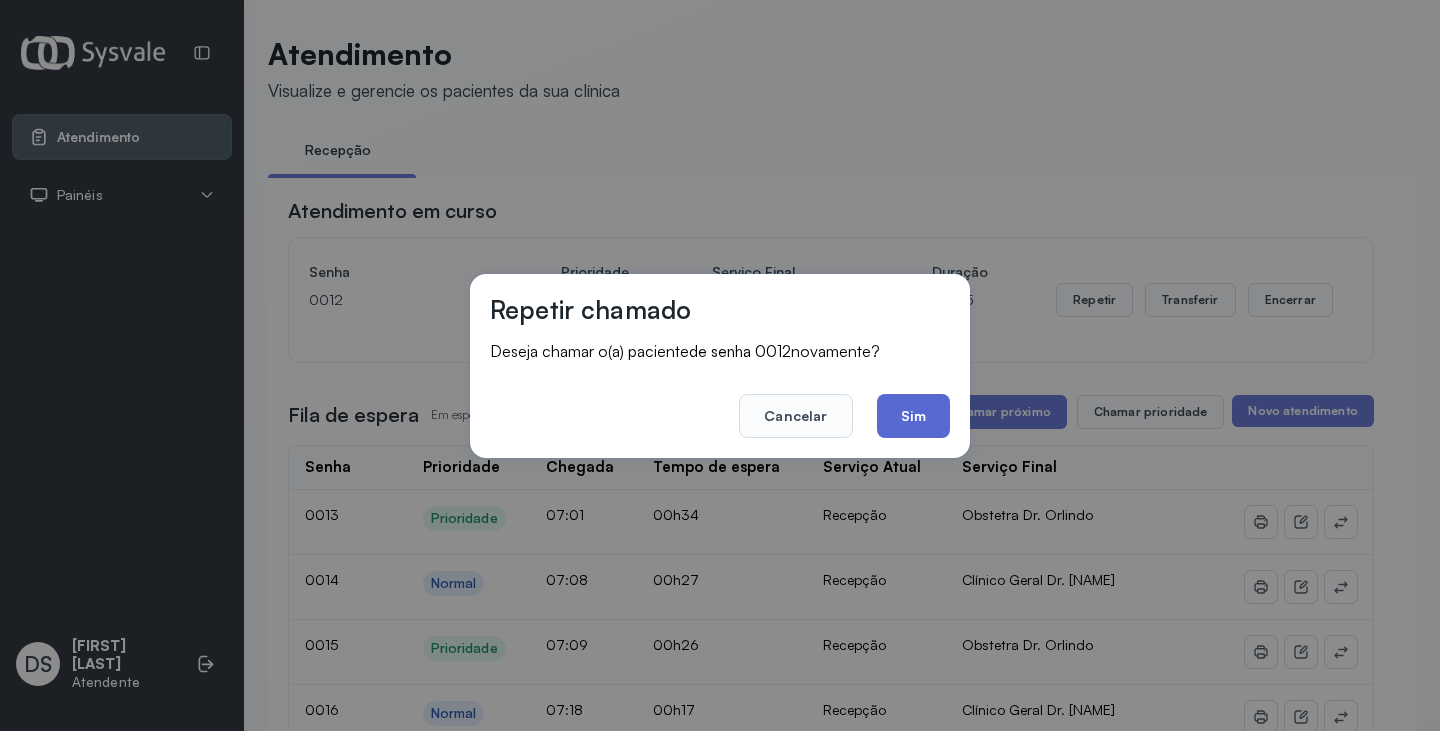 click on "Sim" 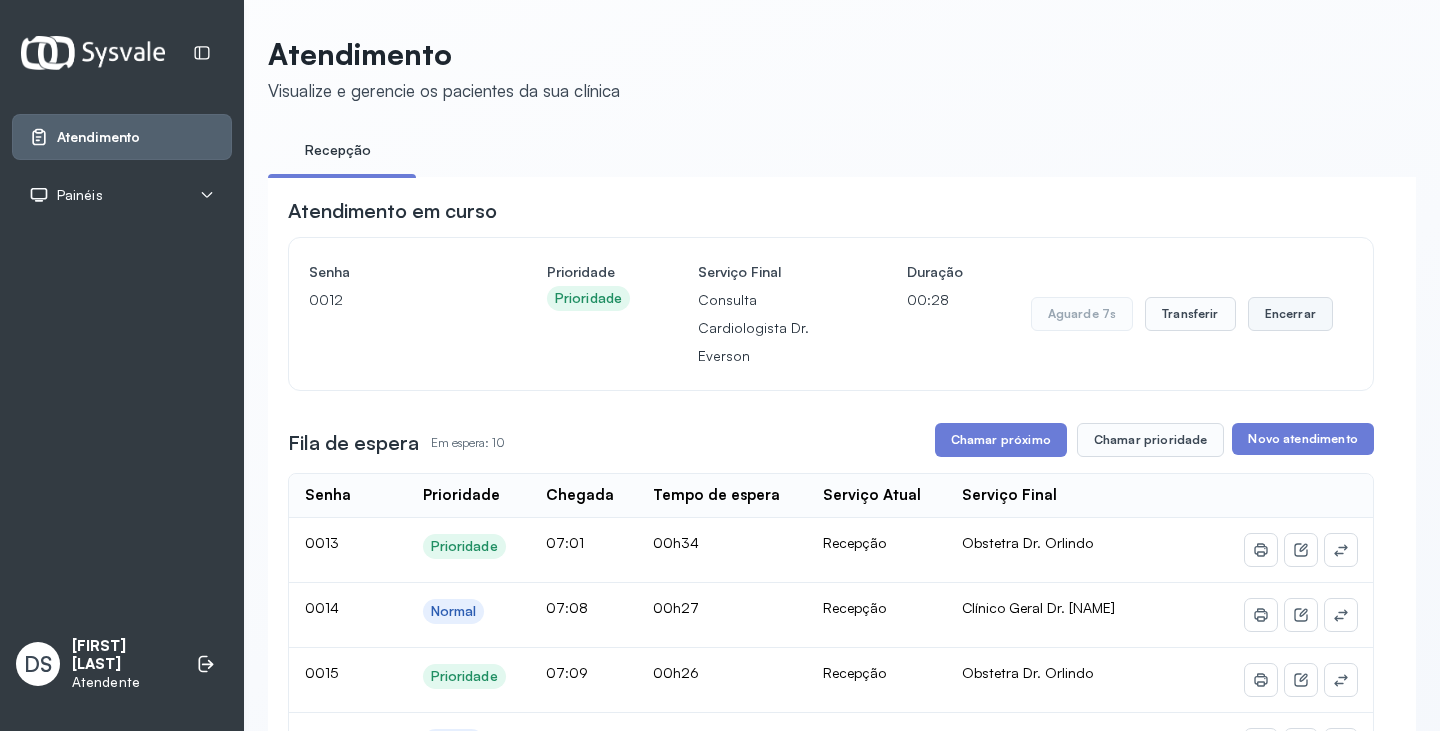 click on "Encerrar" at bounding box center (1290, 314) 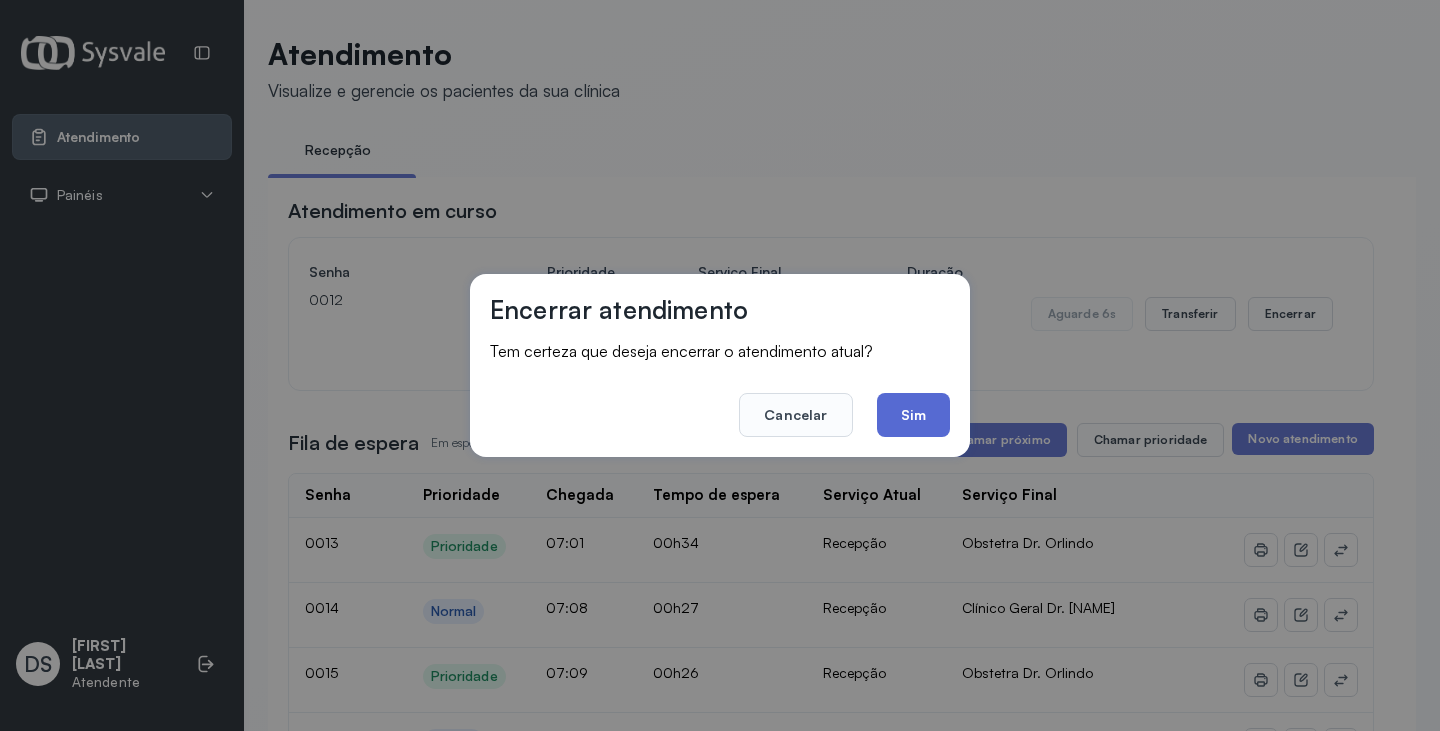 click on "Sim" 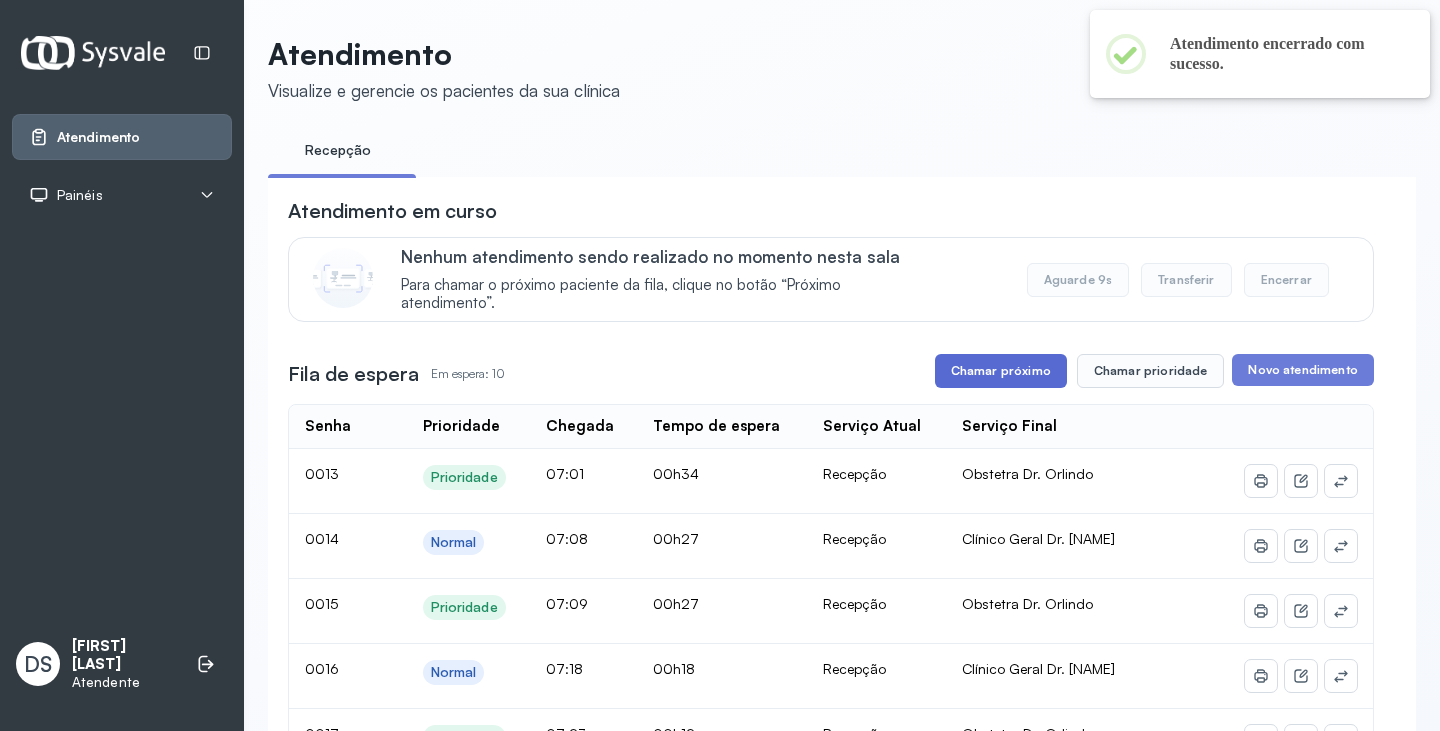 click on "Chamar próximo" at bounding box center [1001, 371] 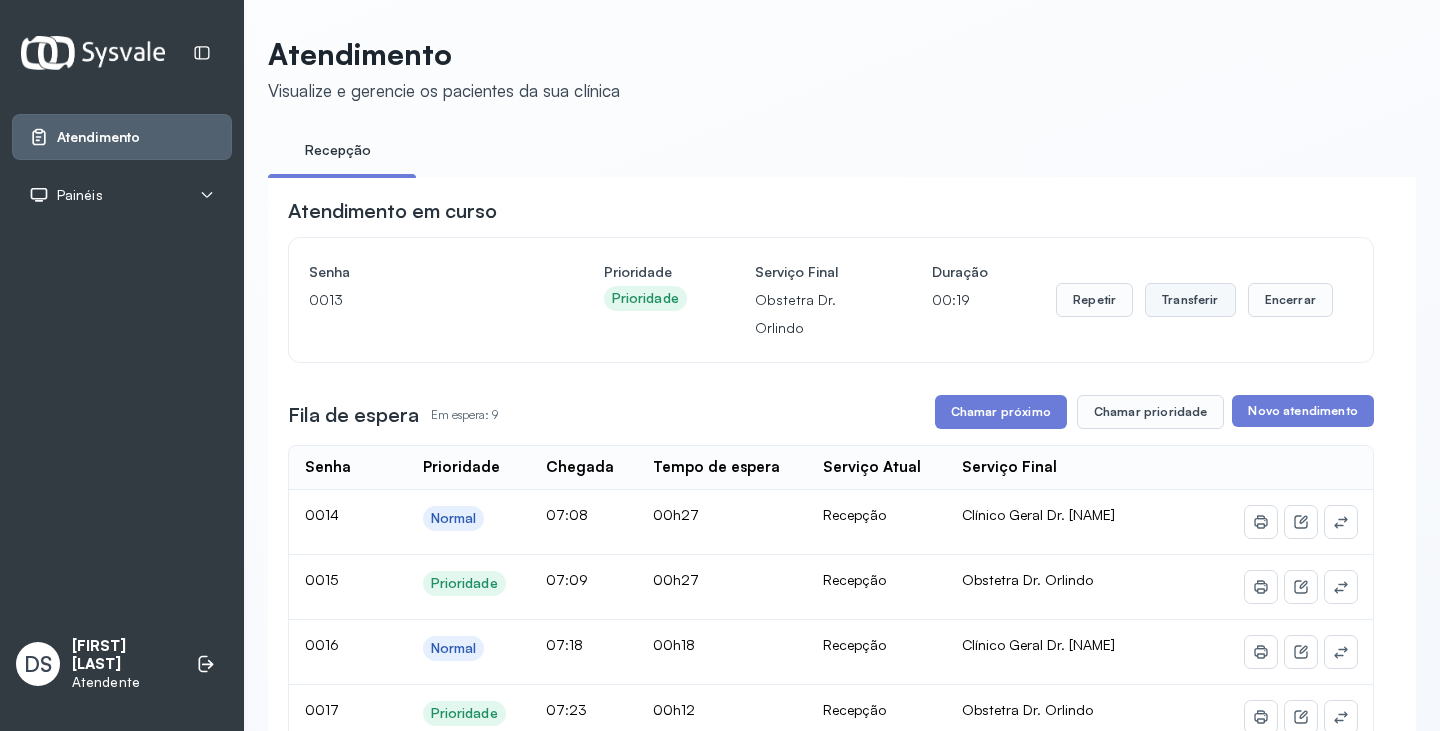 click on "Transferir" at bounding box center (1190, 300) 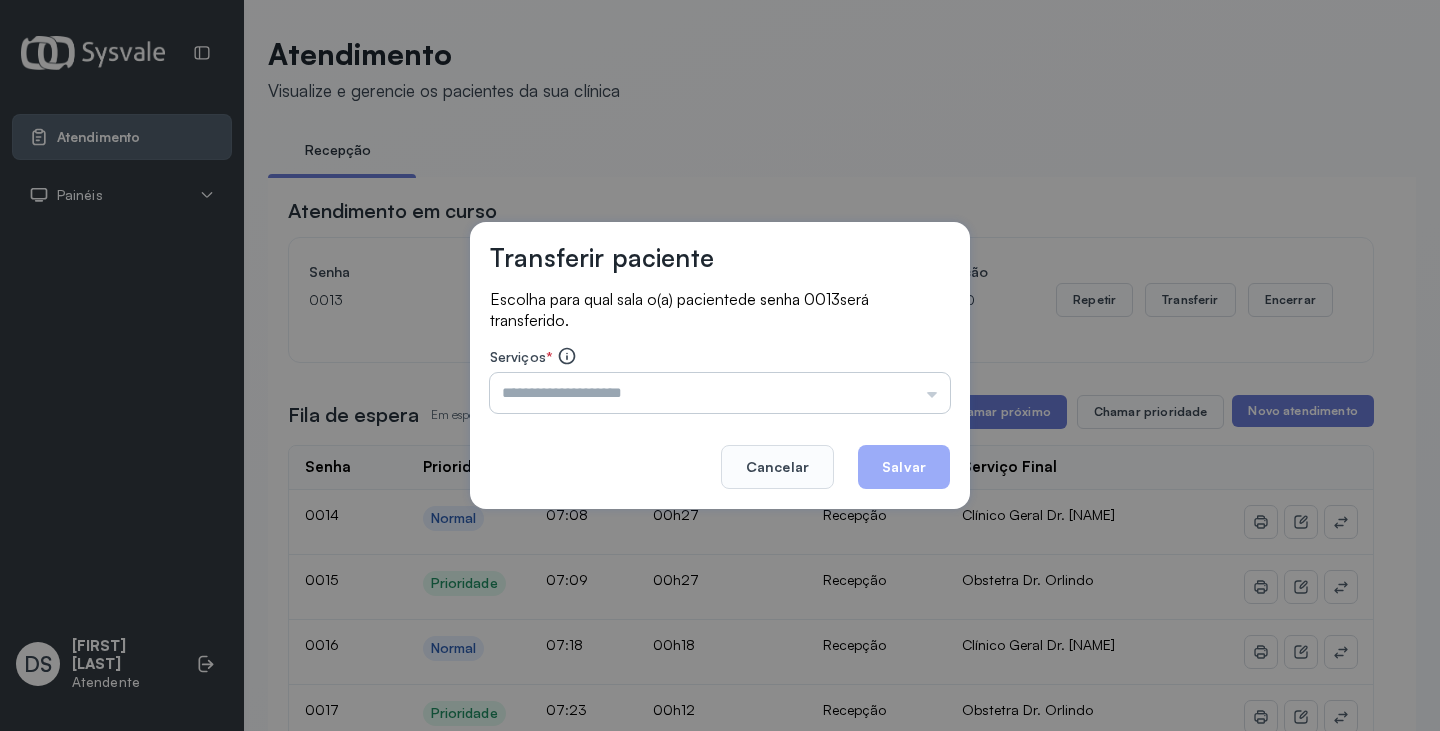 click at bounding box center [720, 393] 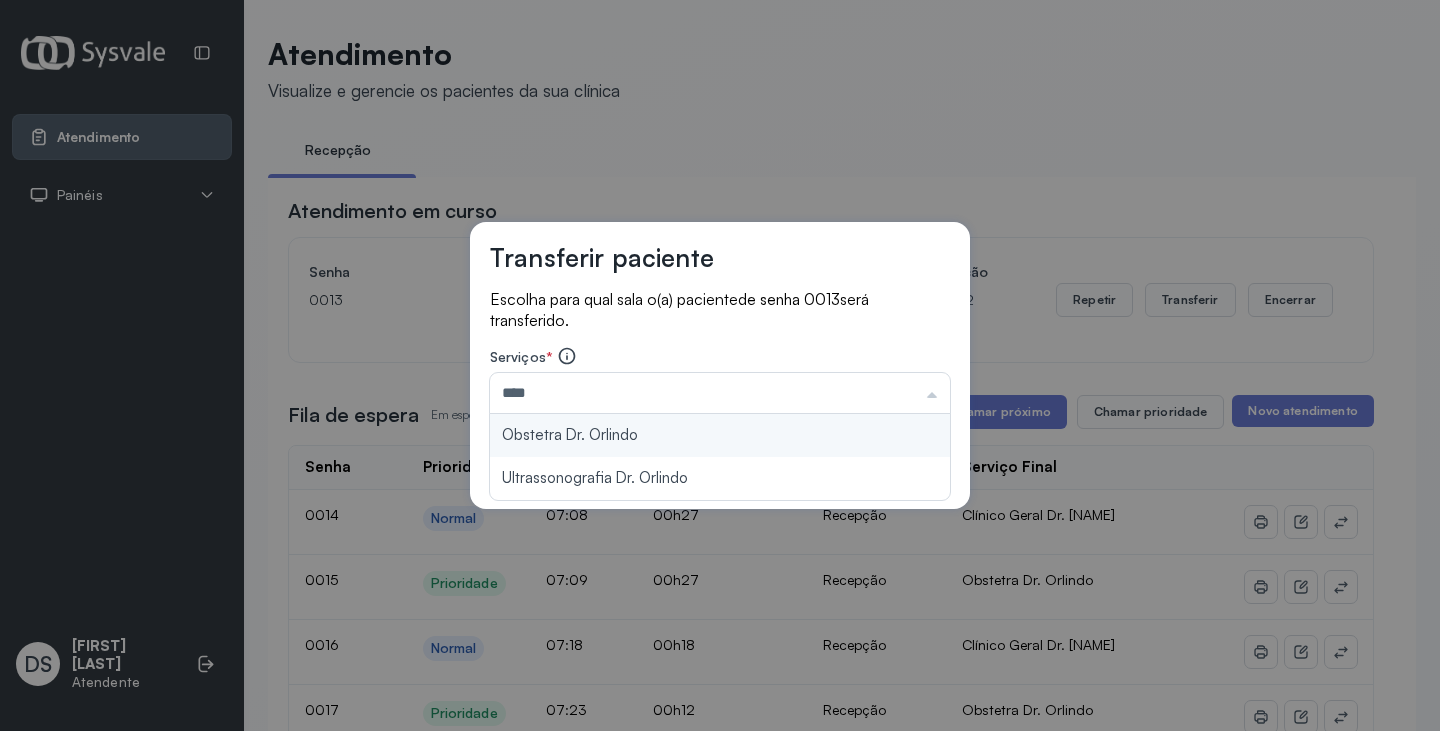 type on "**********" 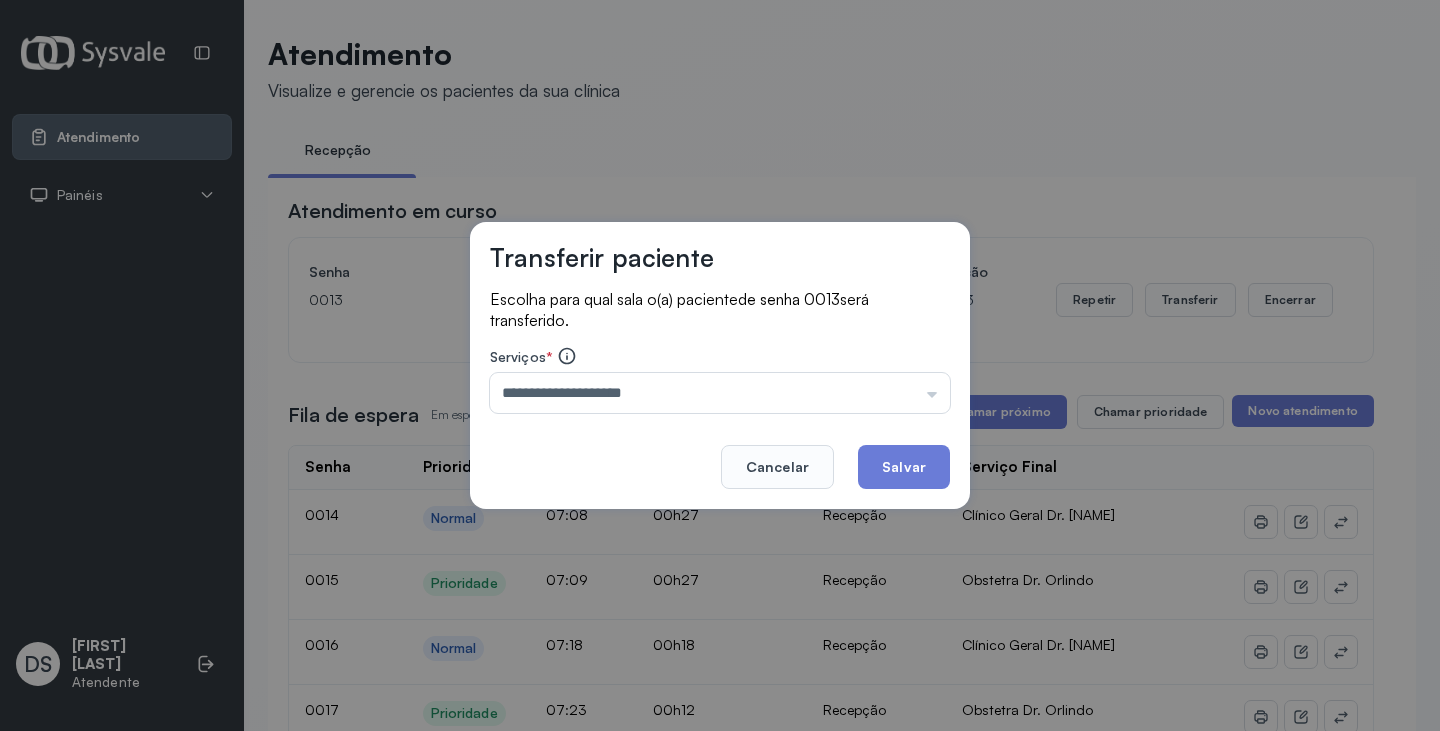 click on "**********" at bounding box center (720, 366) 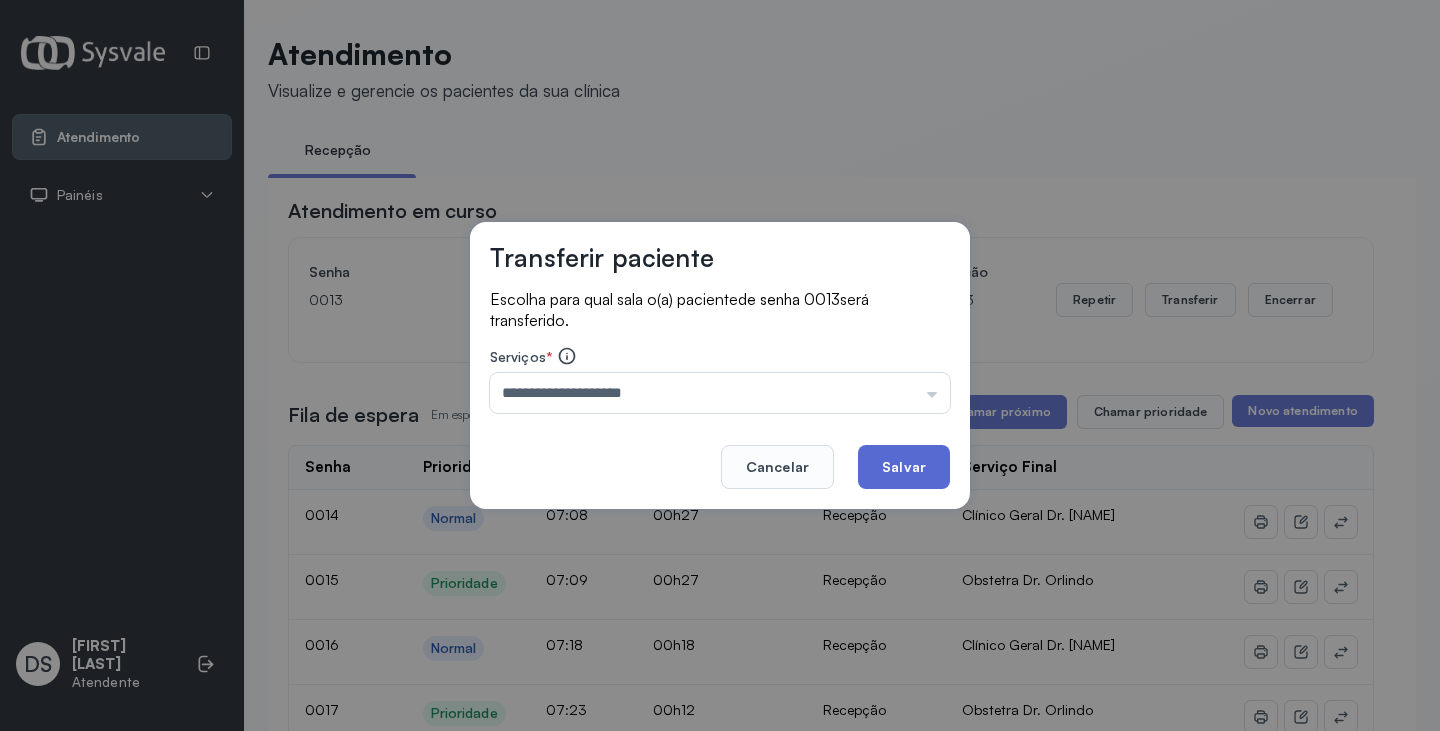 click on "Salvar" 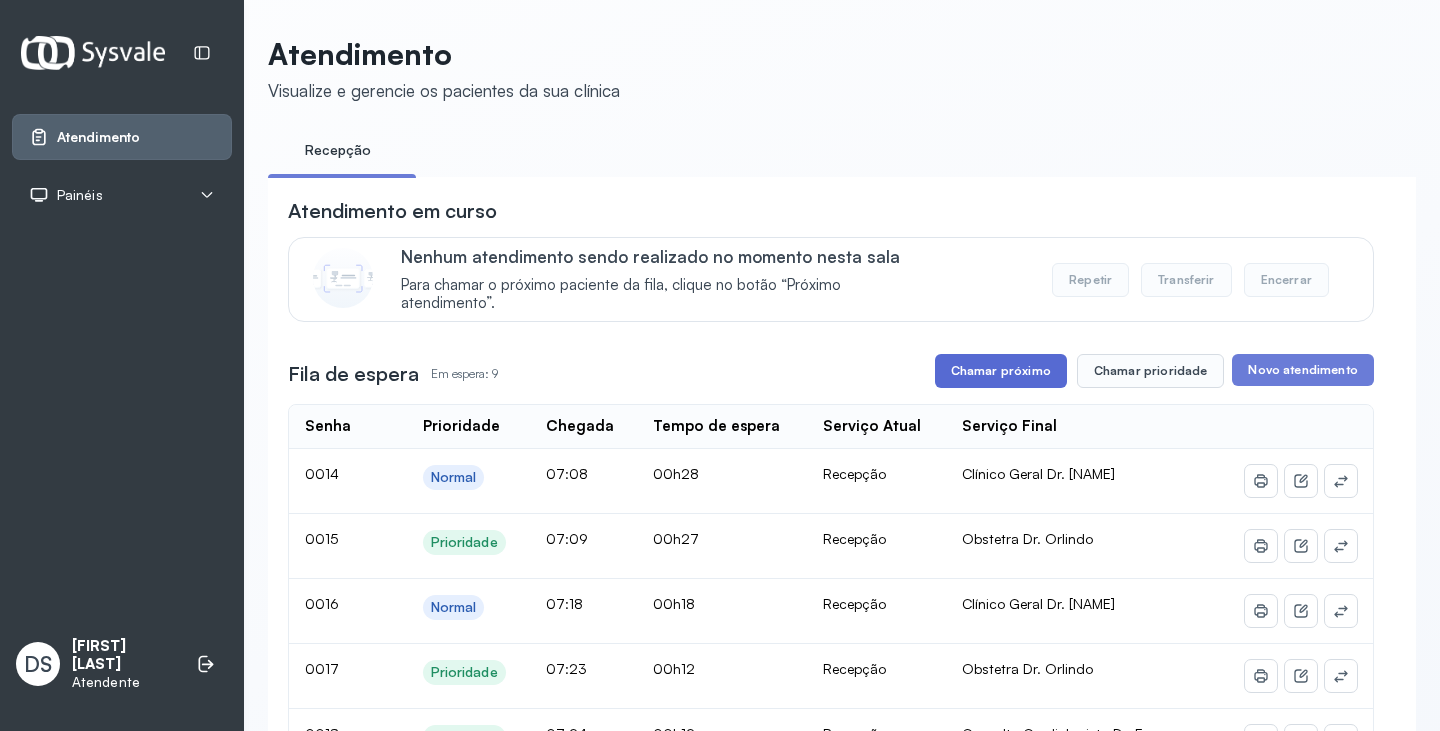 click on "Chamar próximo" at bounding box center (1001, 371) 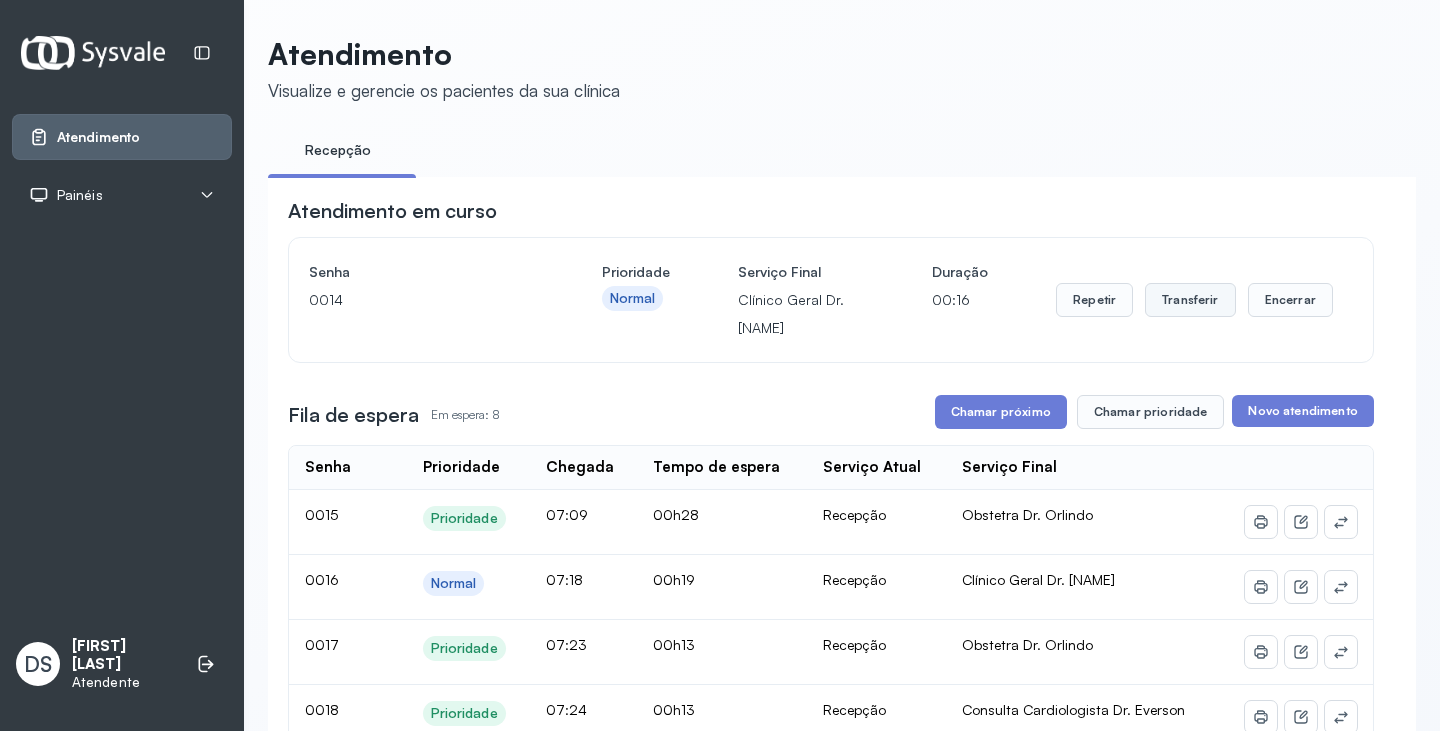 click on "Transferir" at bounding box center [1190, 300] 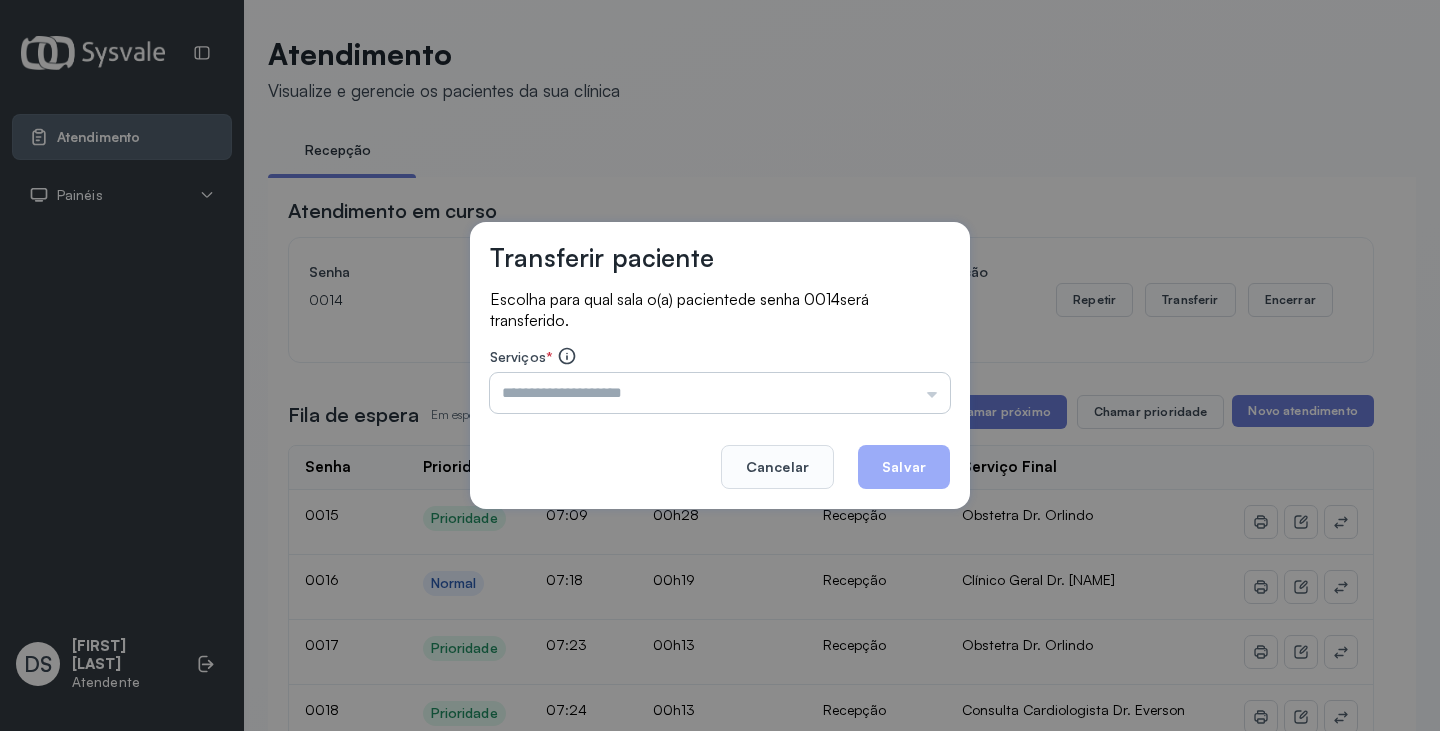 click at bounding box center (720, 393) 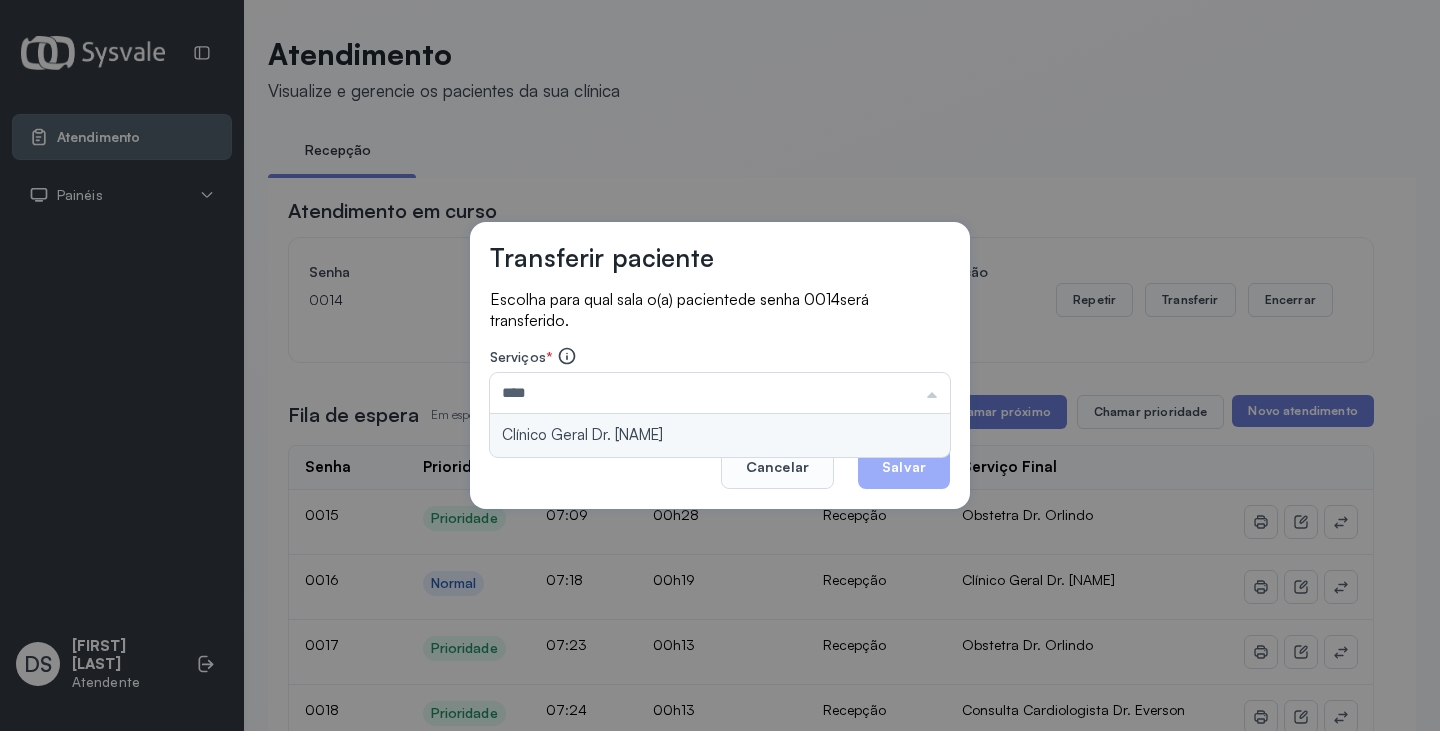type on "**********" 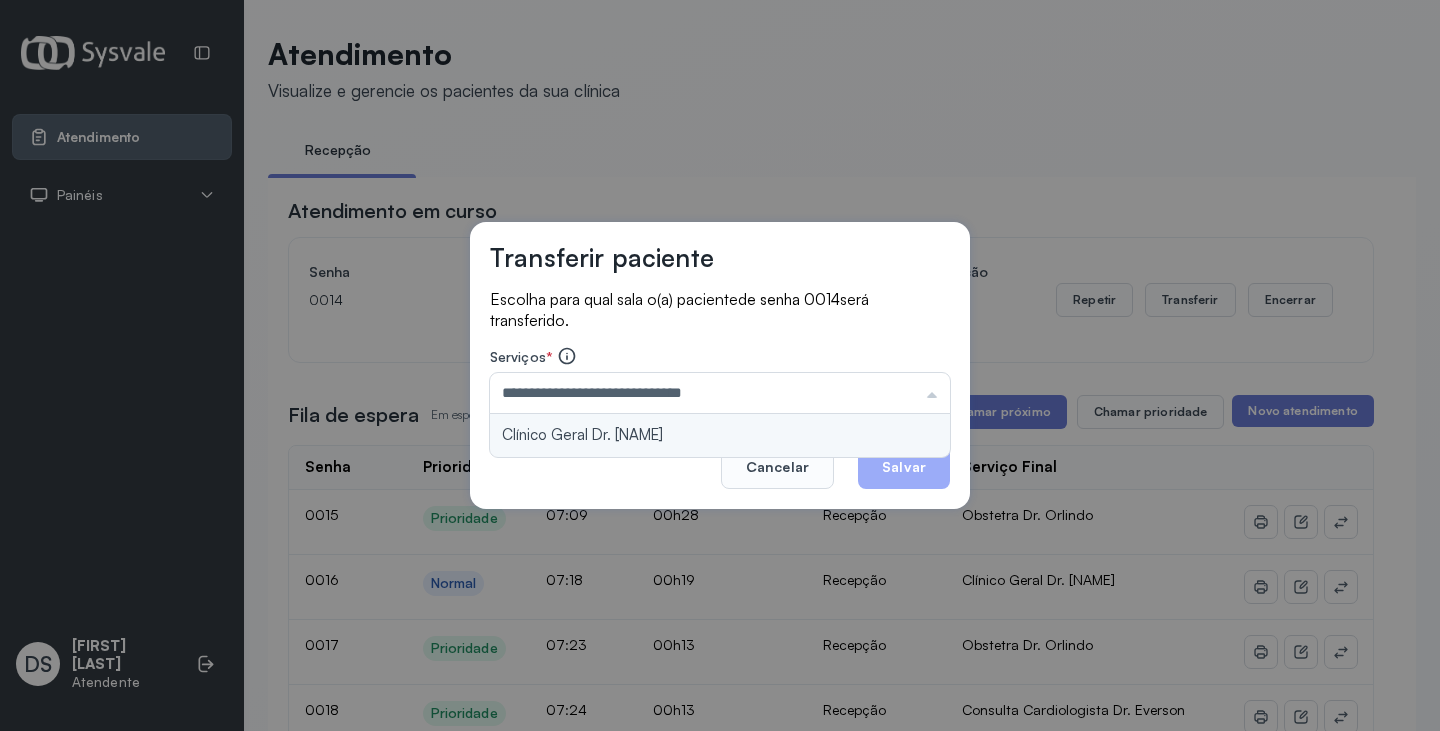 drag, startPoint x: 768, startPoint y: 429, endPoint x: 845, endPoint y: 457, distance: 81.9329 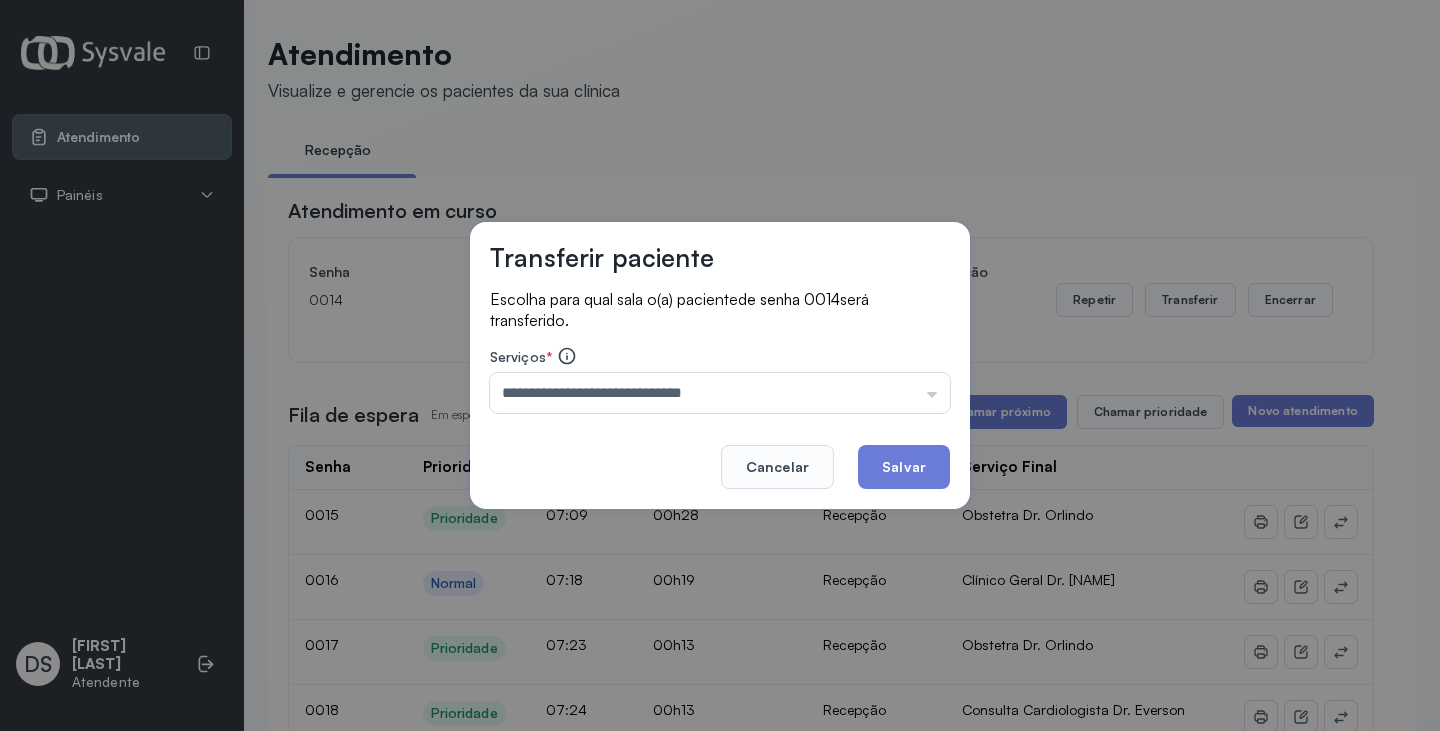 click on "Cancelar Salvar" at bounding box center [720, 453] 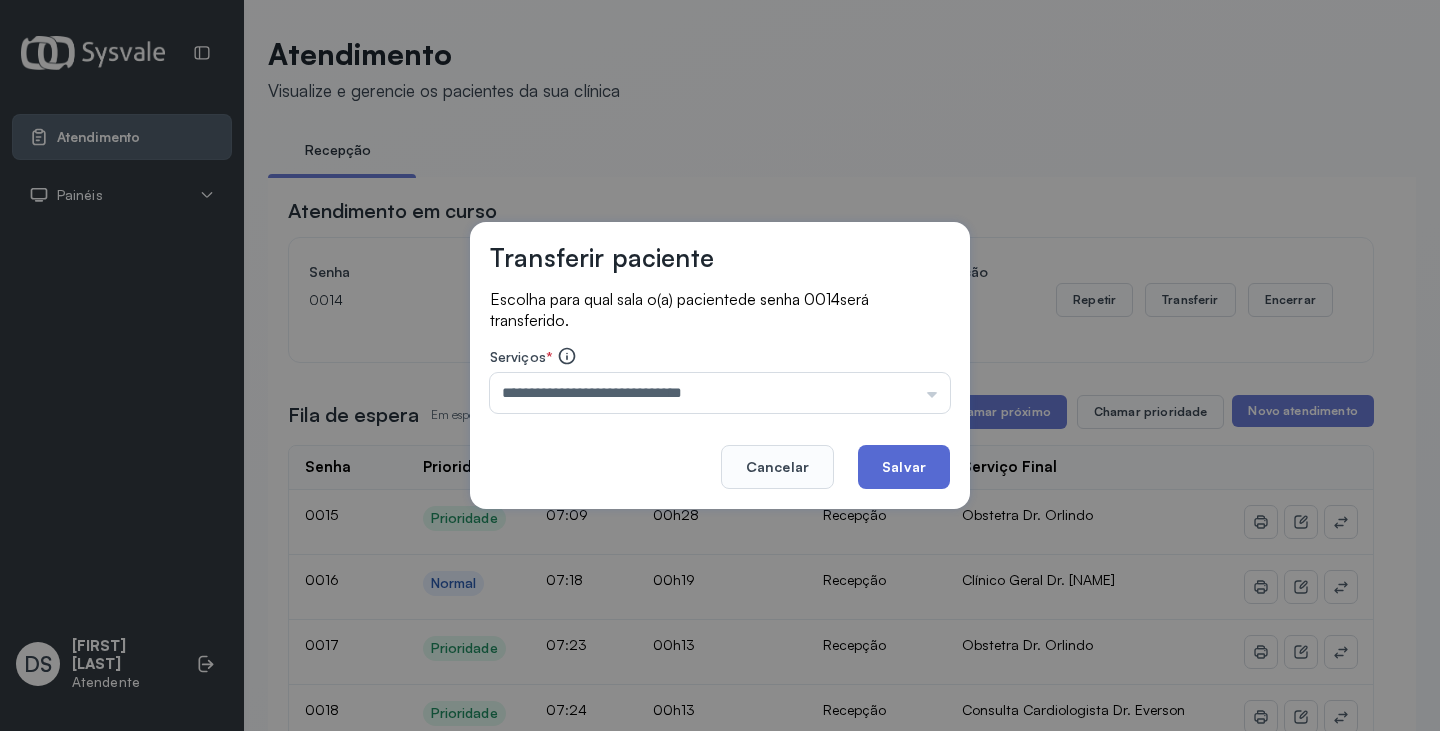 click on "Salvar" 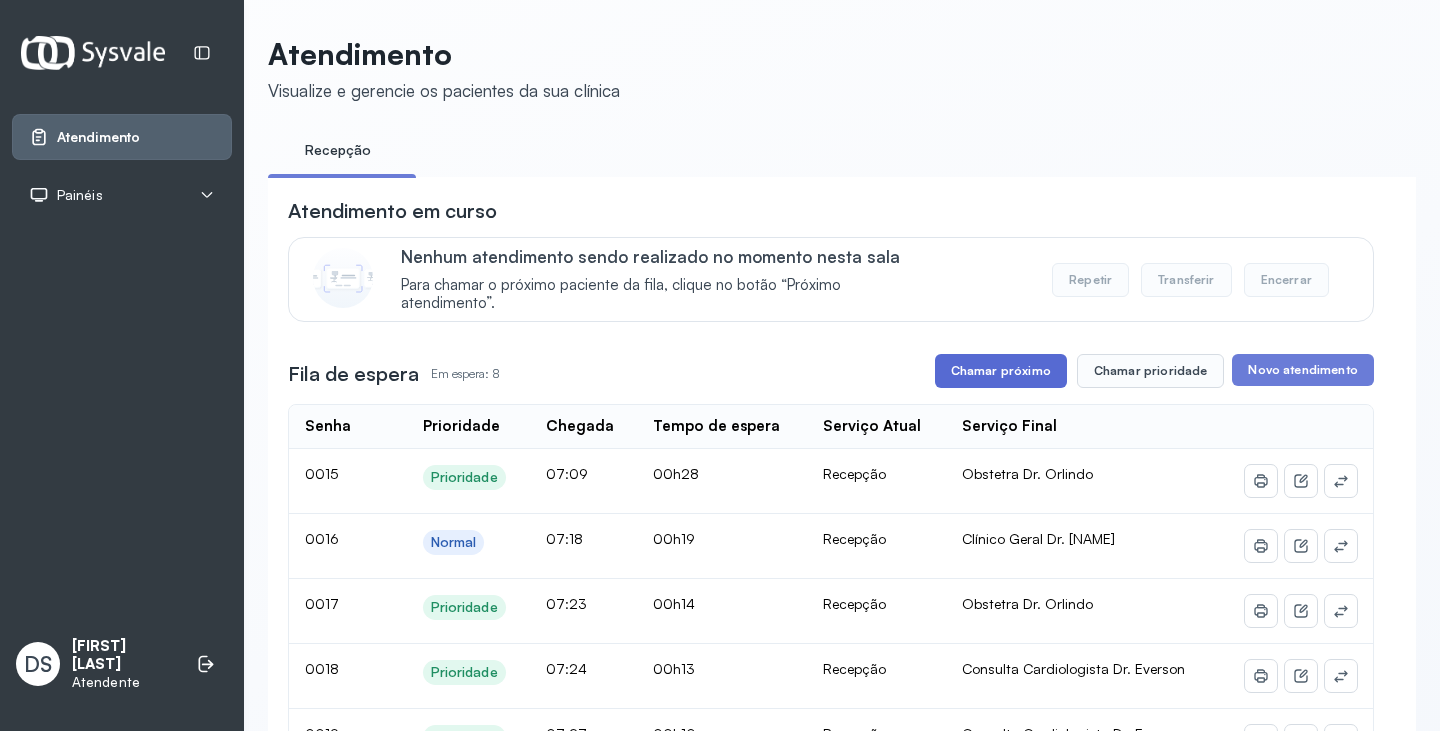 click on "Chamar próximo" at bounding box center (1001, 371) 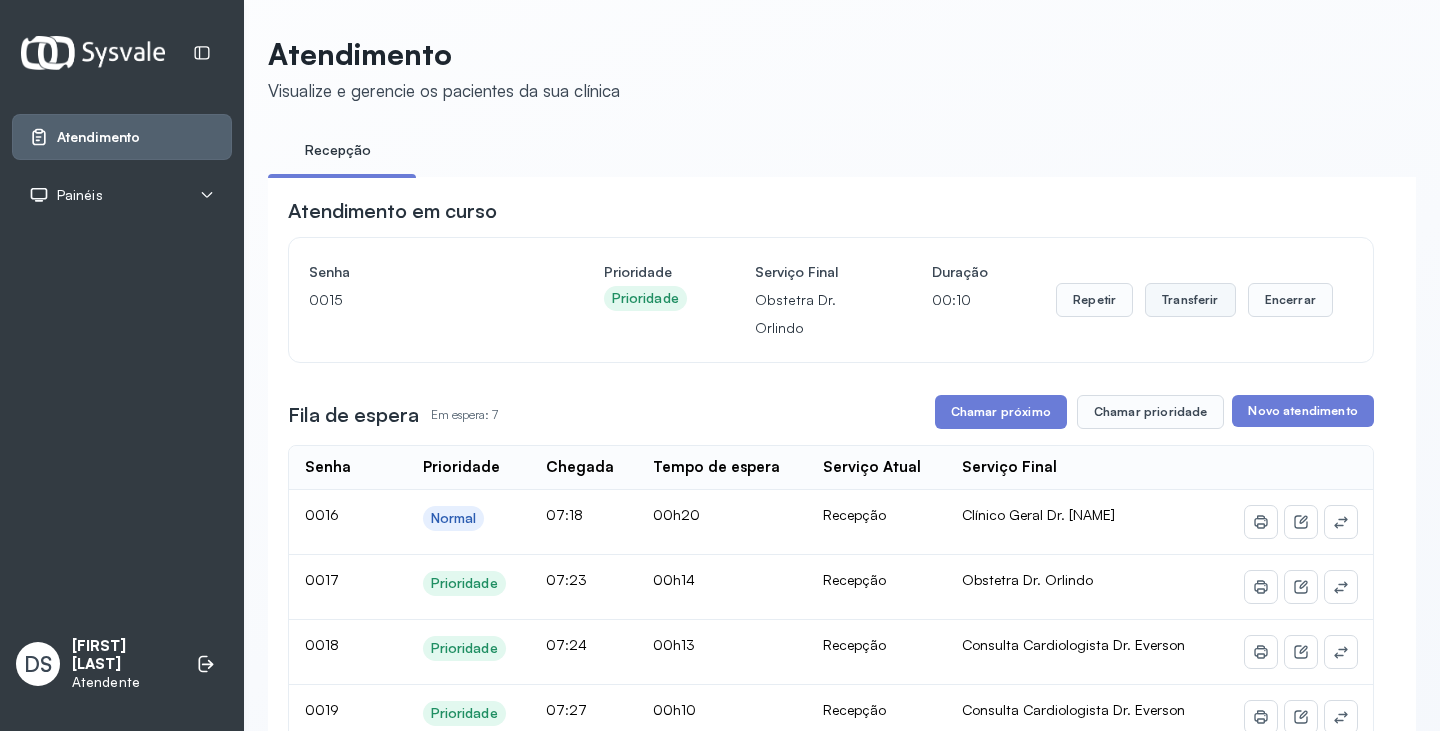click on "Transferir" at bounding box center [1190, 300] 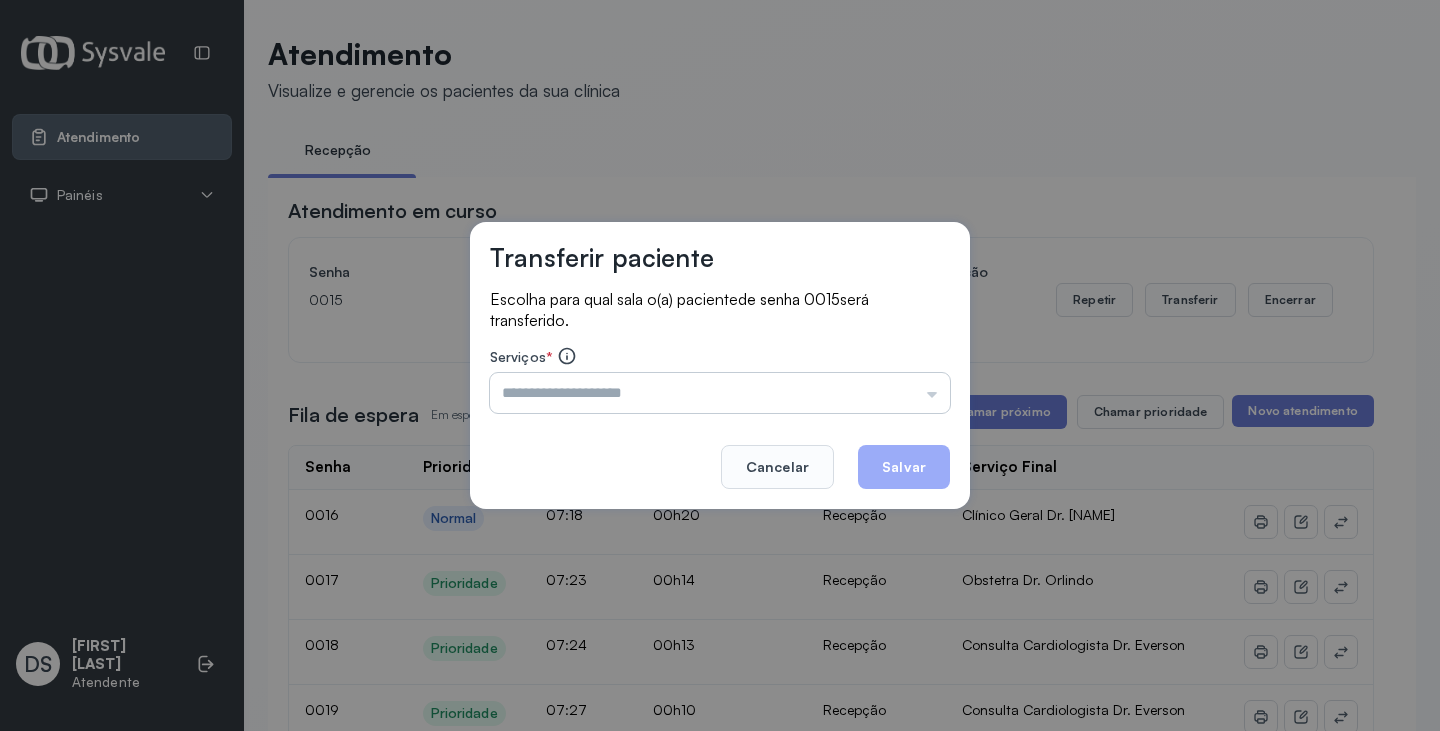 click at bounding box center (720, 393) 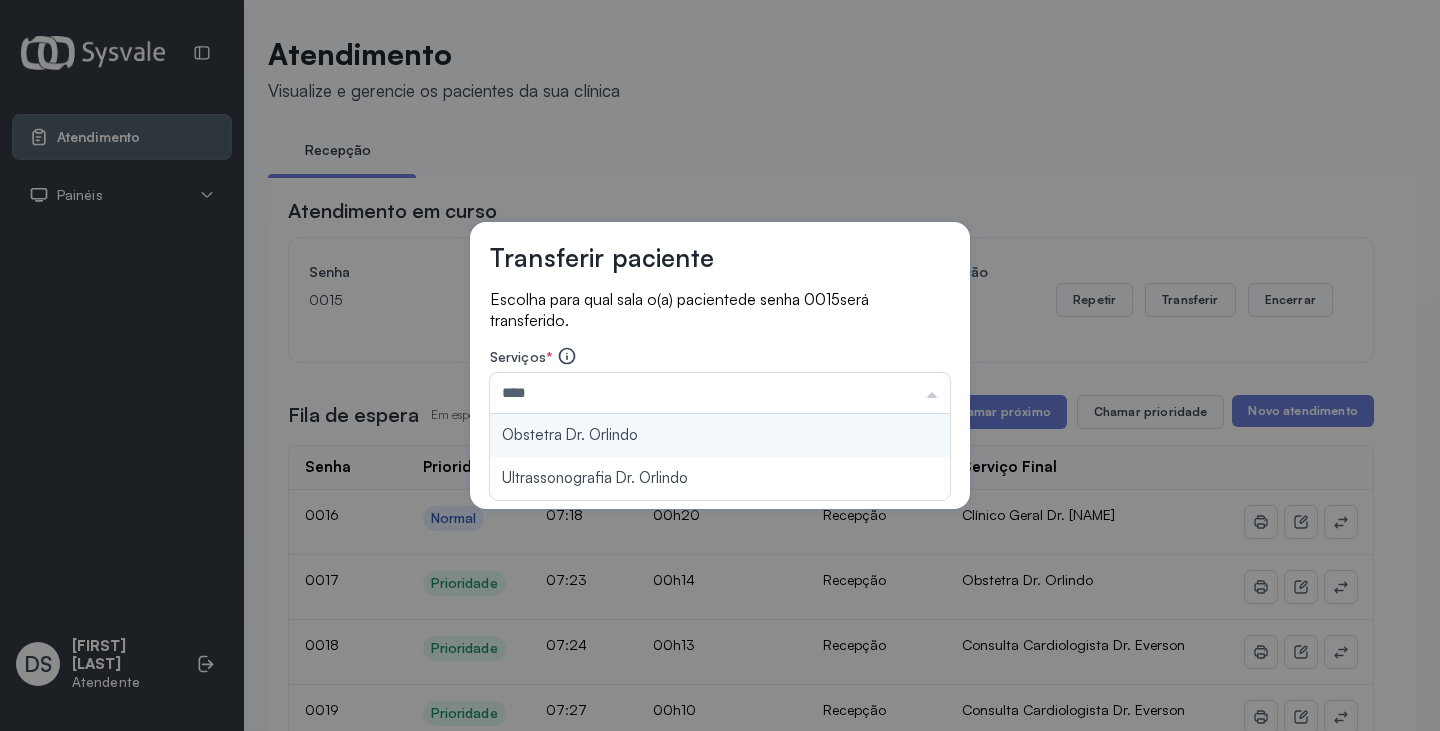 type on "**********" 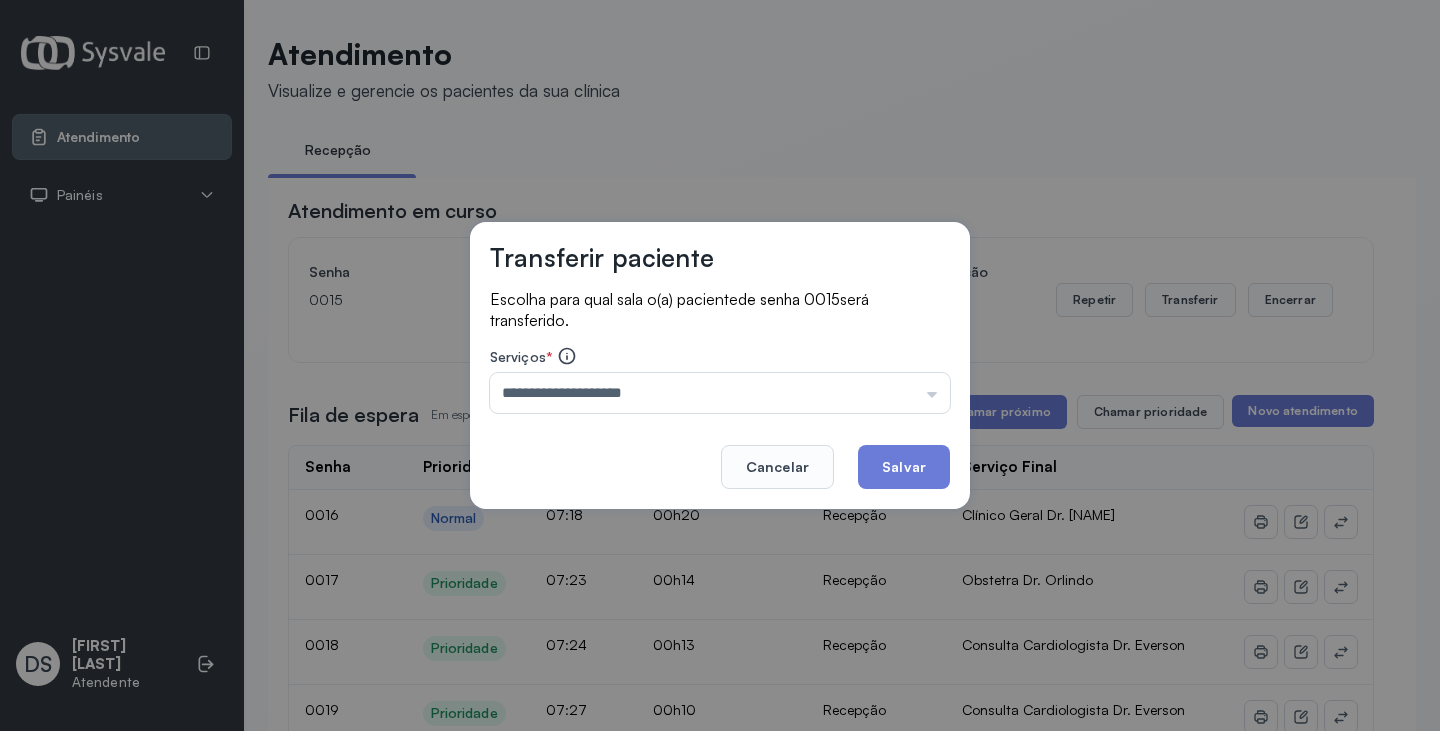 click on "**********" at bounding box center (720, 366) 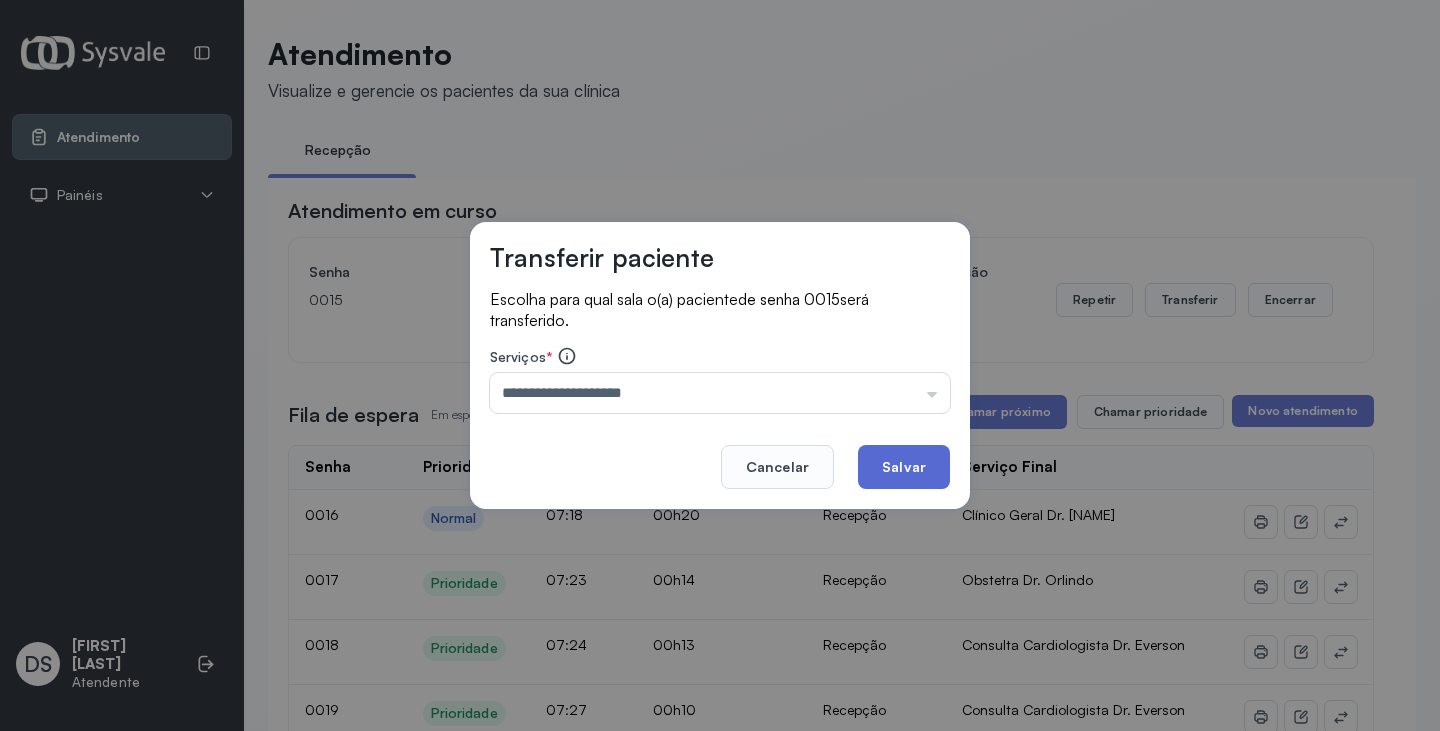 click on "Salvar" 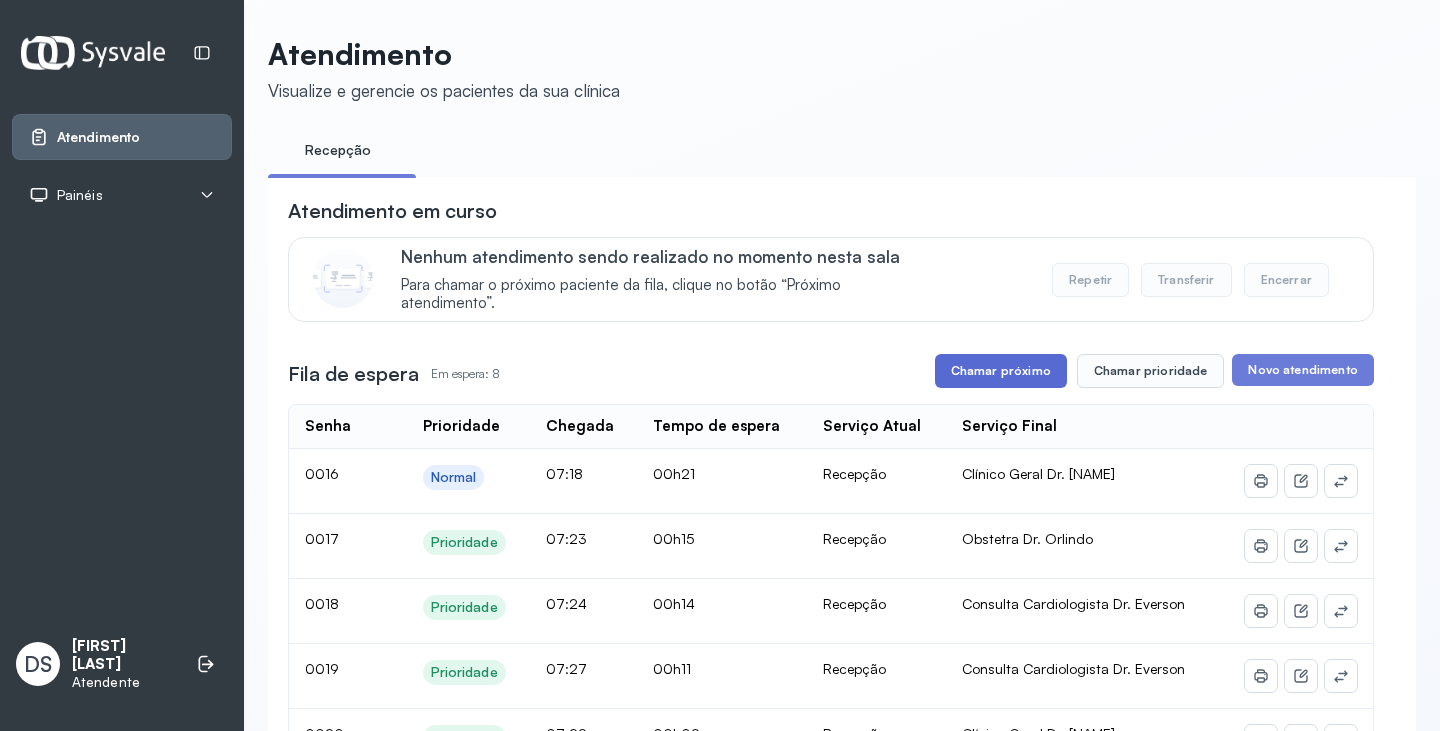 click on "Chamar próximo" at bounding box center [1001, 371] 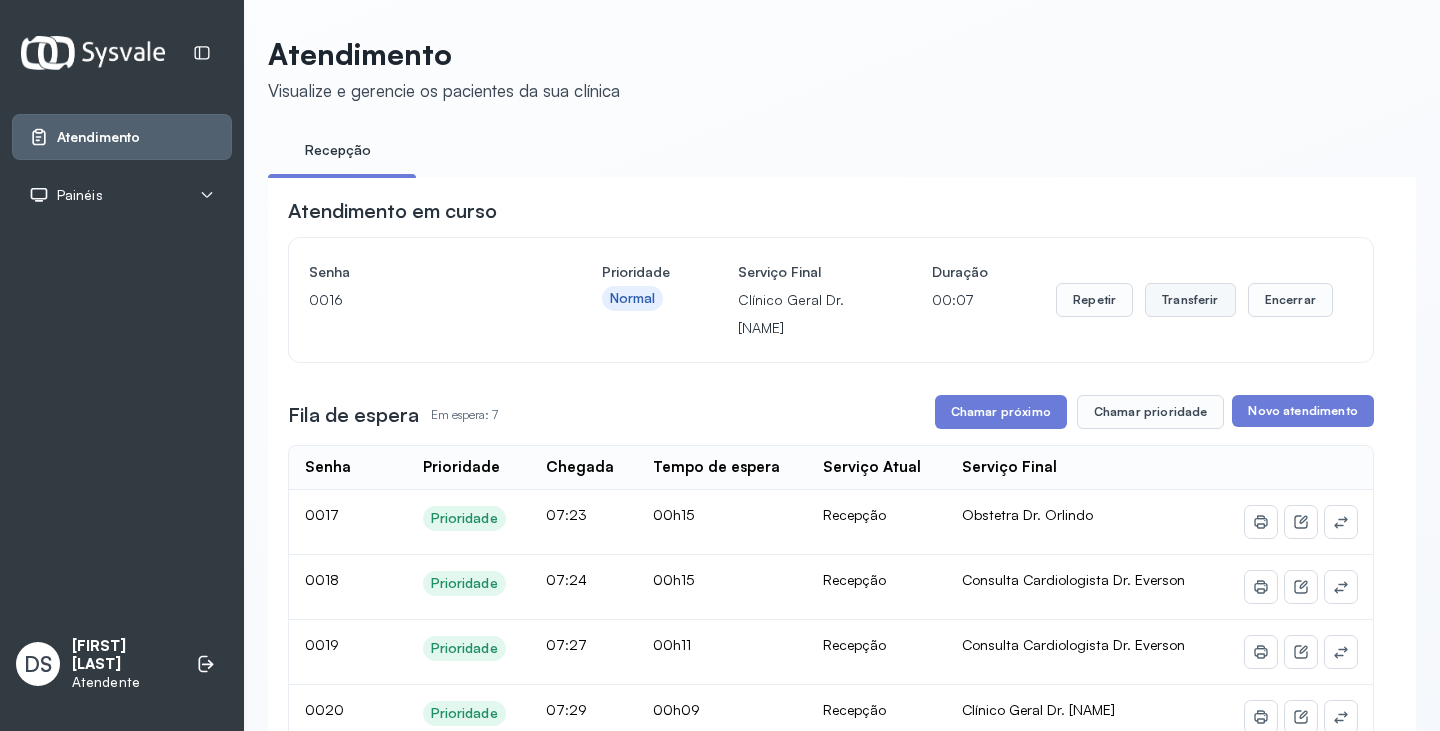 click on "Transferir" at bounding box center (1190, 300) 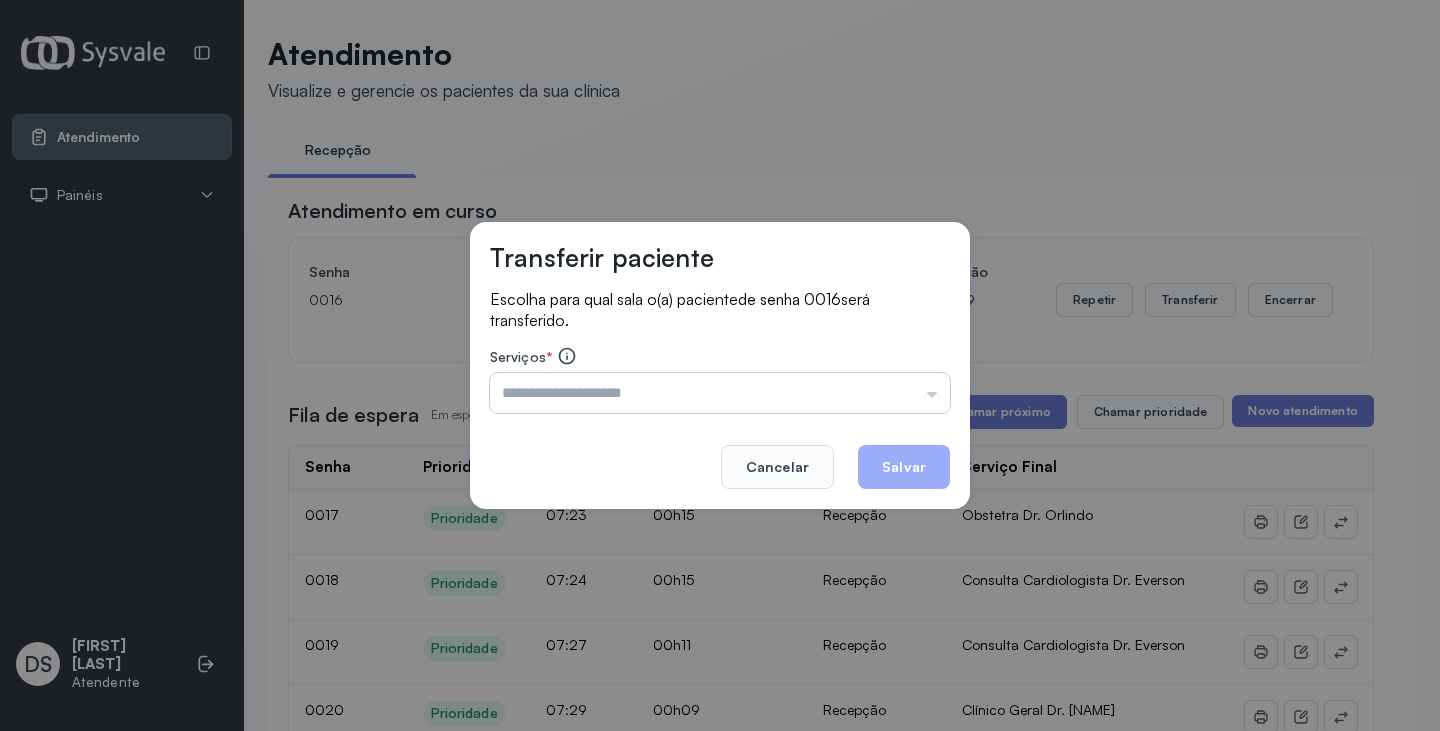 click at bounding box center (720, 393) 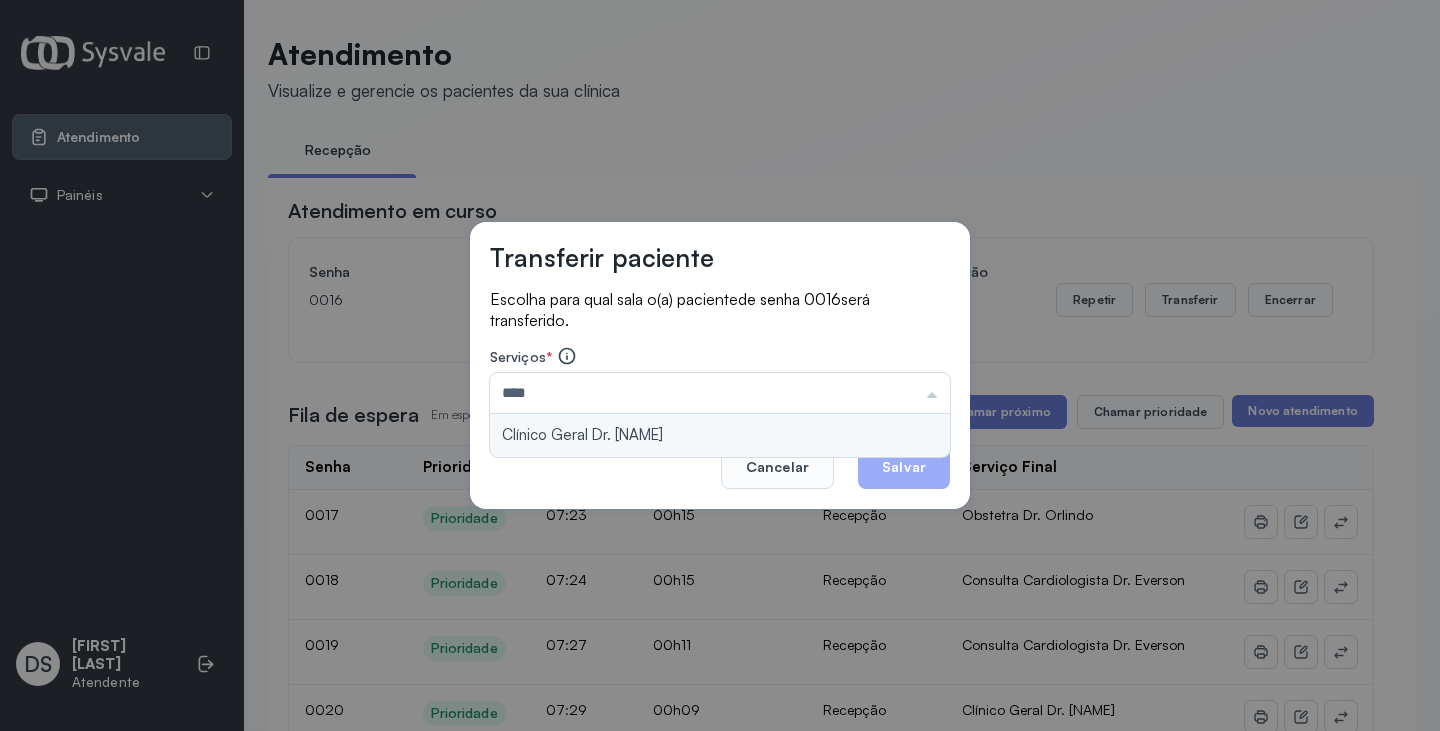 type on "**********" 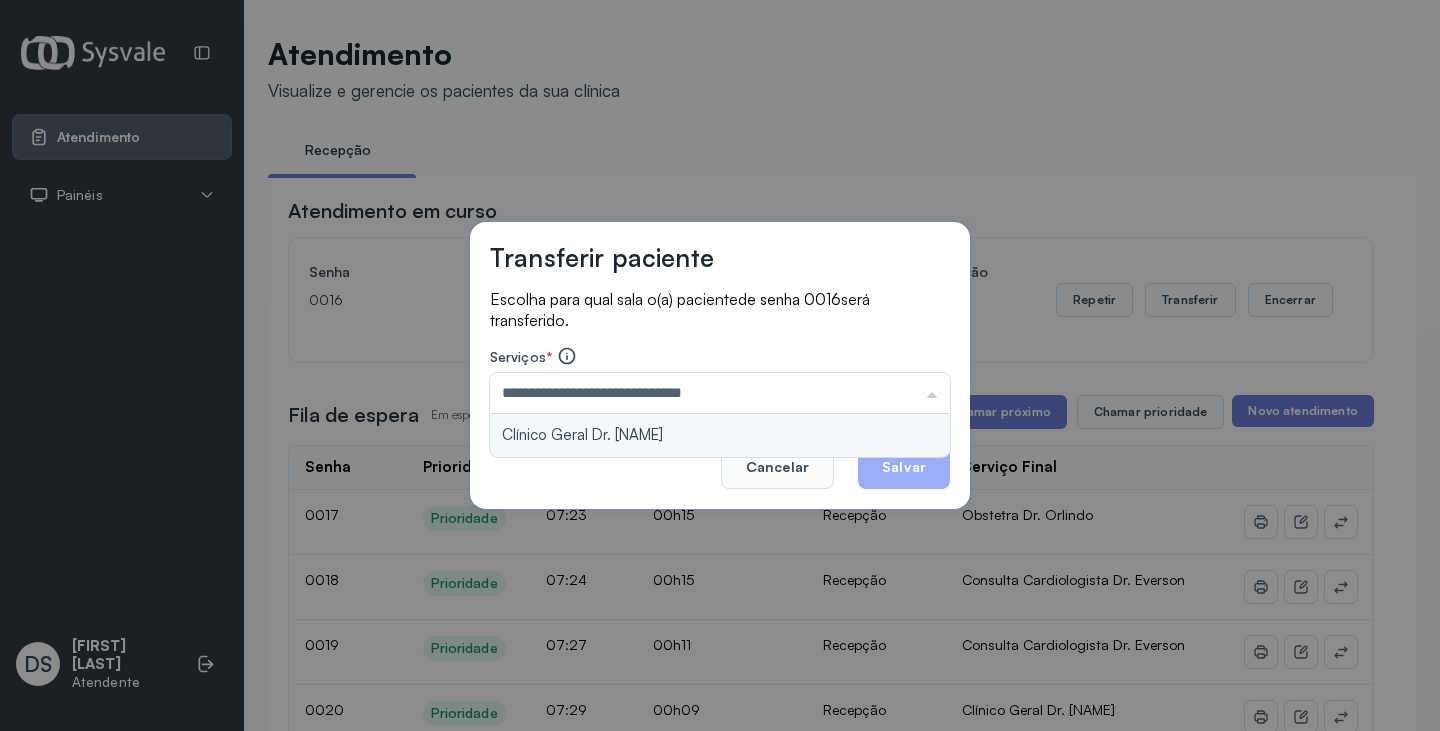 drag, startPoint x: 776, startPoint y: 424, endPoint x: 848, endPoint y: 444, distance: 74.726166 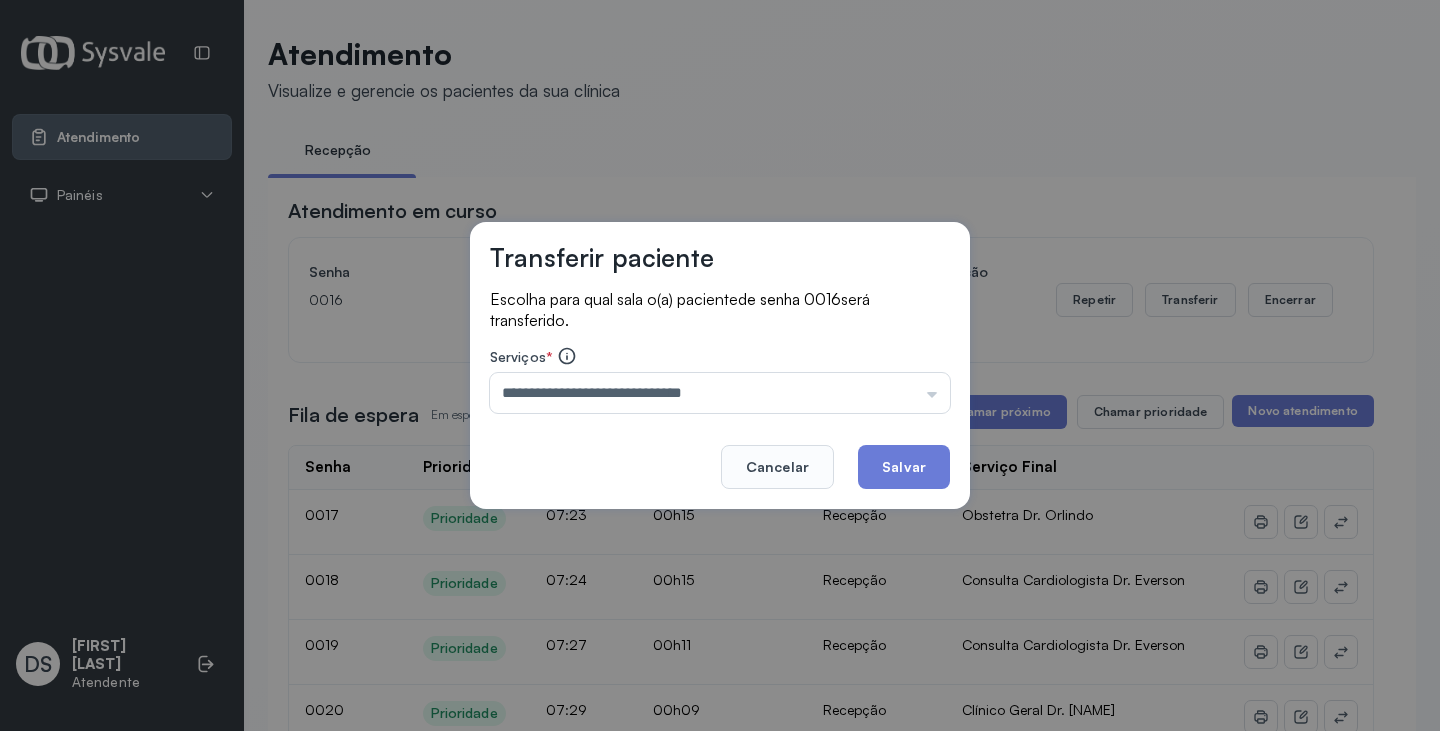 drag, startPoint x: 890, startPoint y: 462, endPoint x: 891, endPoint y: 451, distance: 11.045361 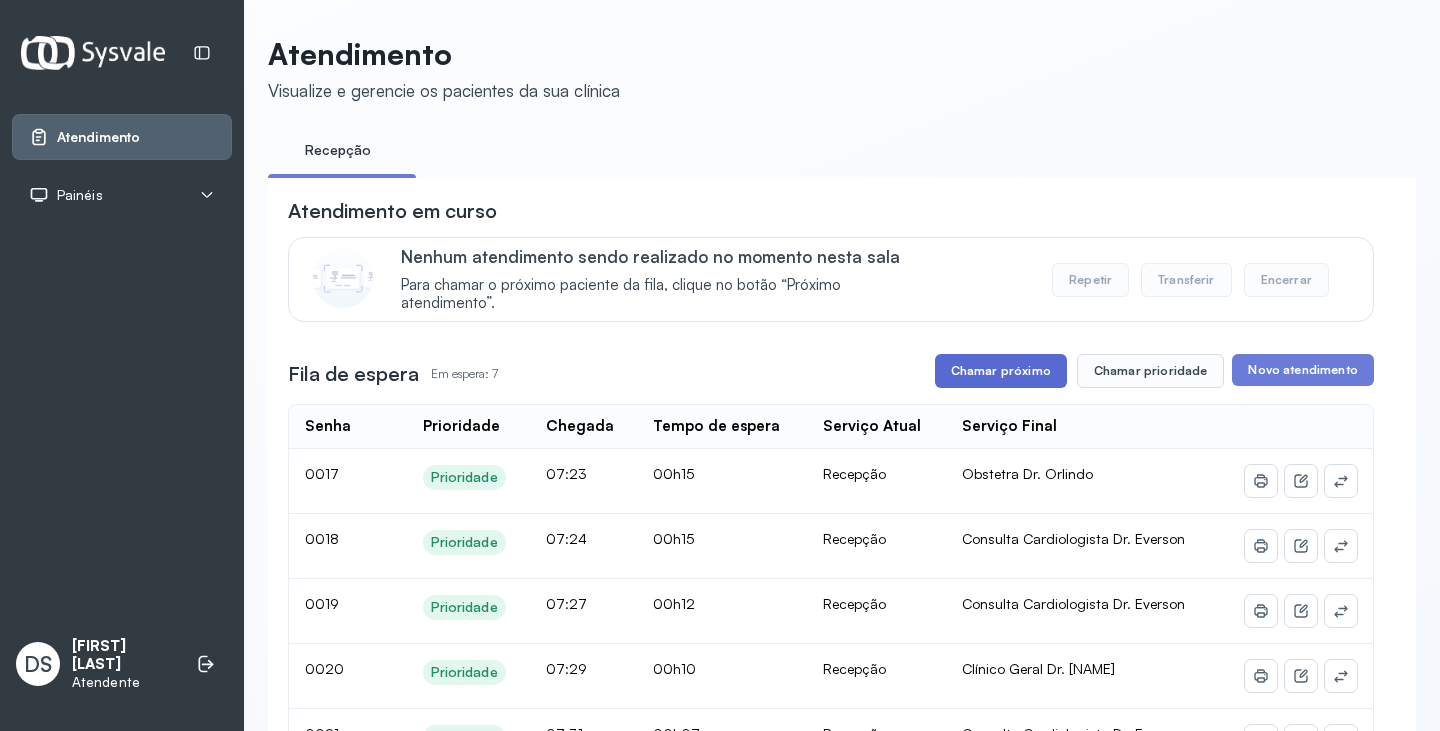 click on "Chamar próximo" at bounding box center [1001, 371] 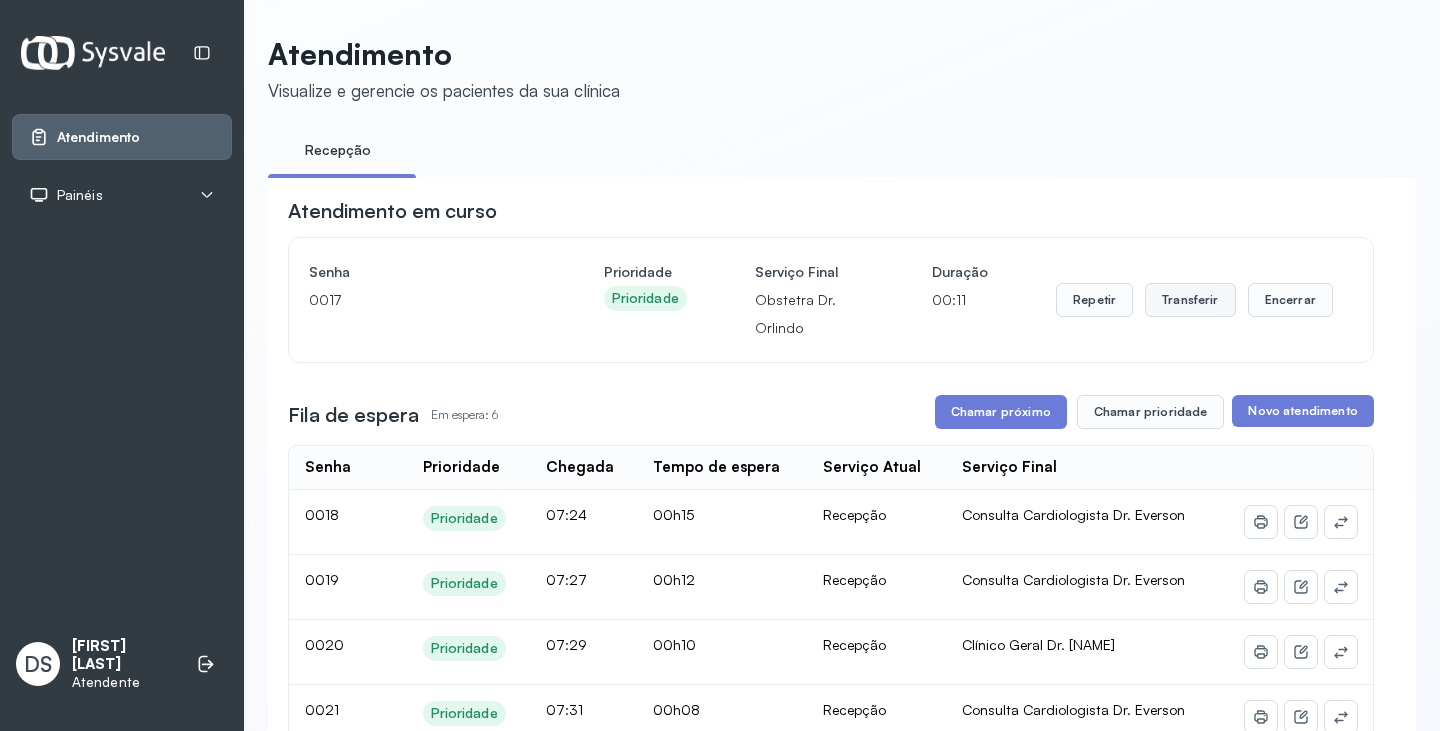 click on "Transferir" at bounding box center (1190, 300) 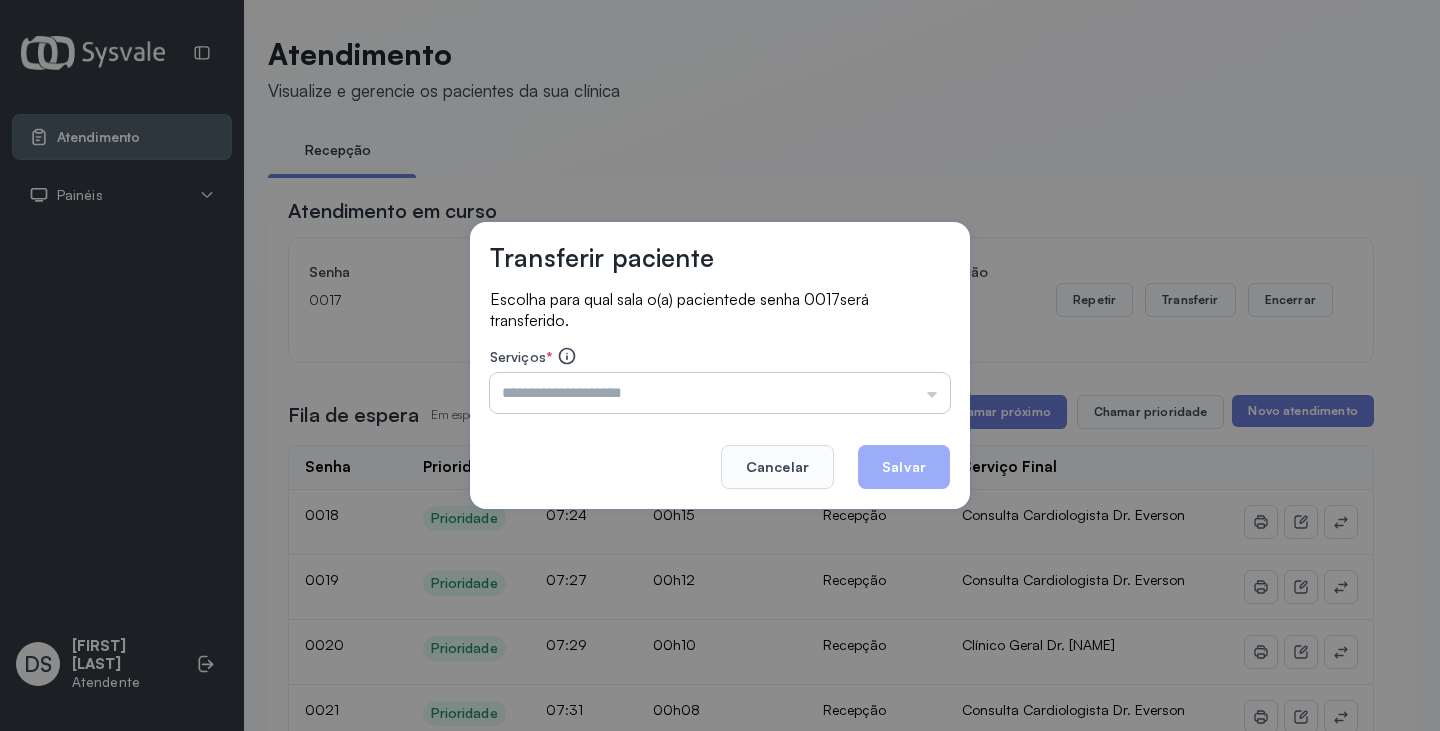 click at bounding box center [720, 393] 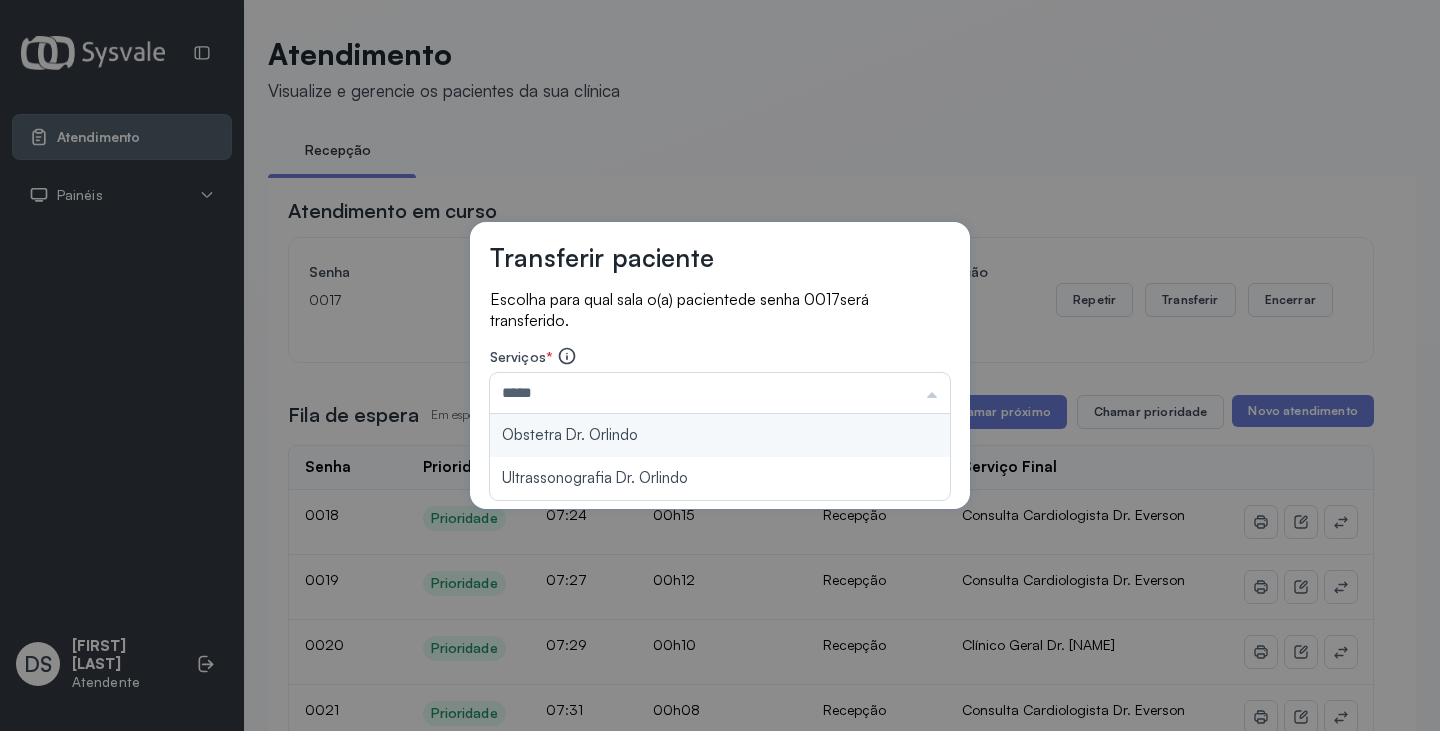 type on "**********" 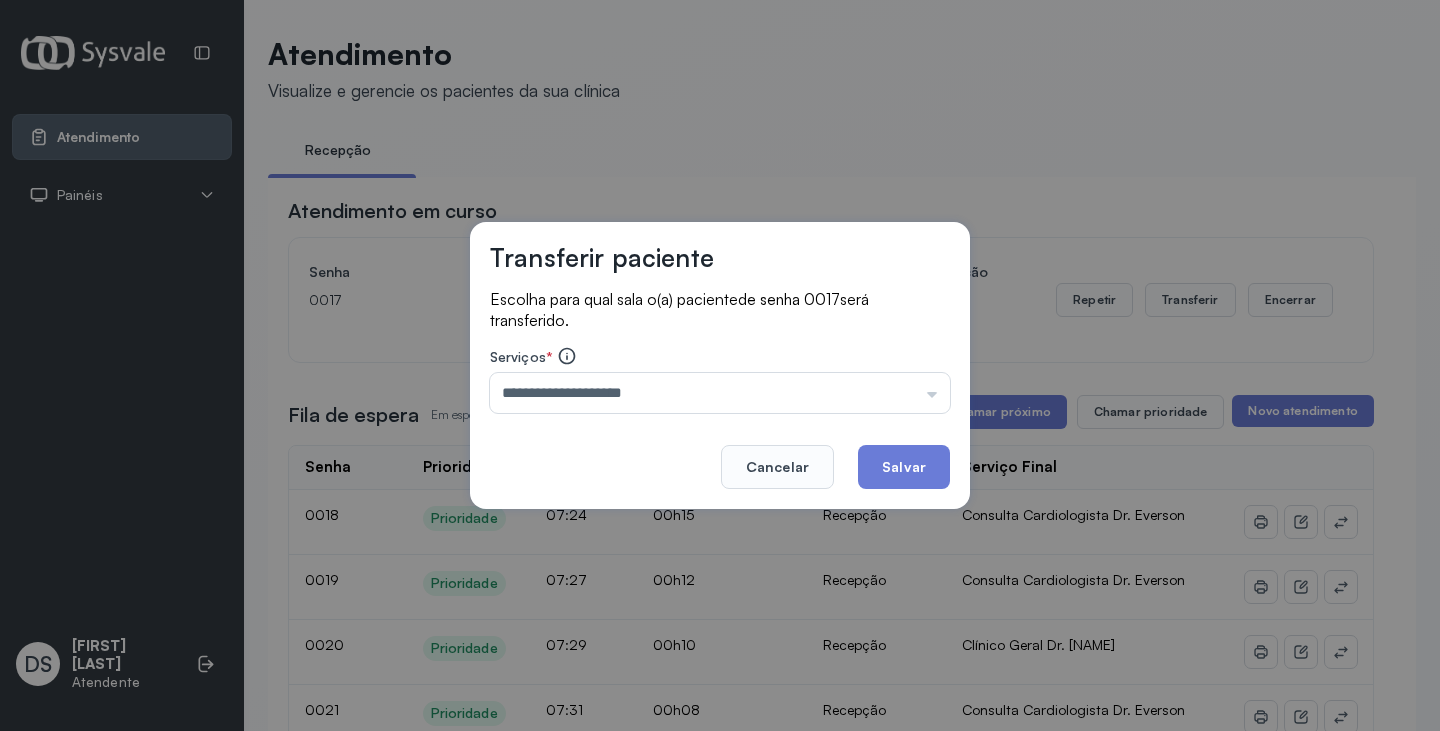 click on "**********" at bounding box center [720, 366] 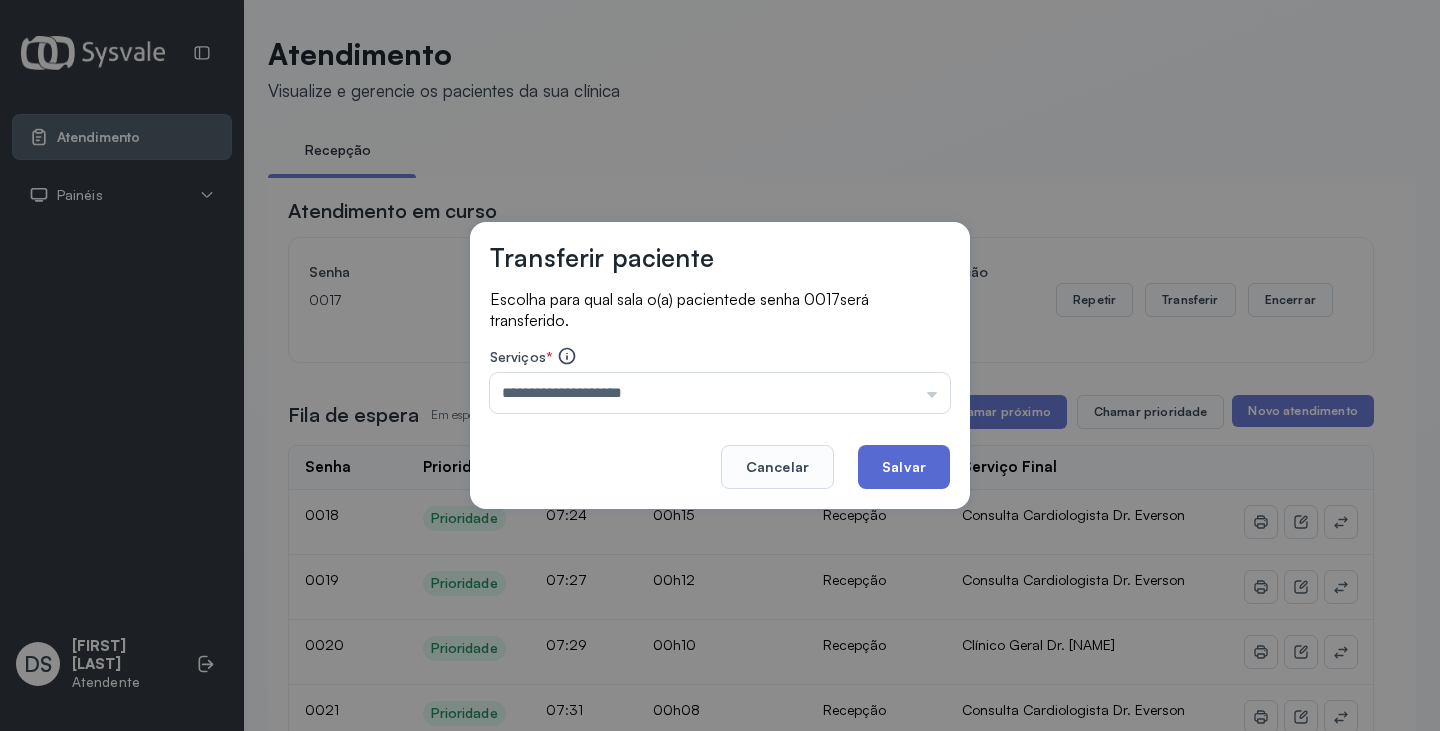 click on "Salvar" 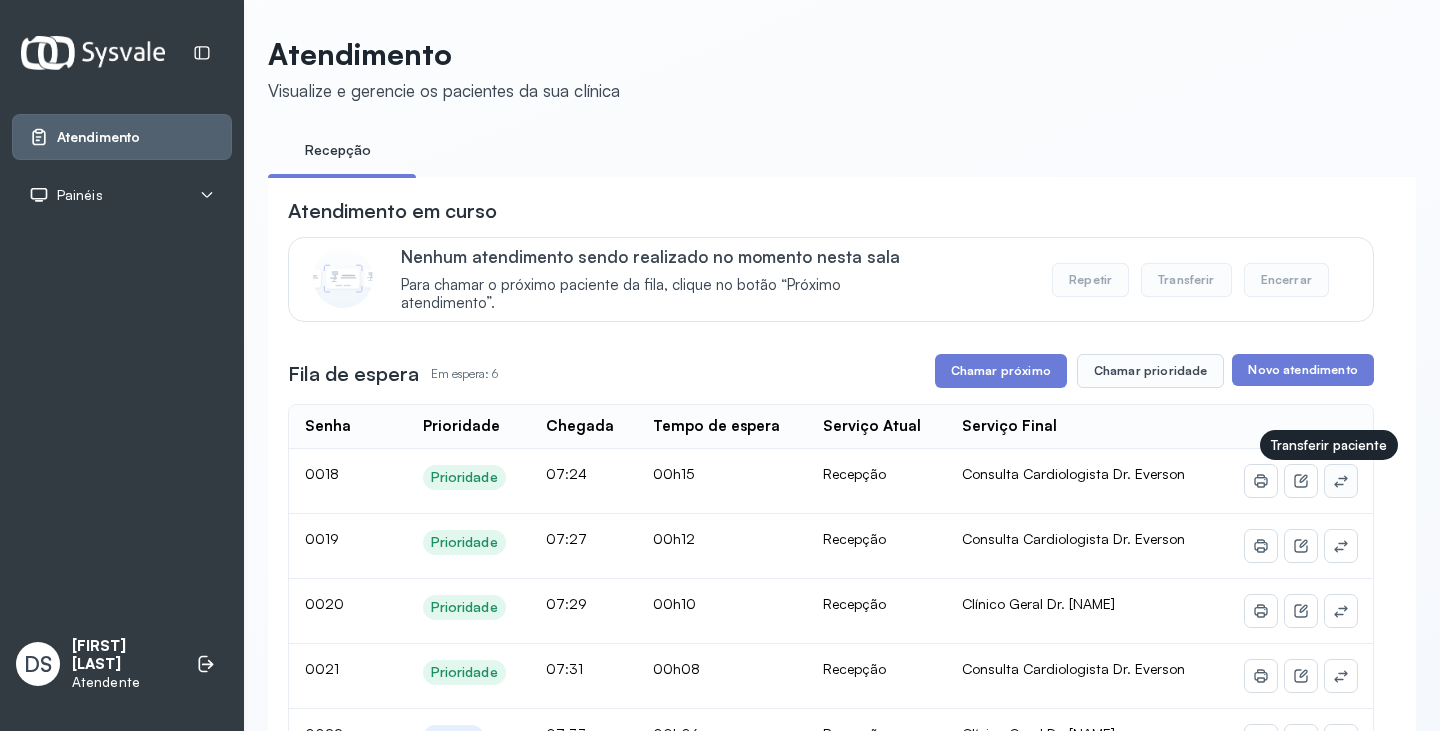 click 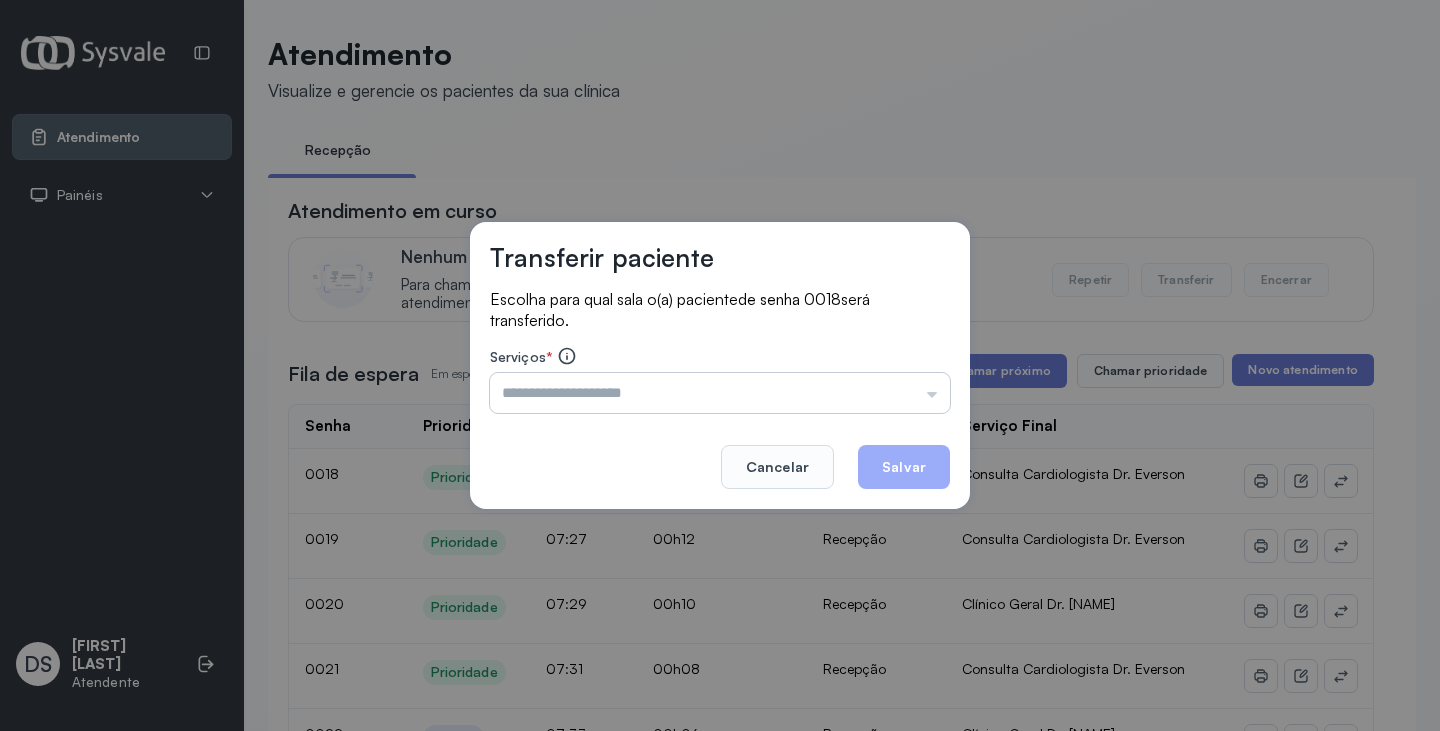 click at bounding box center (720, 393) 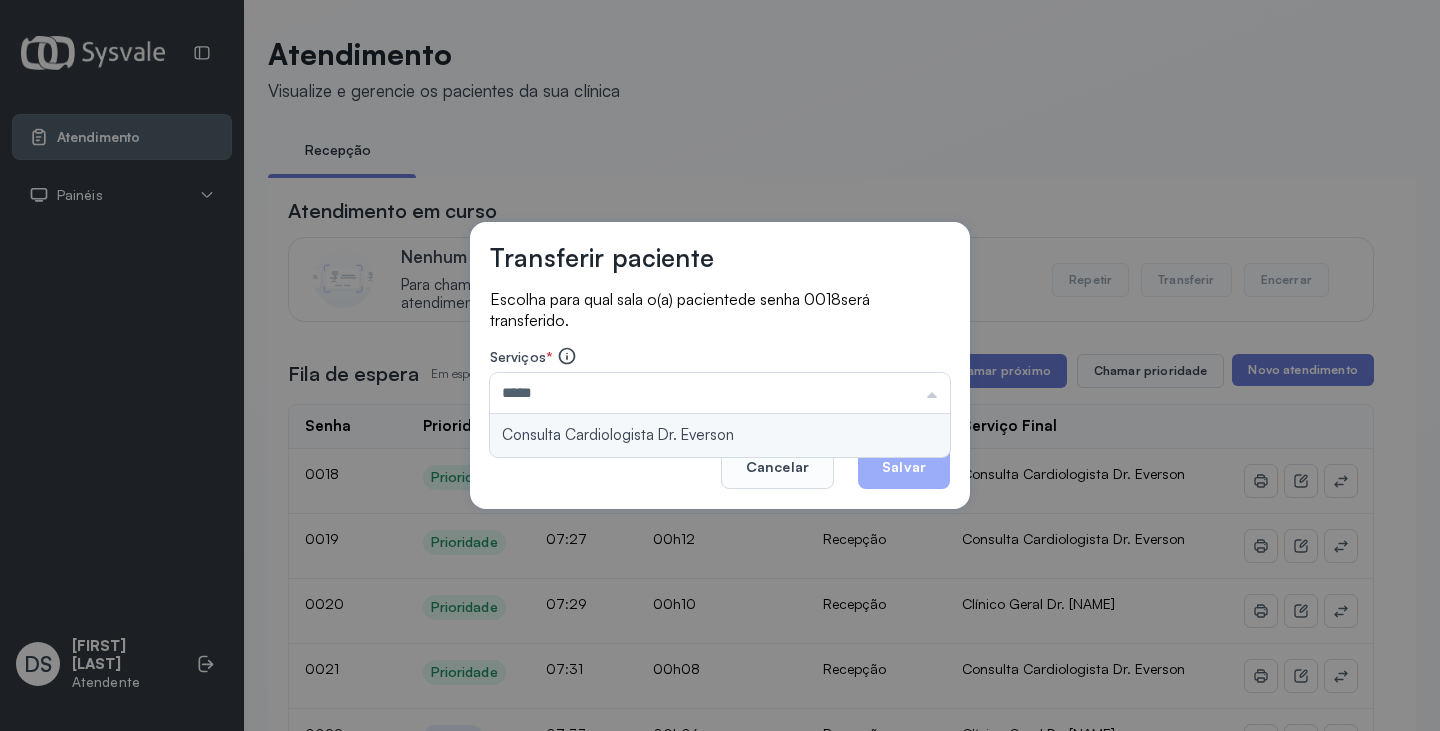 type on "**********" 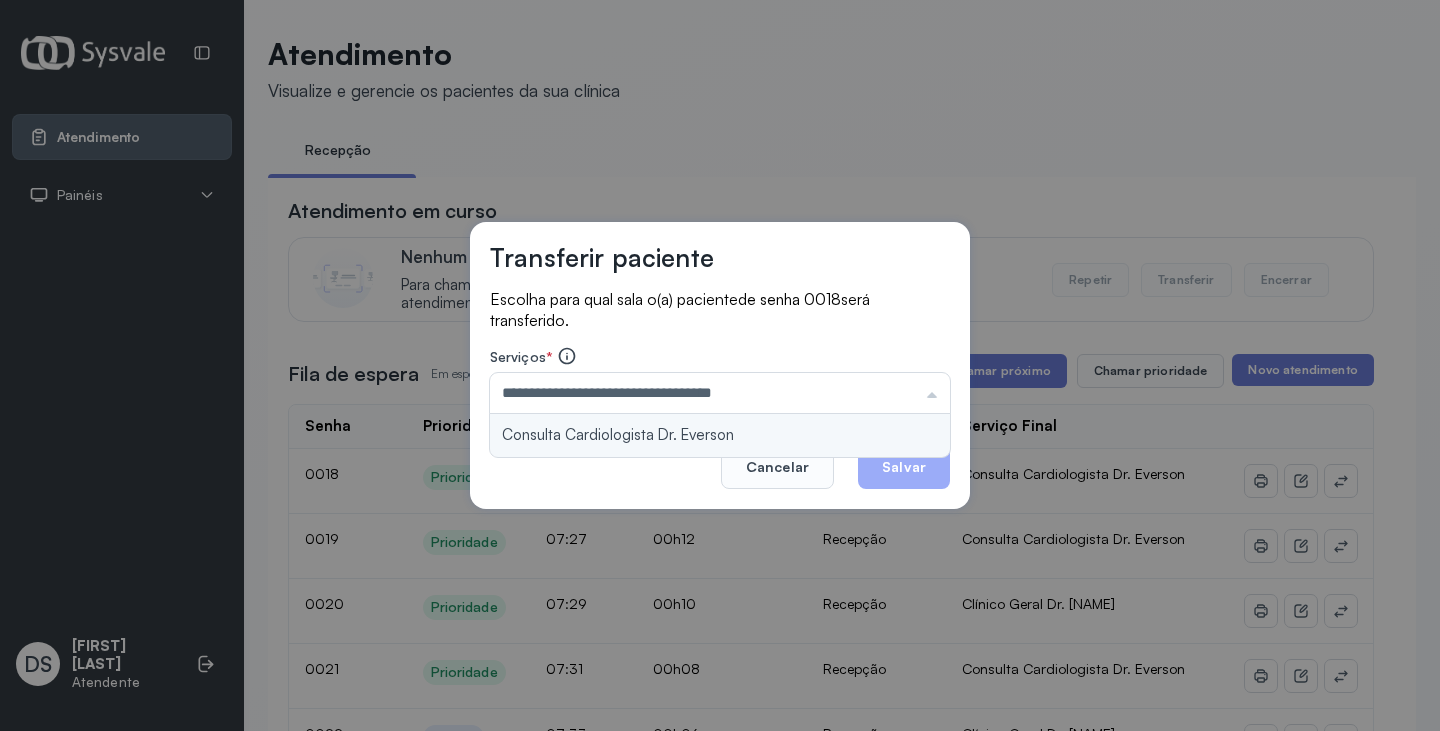 click on "**********" at bounding box center [720, 366] 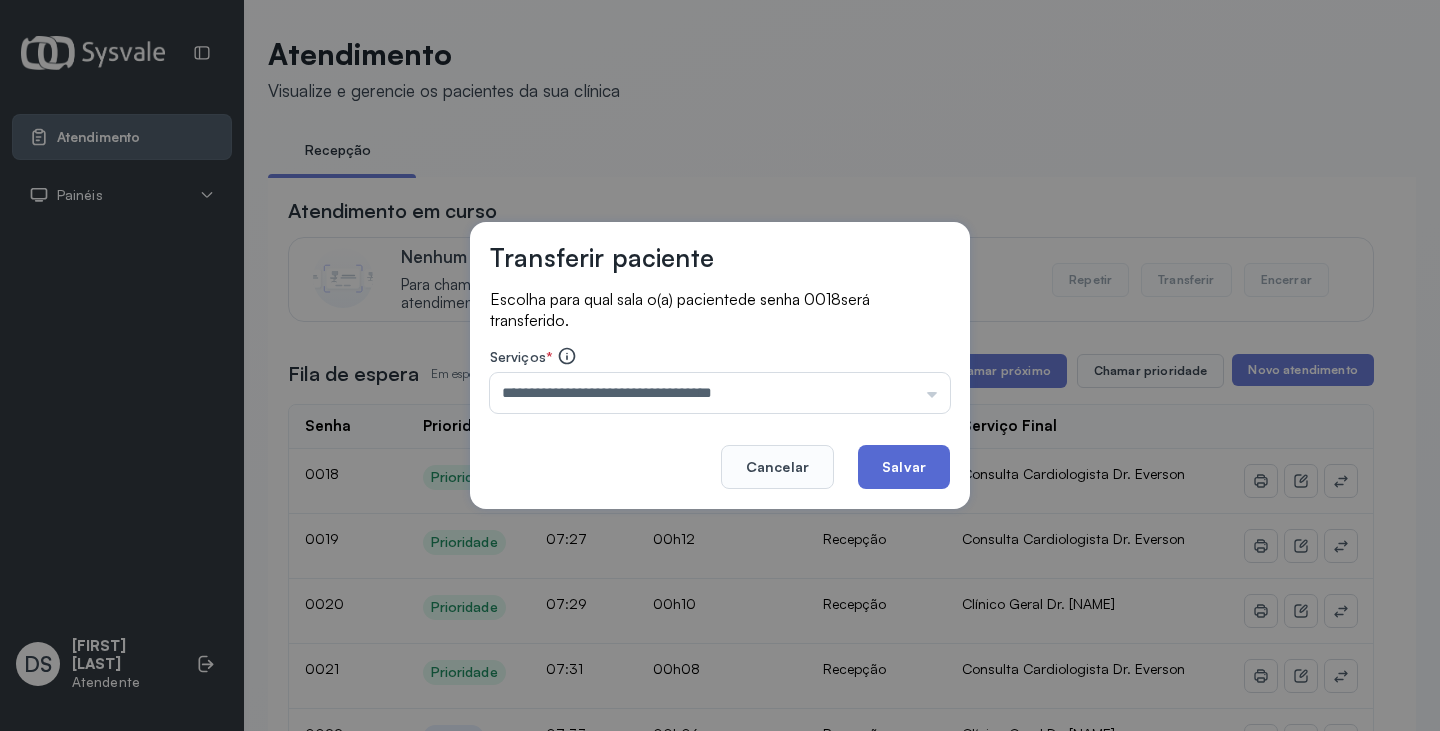 click on "Salvar" 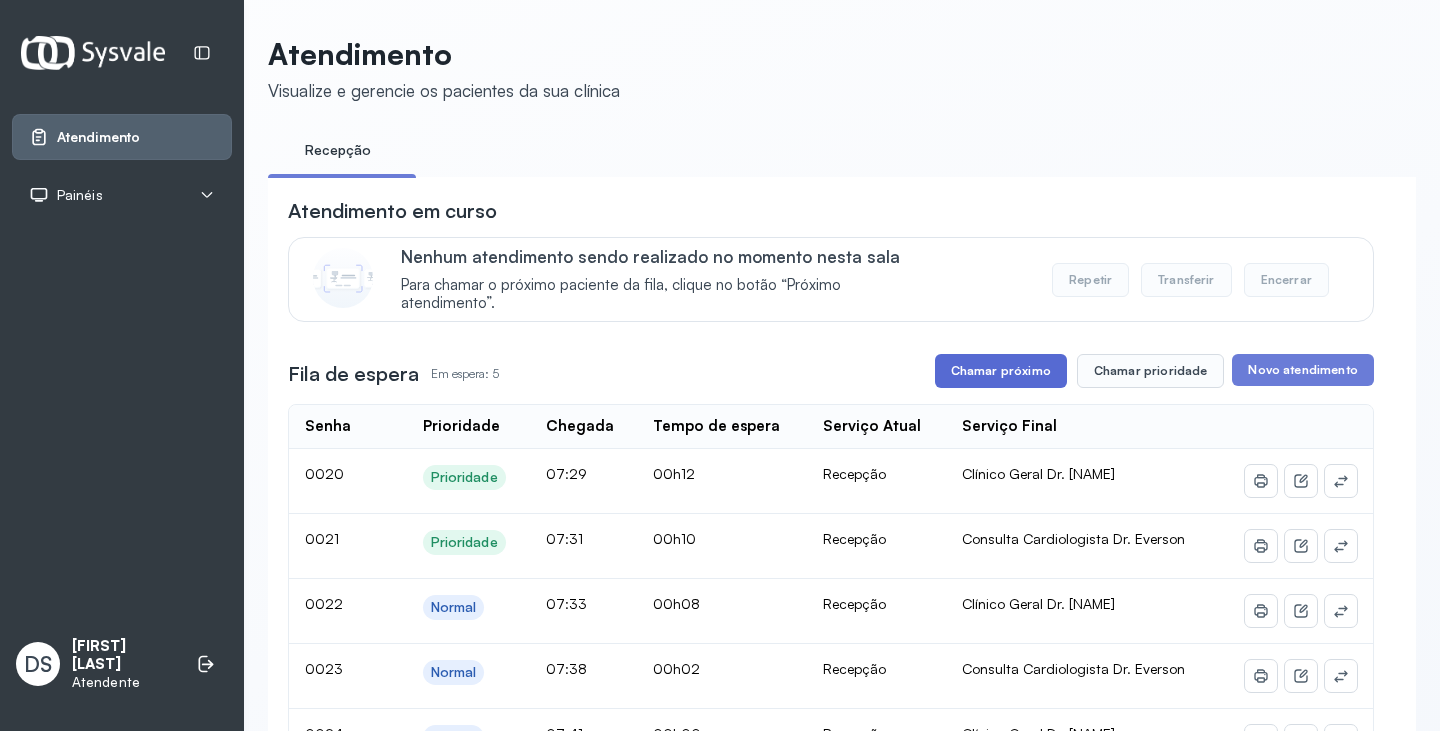 click on "Chamar próximo" at bounding box center [1001, 371] 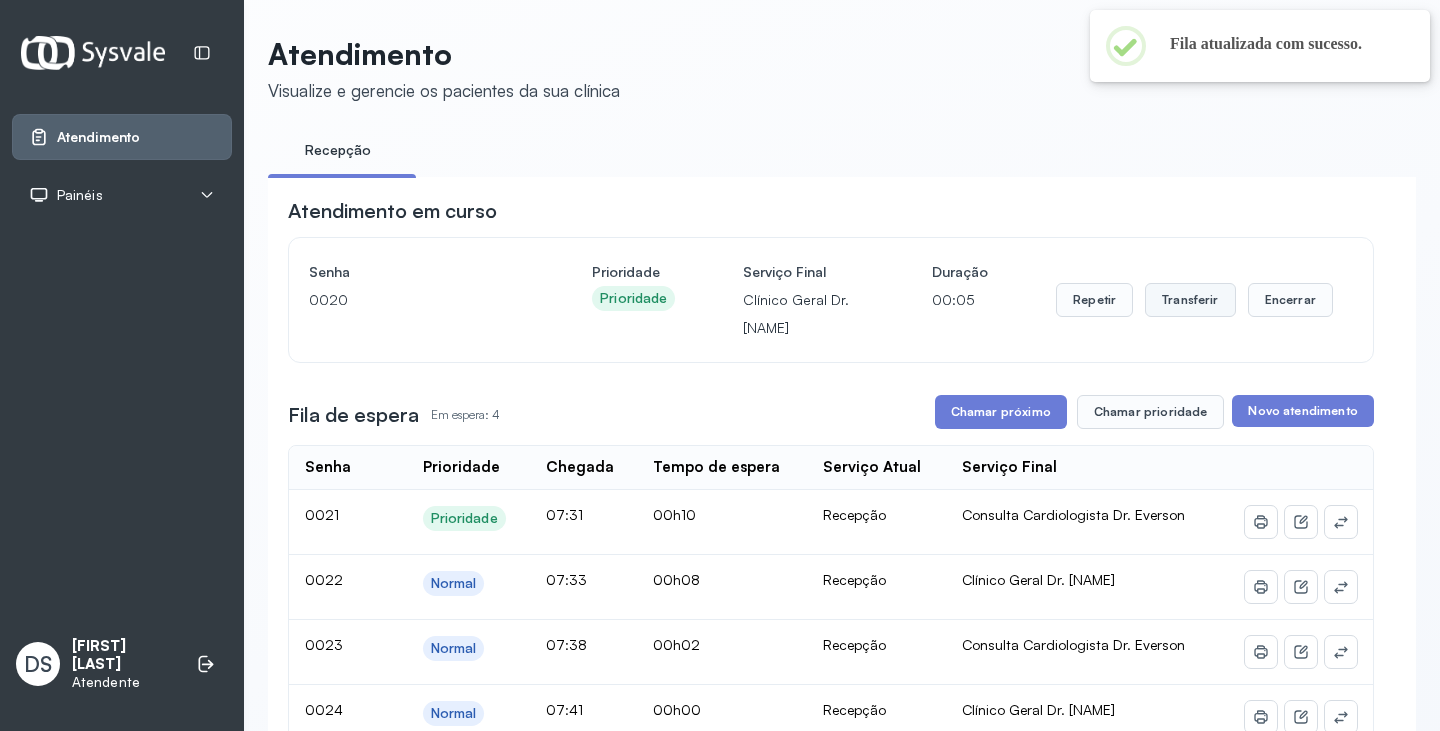 click on "Transferir" at bounding box center (1190, 300) 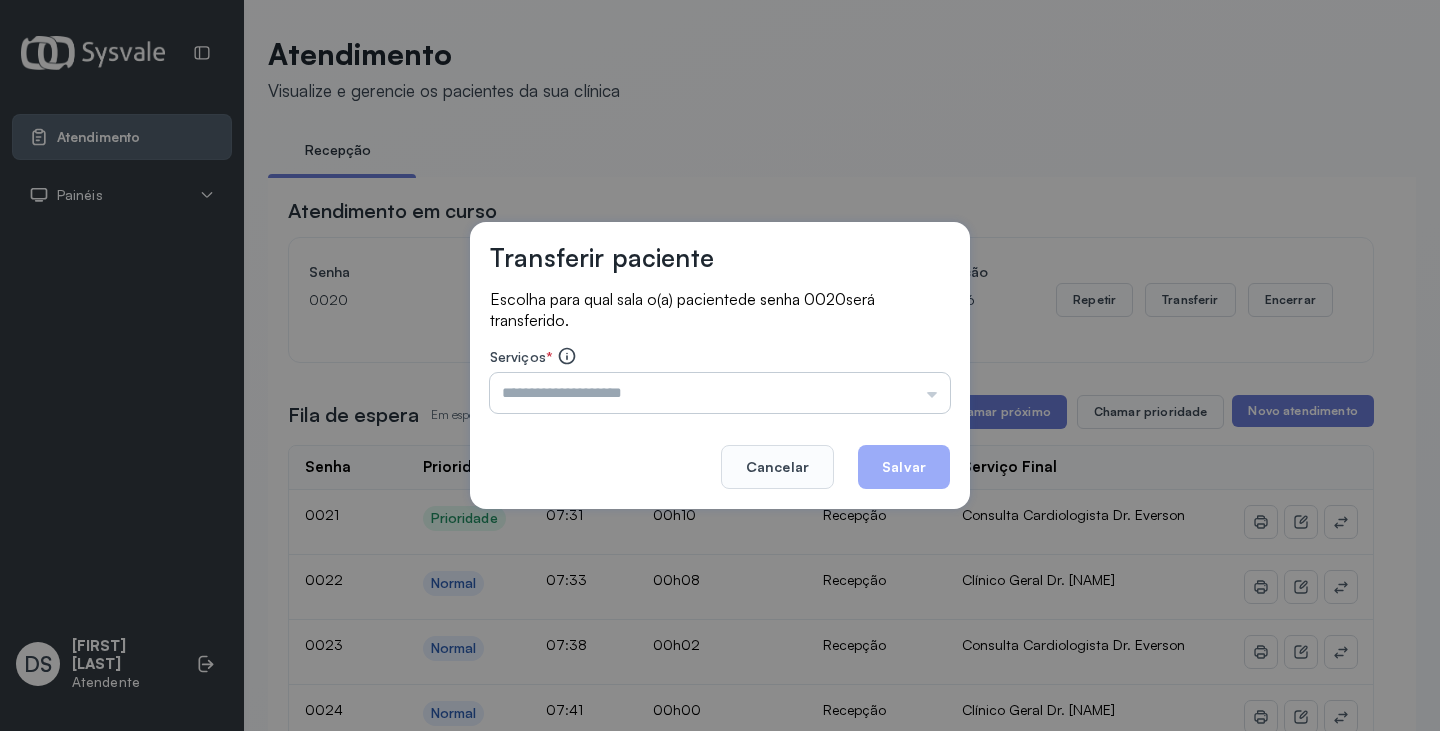 click at bounding box center (720, 393) 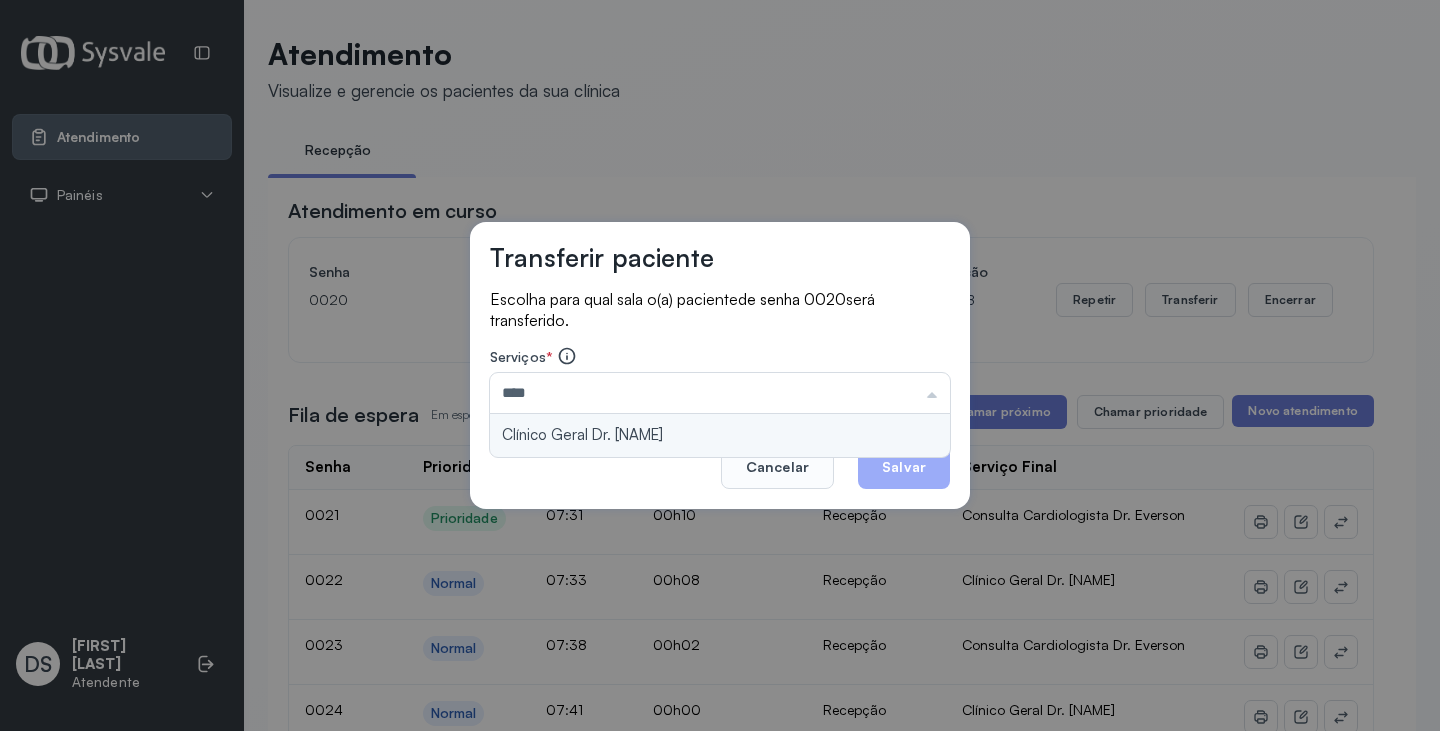 type on "**********" 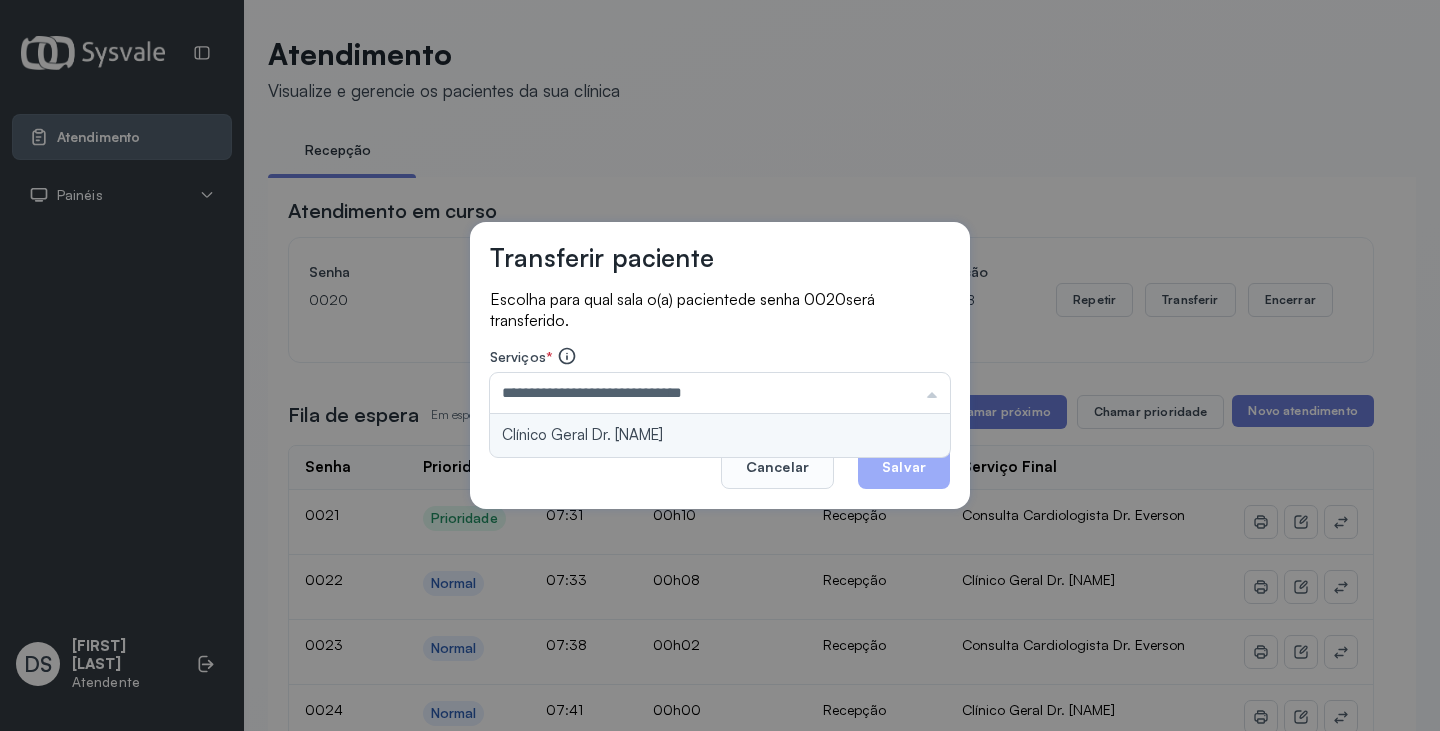 drag, startPoint x: 764, startPoint y: 430, endPoint x: 875, endPoint y: 457, distance: 114.236595 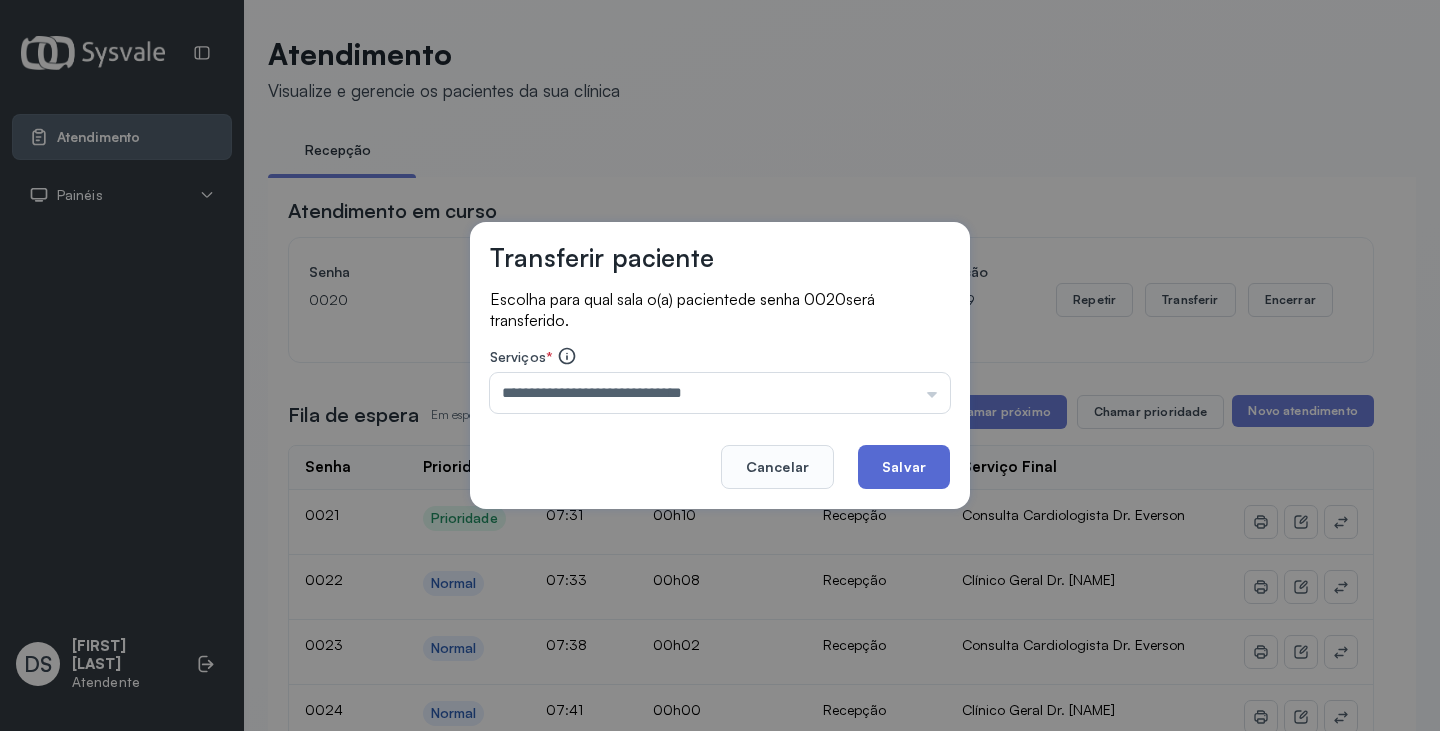 click on "Salvar" 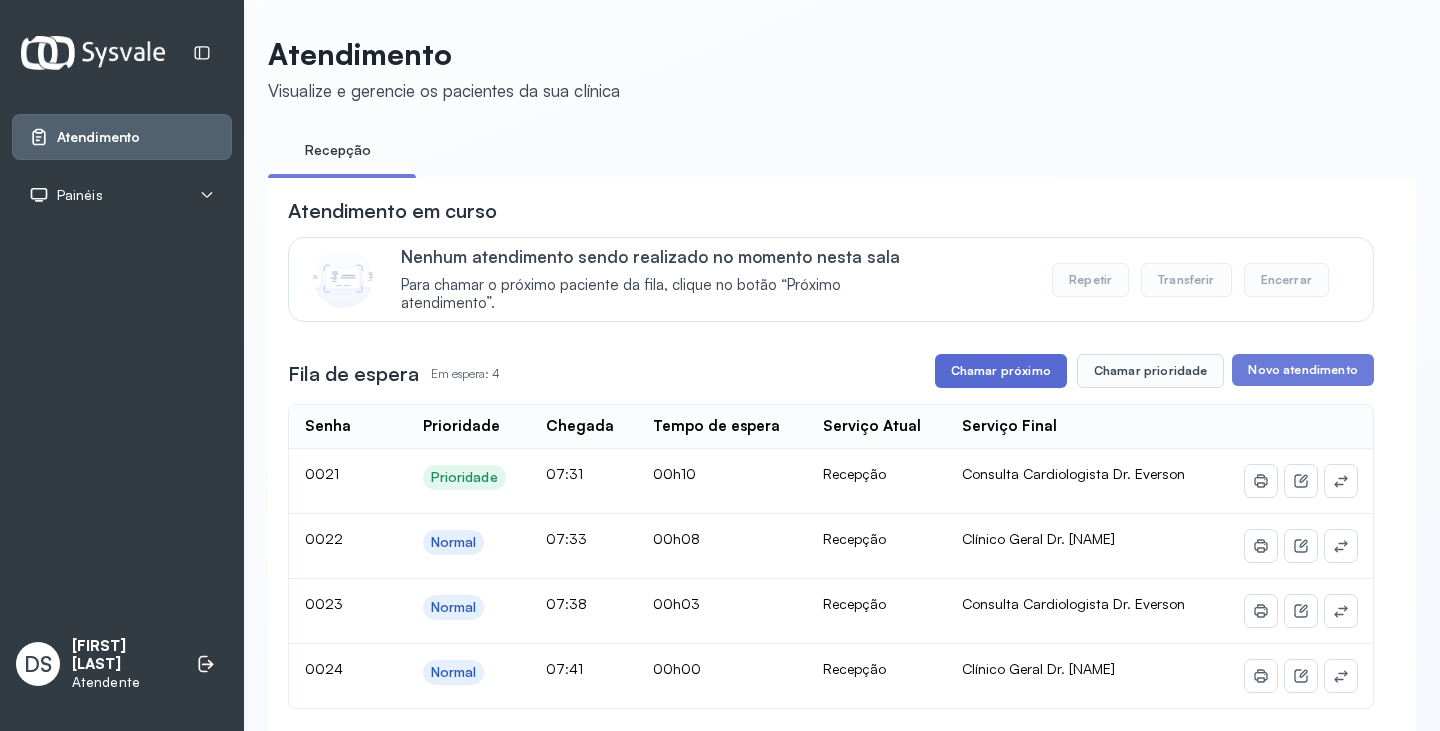 click on "Chamar próximo" at bounding box center (1001, 371) 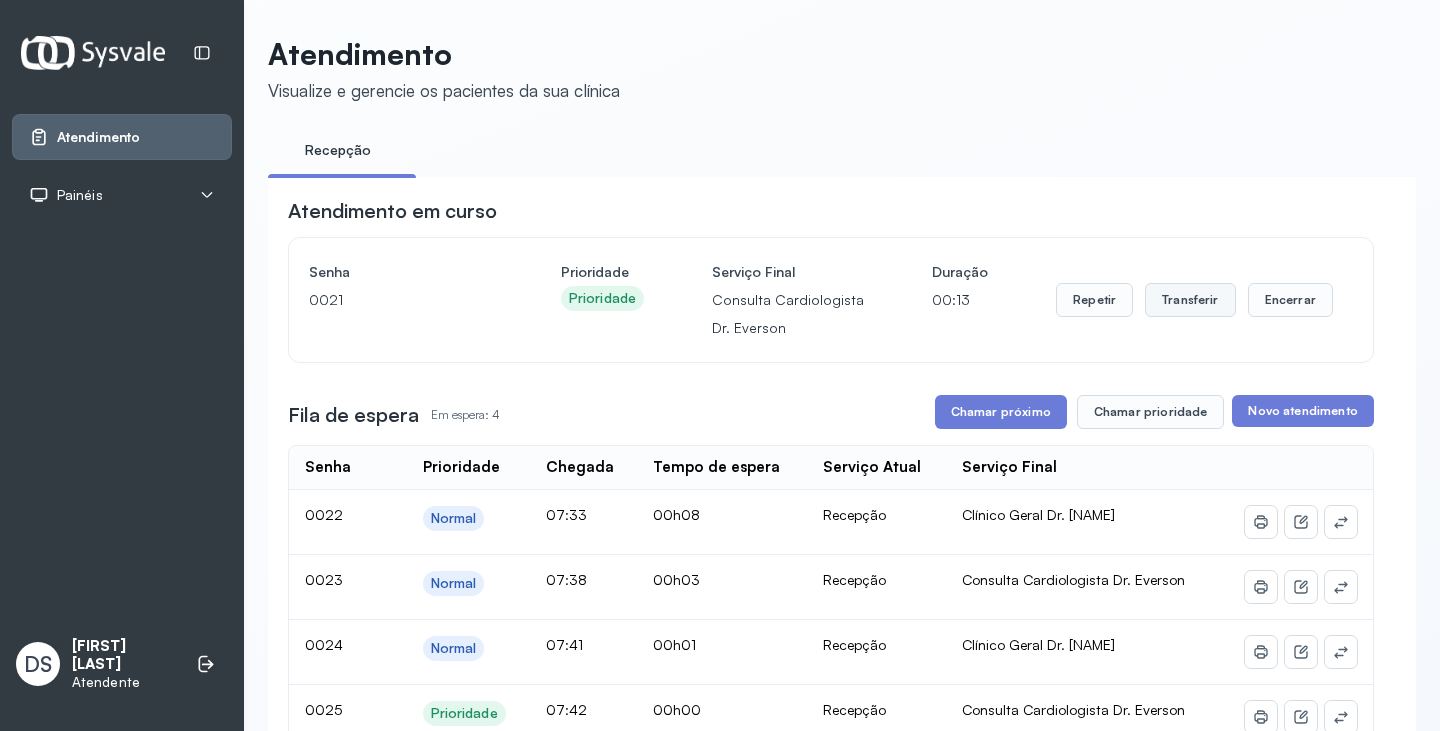 click on "Transferir" at bounding box center (1190, 300) 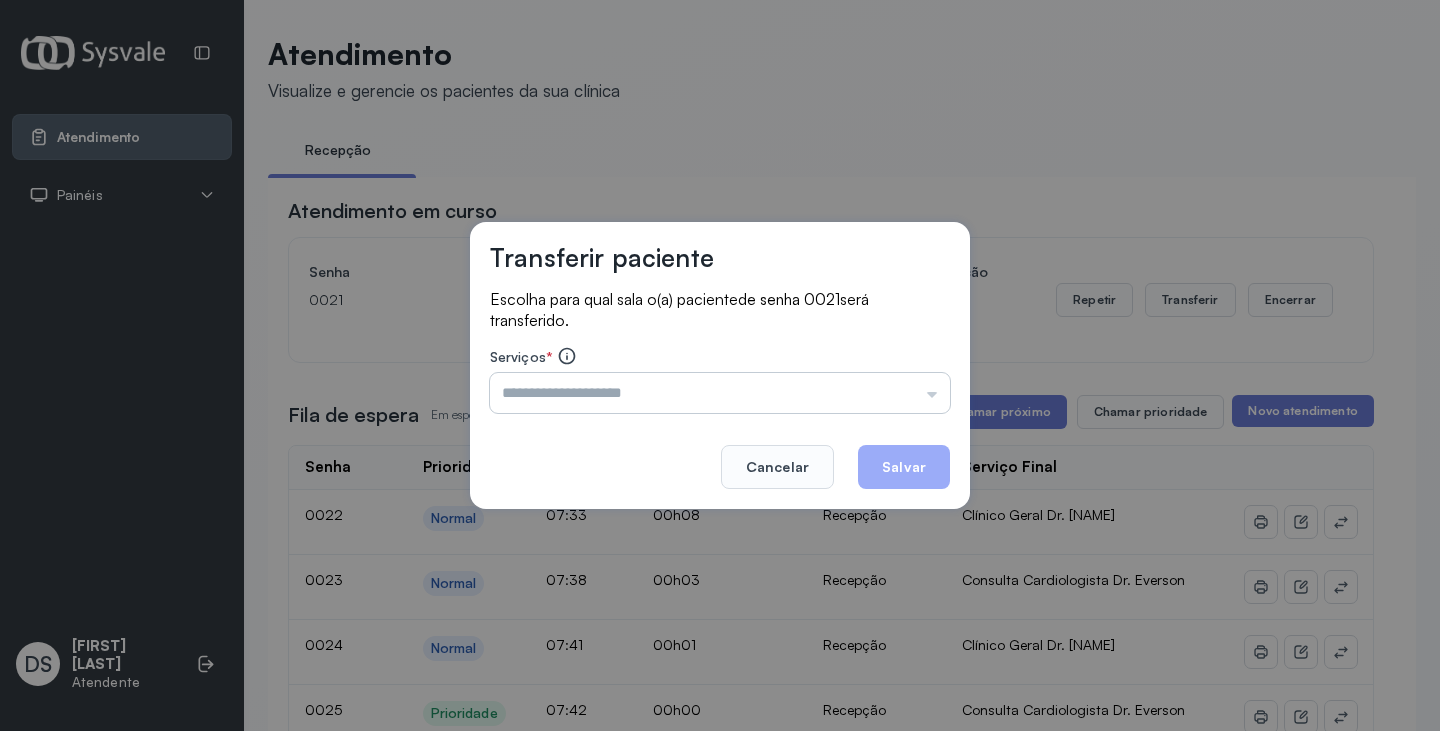 click at bounding box center (720, 393) 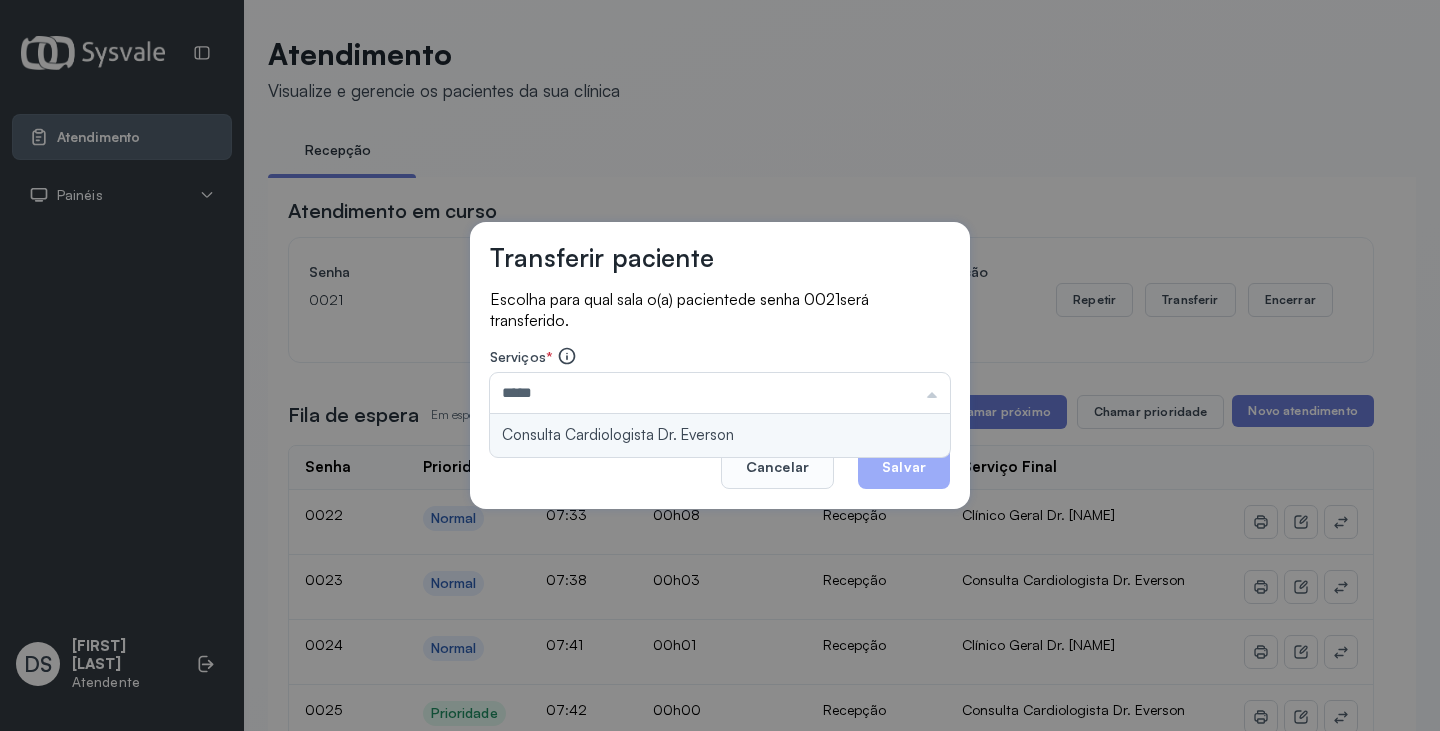 type on "**********" 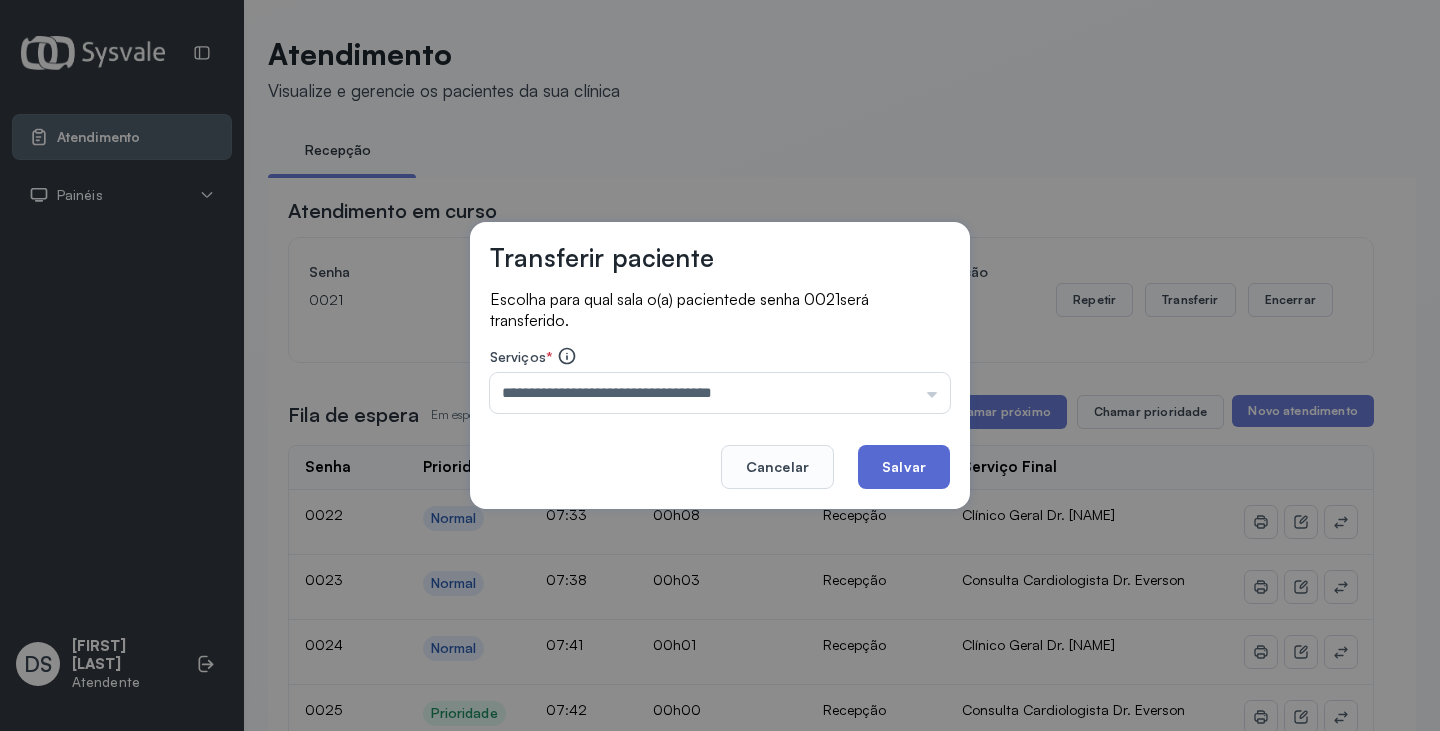 drag, startPoint x: 766, startPoint y: 422, endPoint x: 888, endPoint y: 449, distance: 124.95199 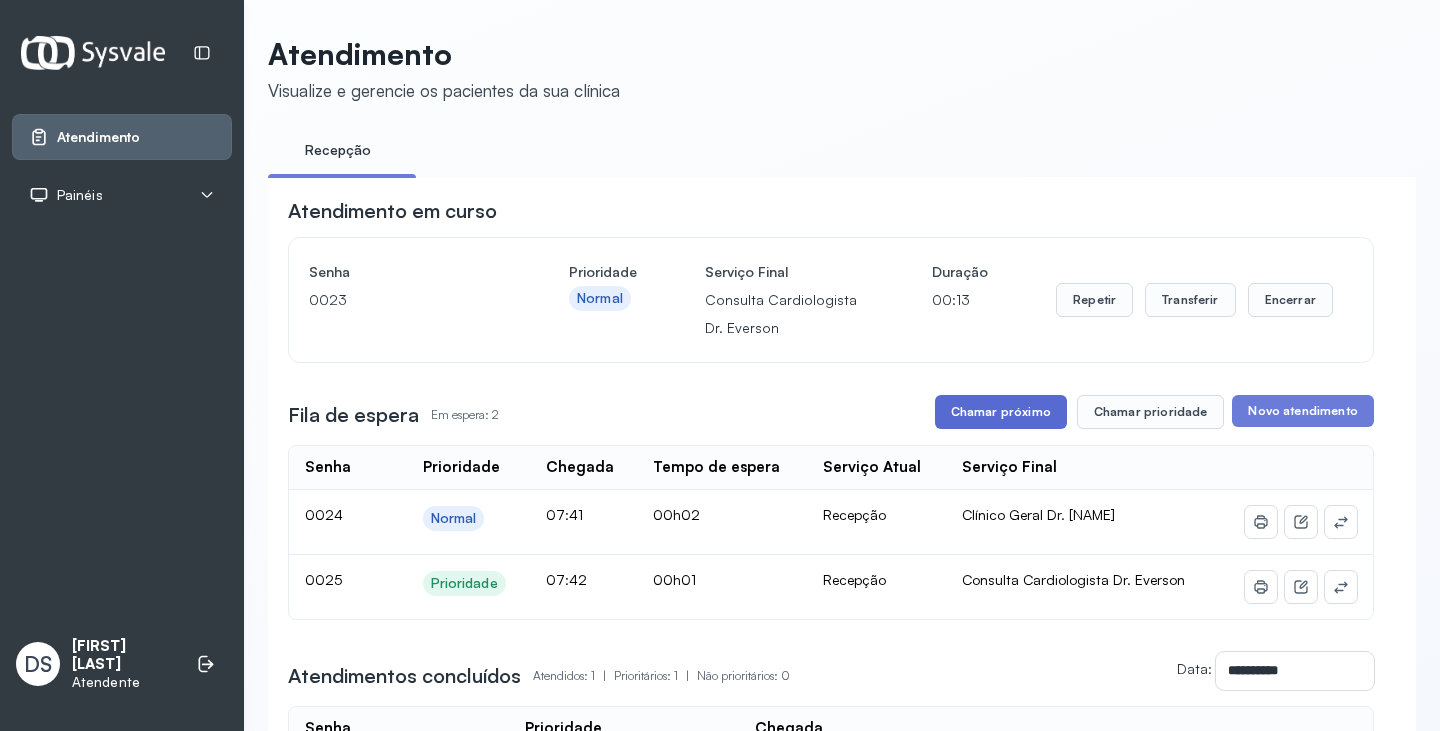 click on "Chamar próximo" at bounding box center (1001, 412) 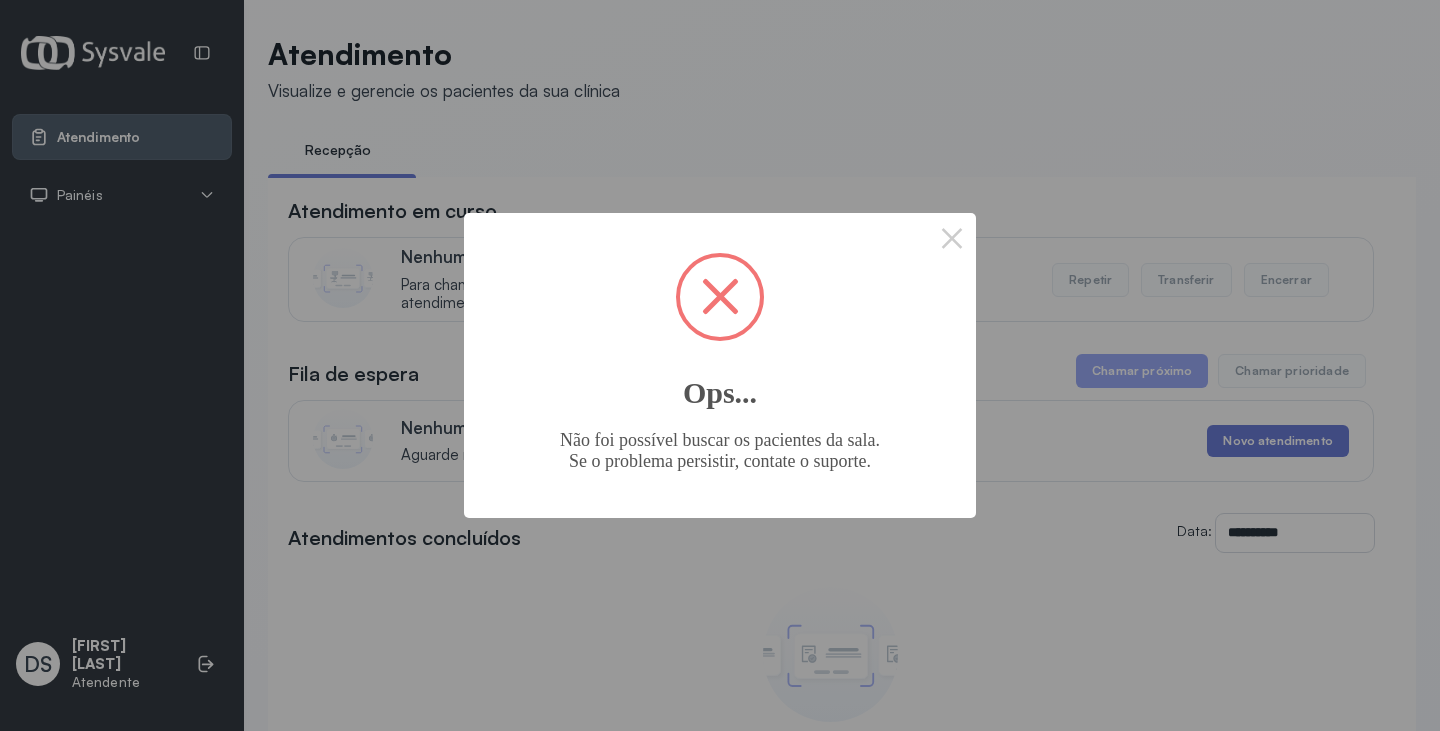 type 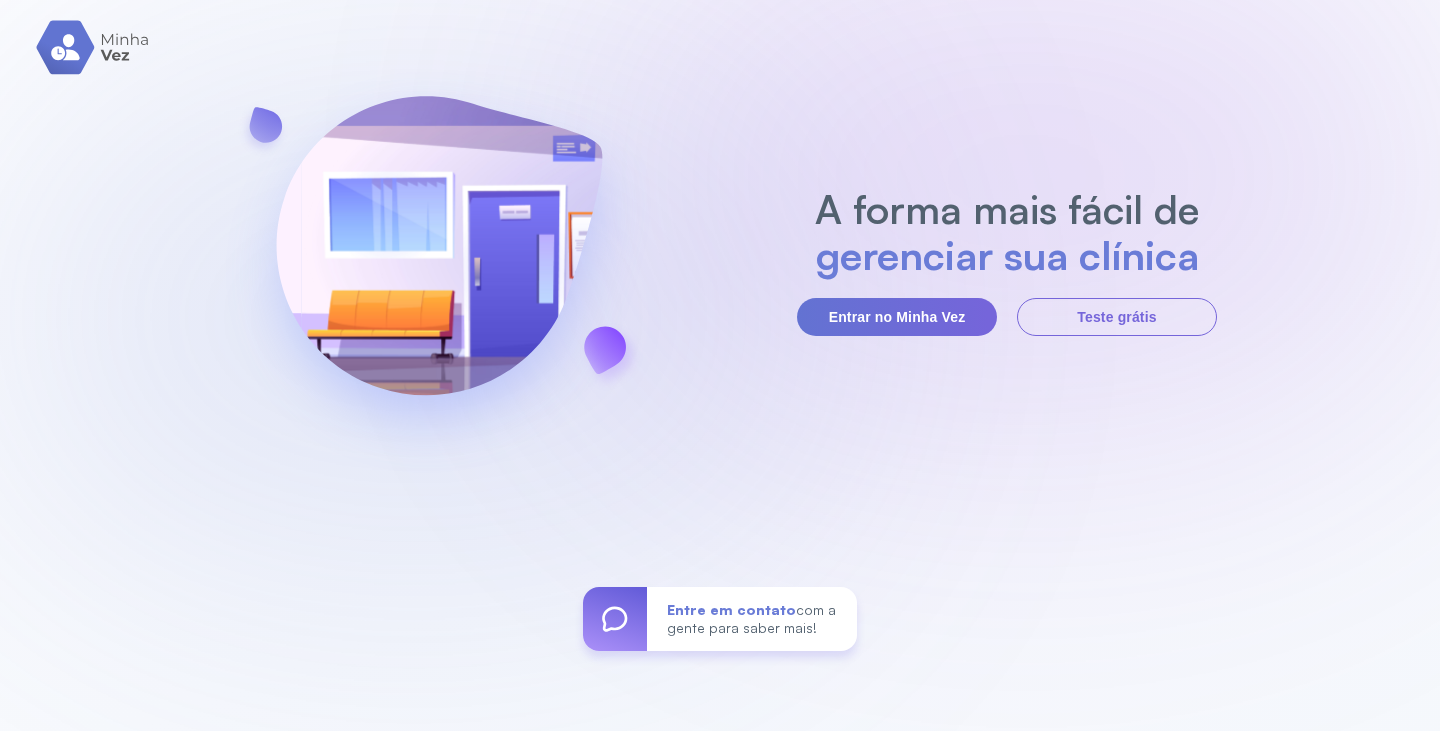 scroll, scrollTop: 0, scrollLeft: 0, axis: both 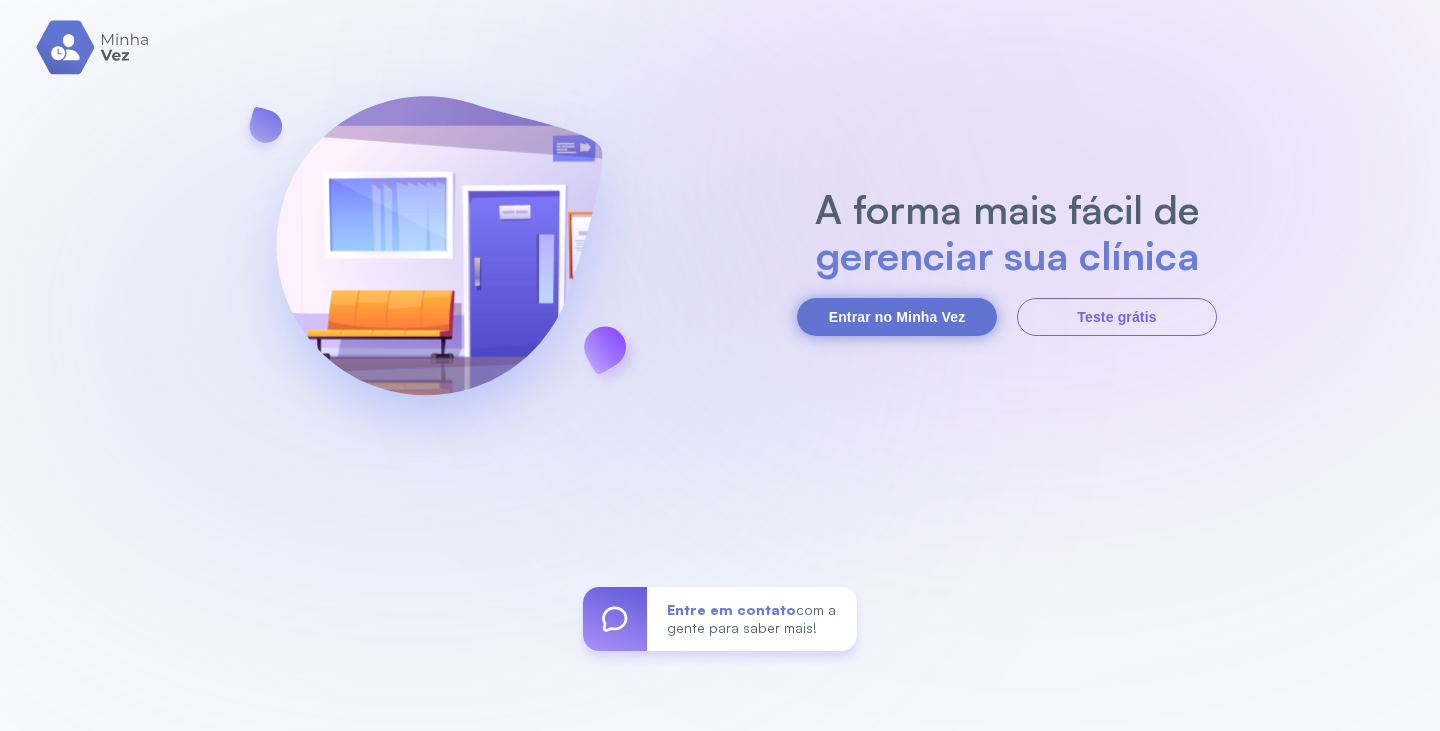 click on "Entrar no Minha Vez" at bounding box center (897, 317) 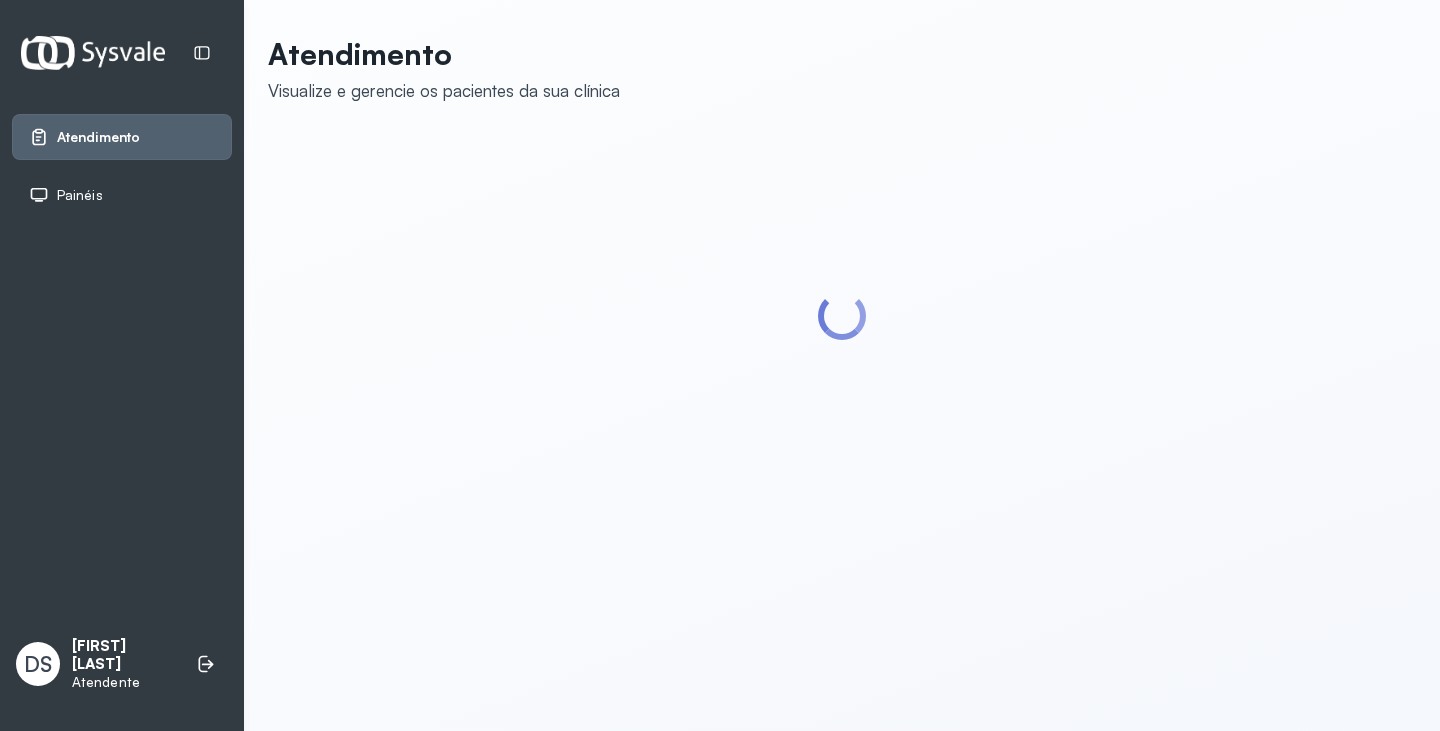scroll, scrollTop: 0, scrollLeft: 0, axis: both 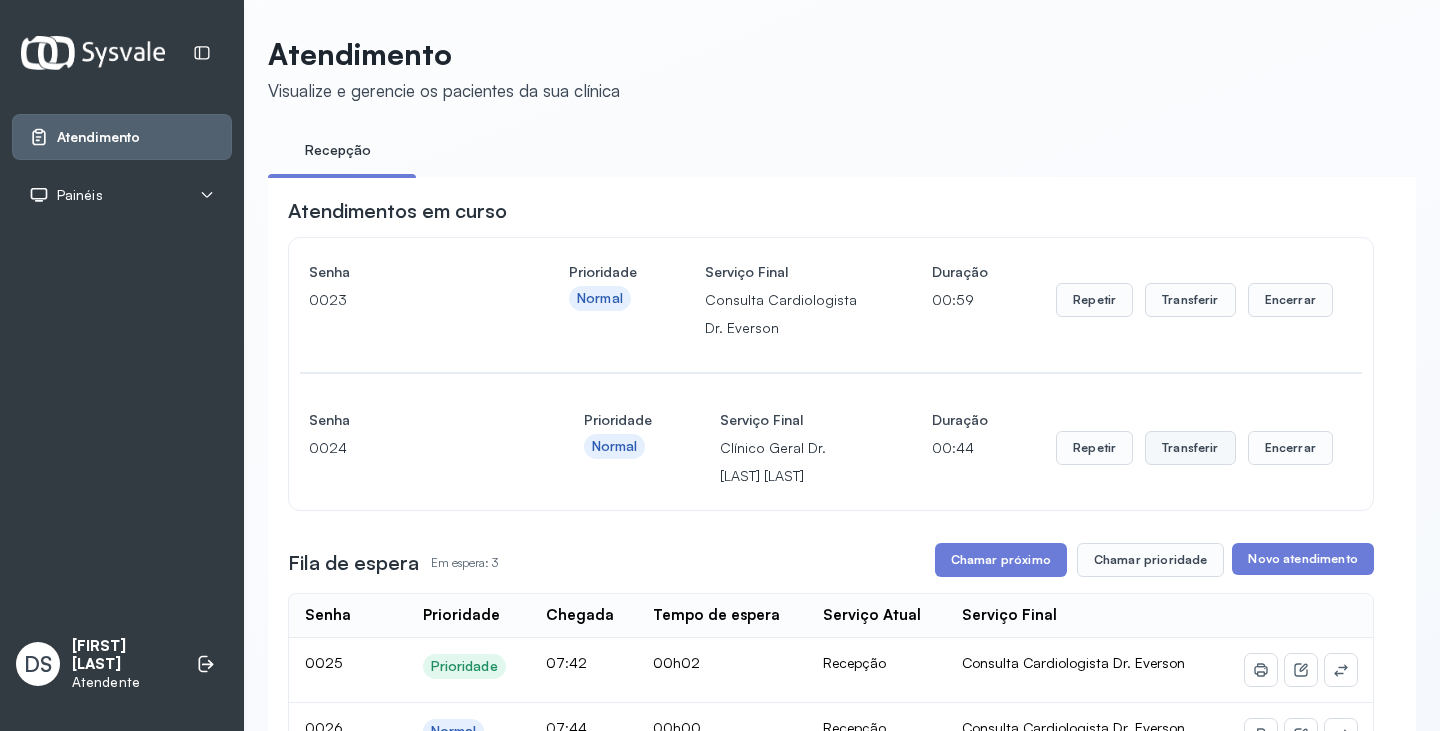 click on "Transferir" at bounding box center [1190, 300] 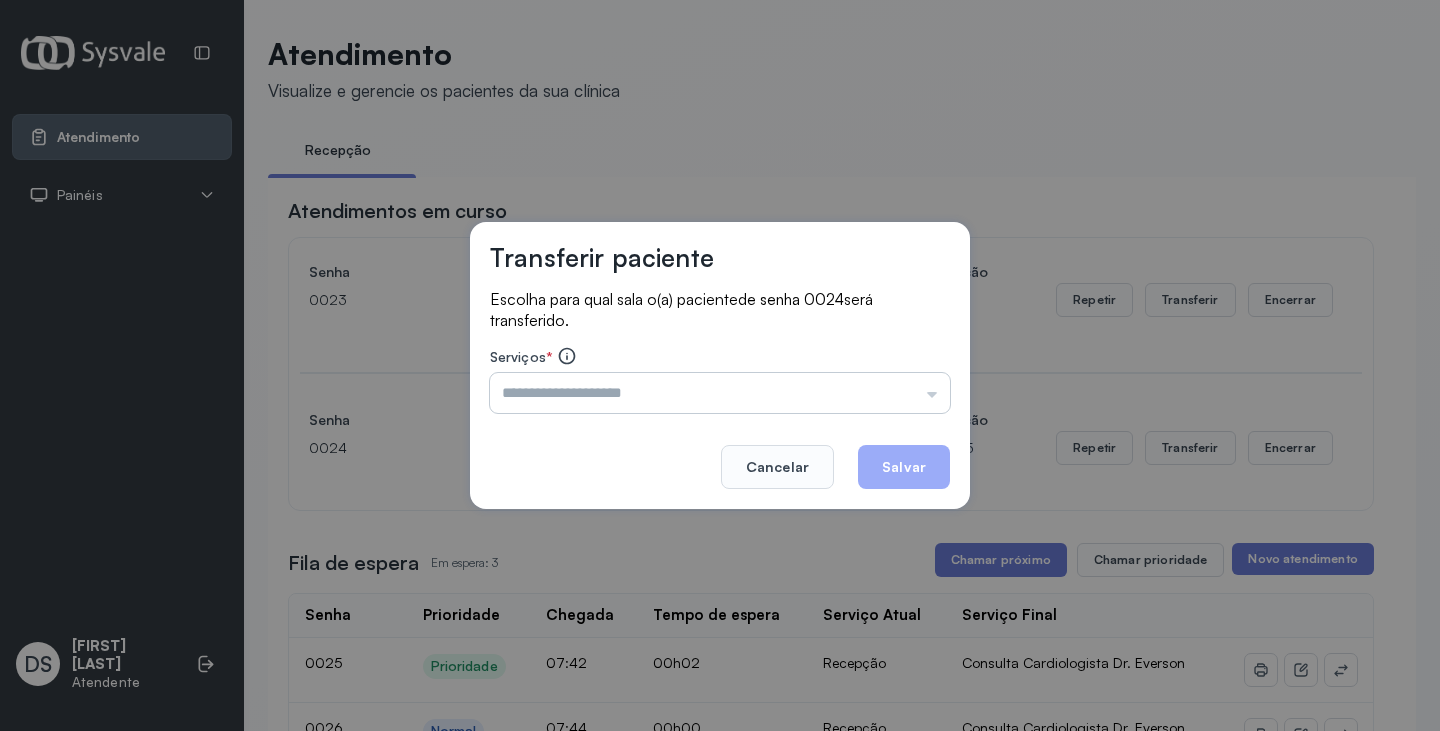 click at bounding box center [720, 393] 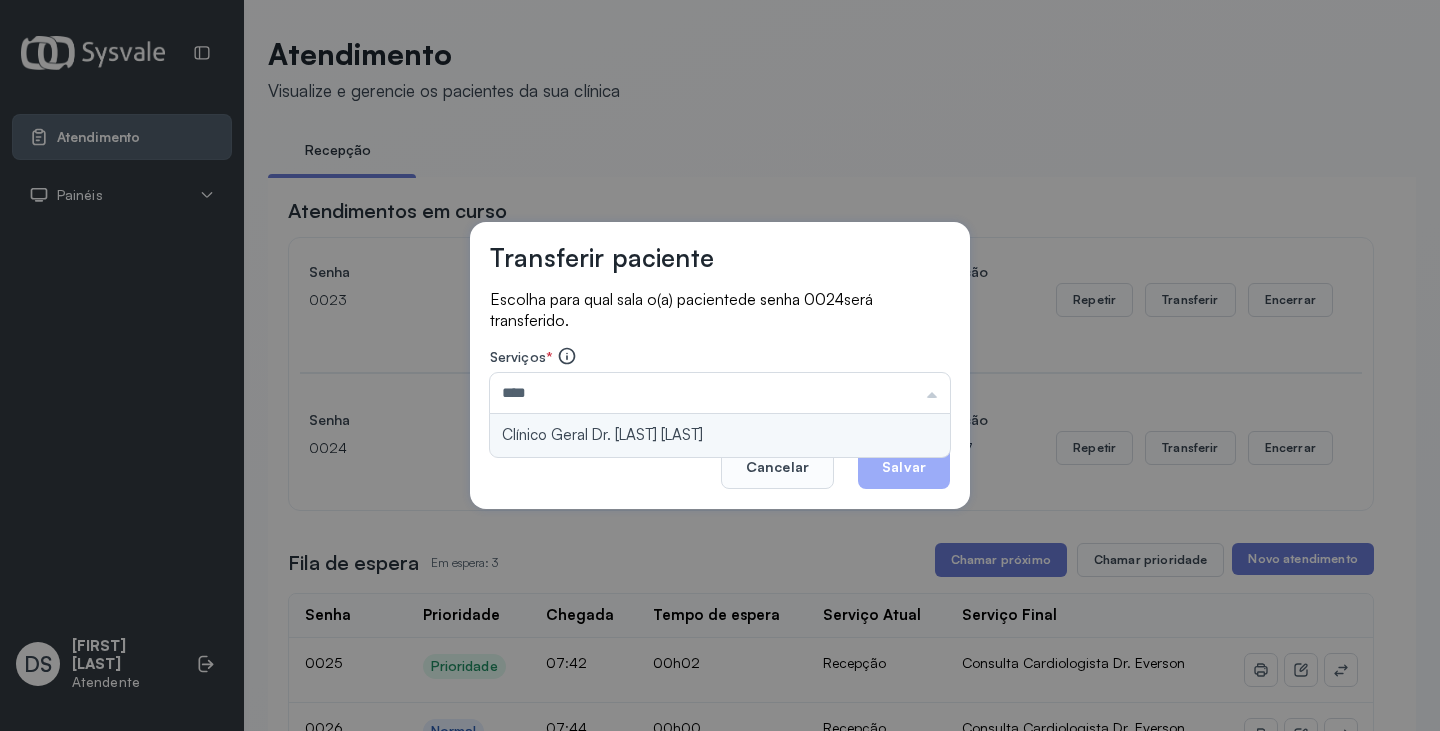 type on "**********" 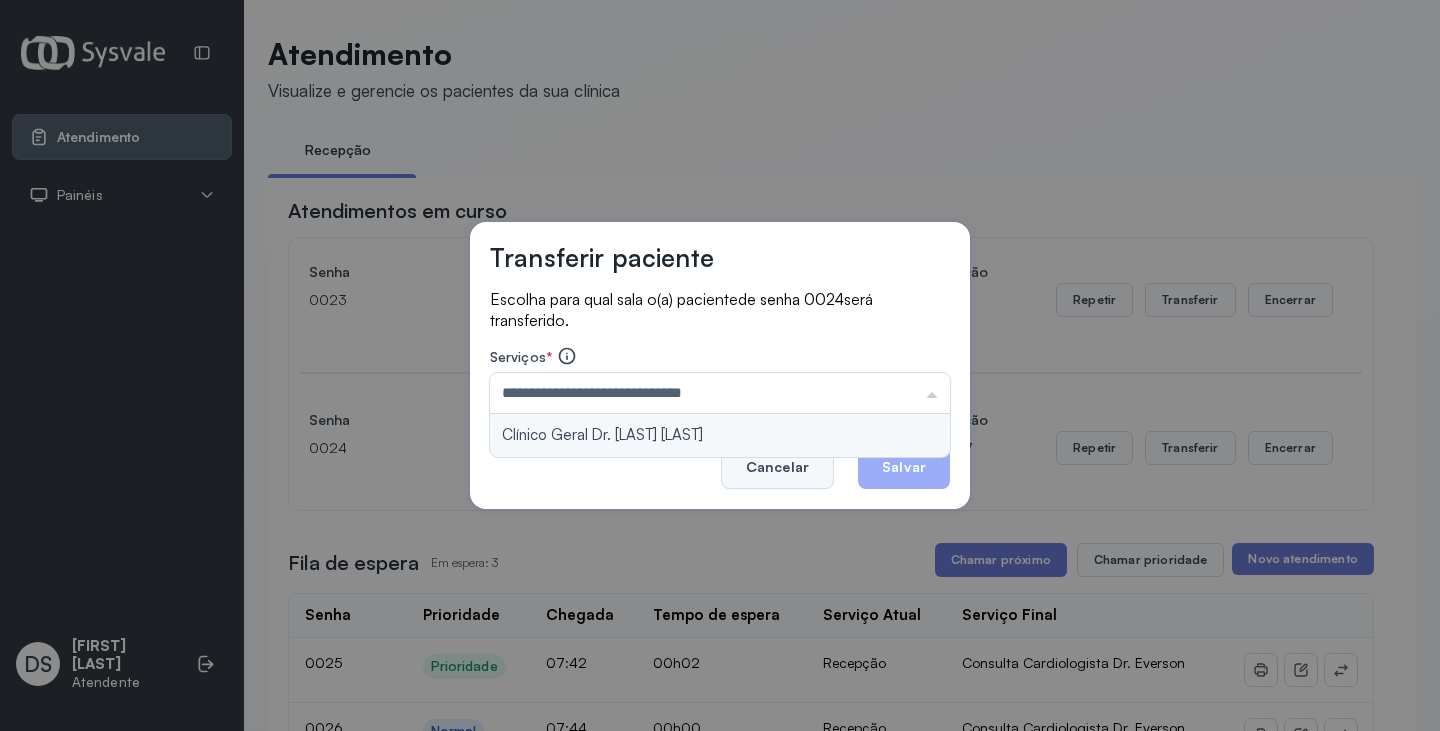 drag, startPoint x: 695, startPoint y: 420, endPoint x: 834, endPoint y: 455, distance: 143.33876 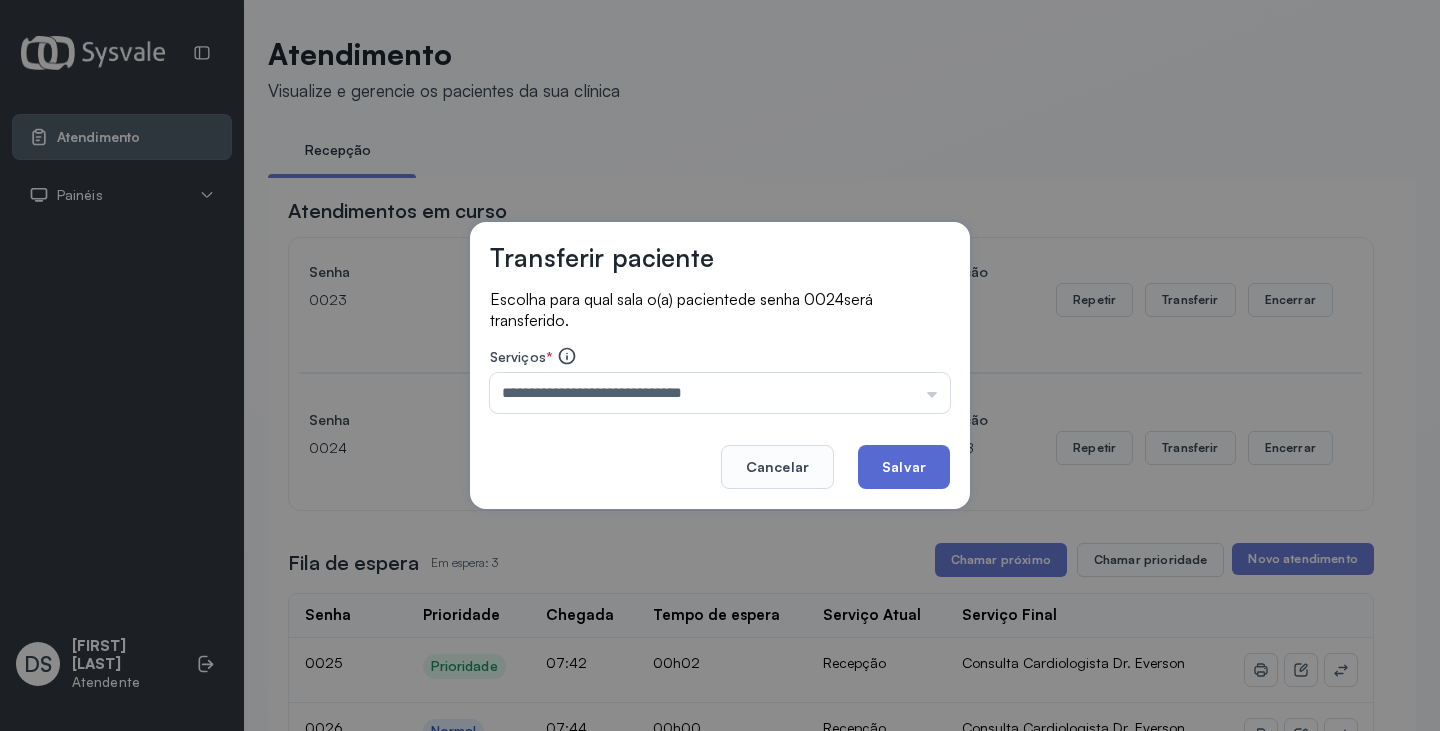 click on "Salvar" 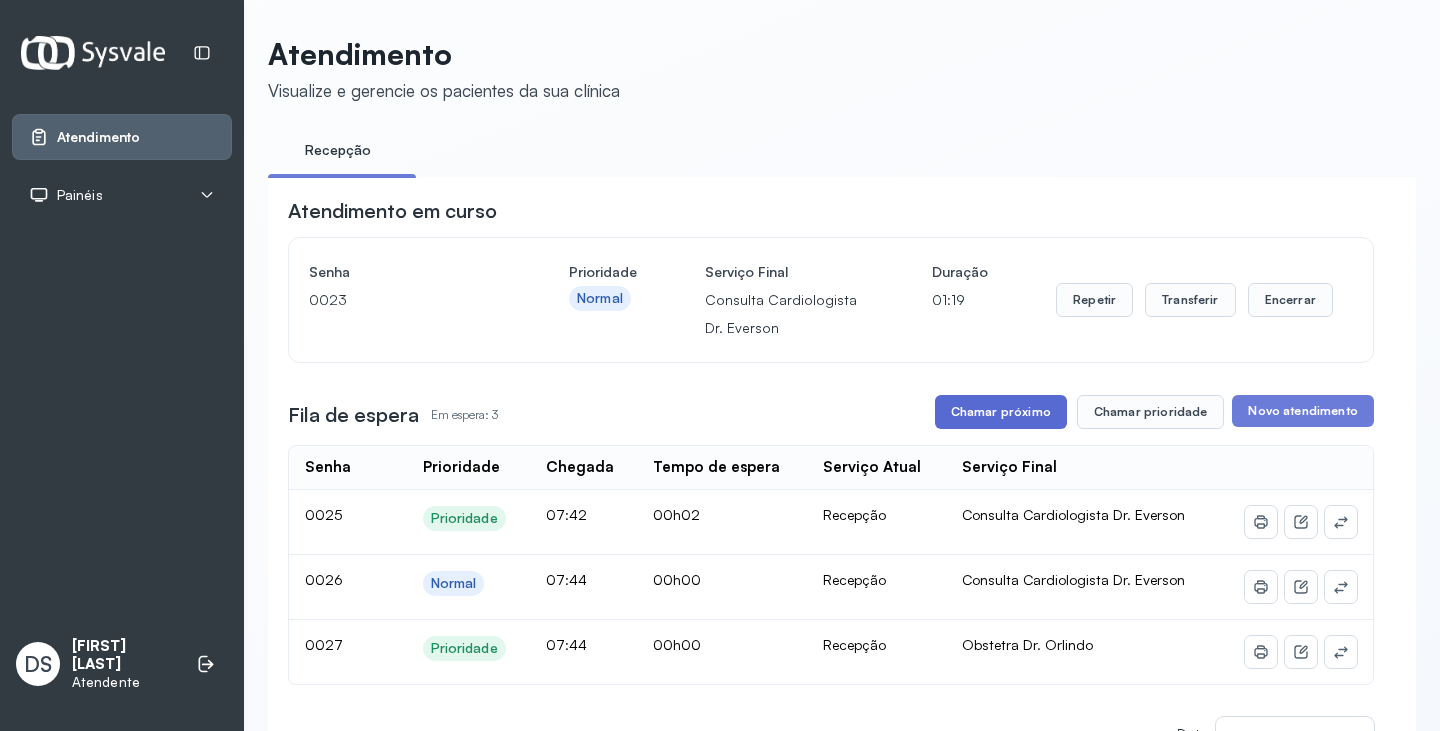 click on "Chamar próximo" at bounding box center [1001, 412] 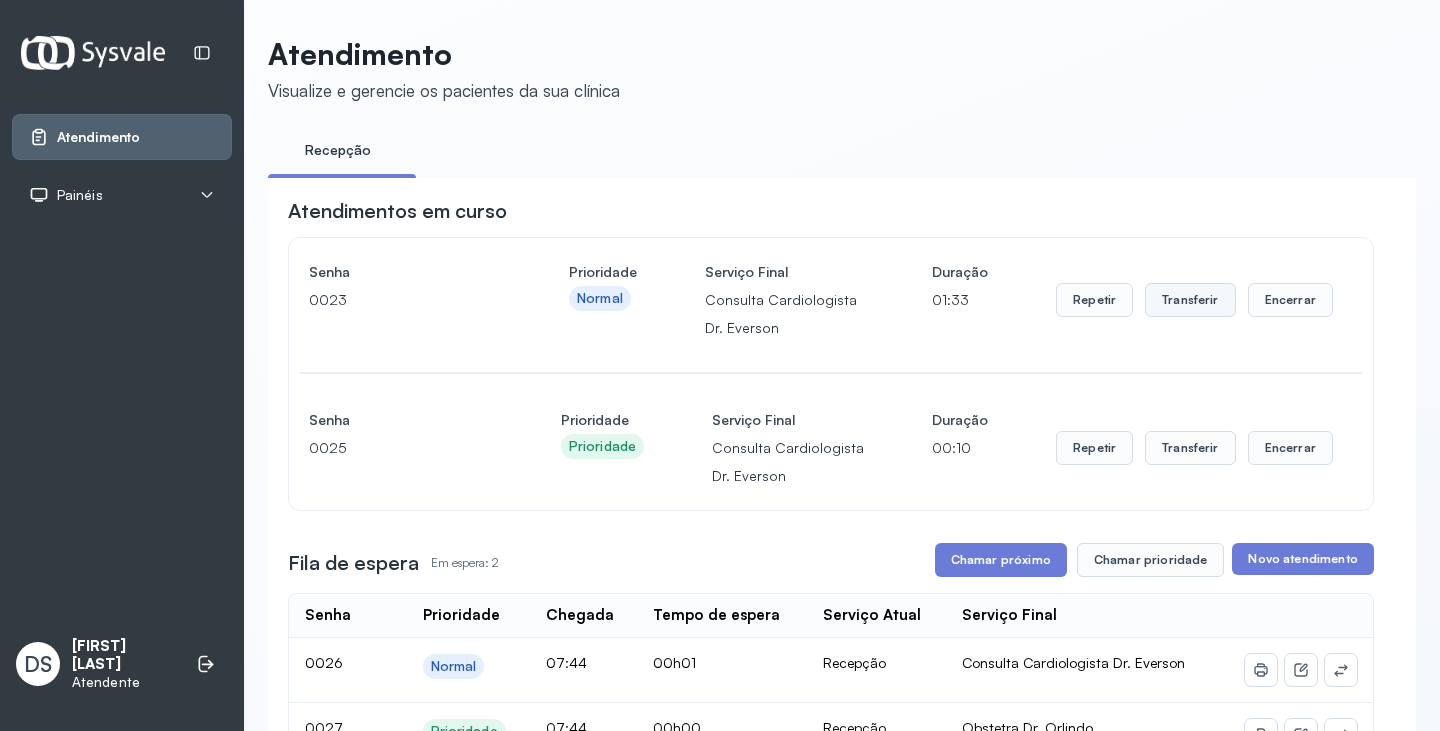 click on "Transferir" at bounding box center [1190, 300] 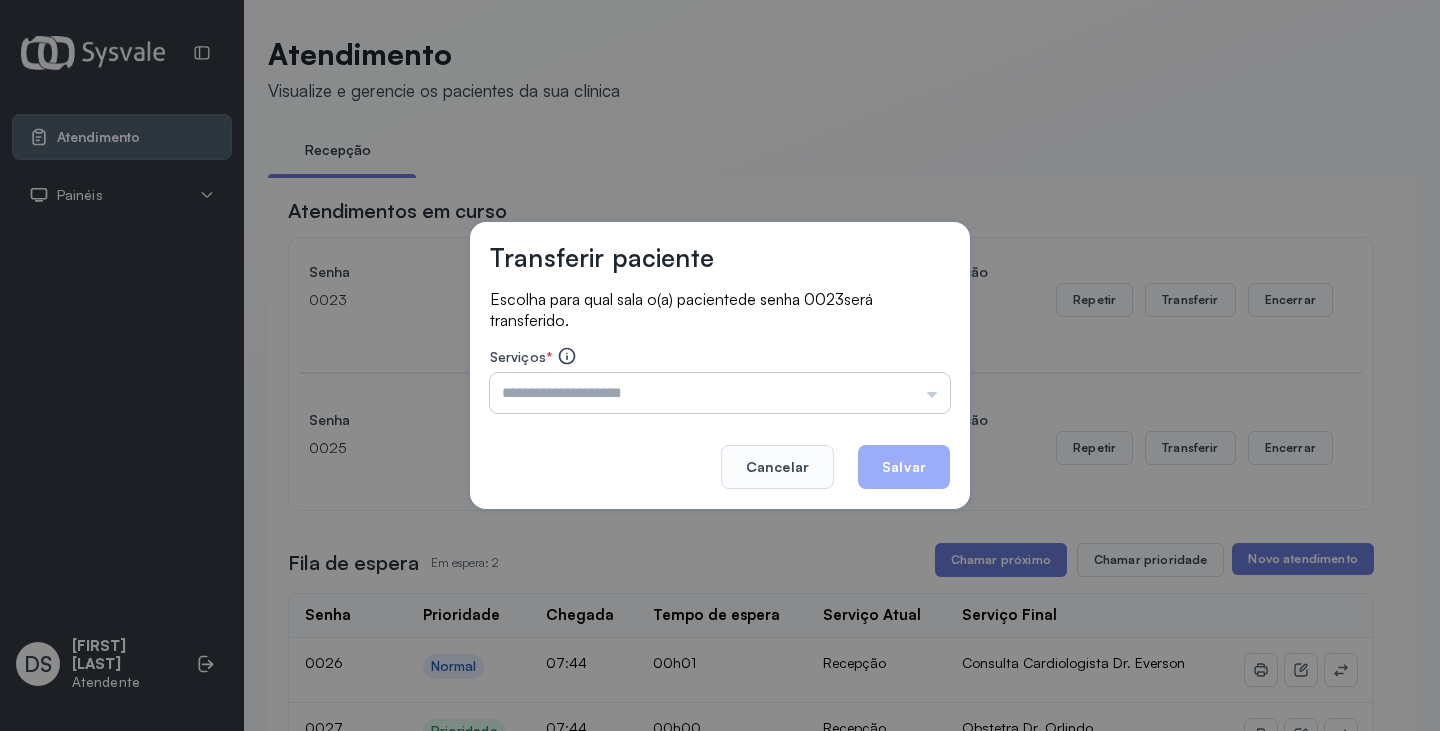 click at bounding box center (720, 393) 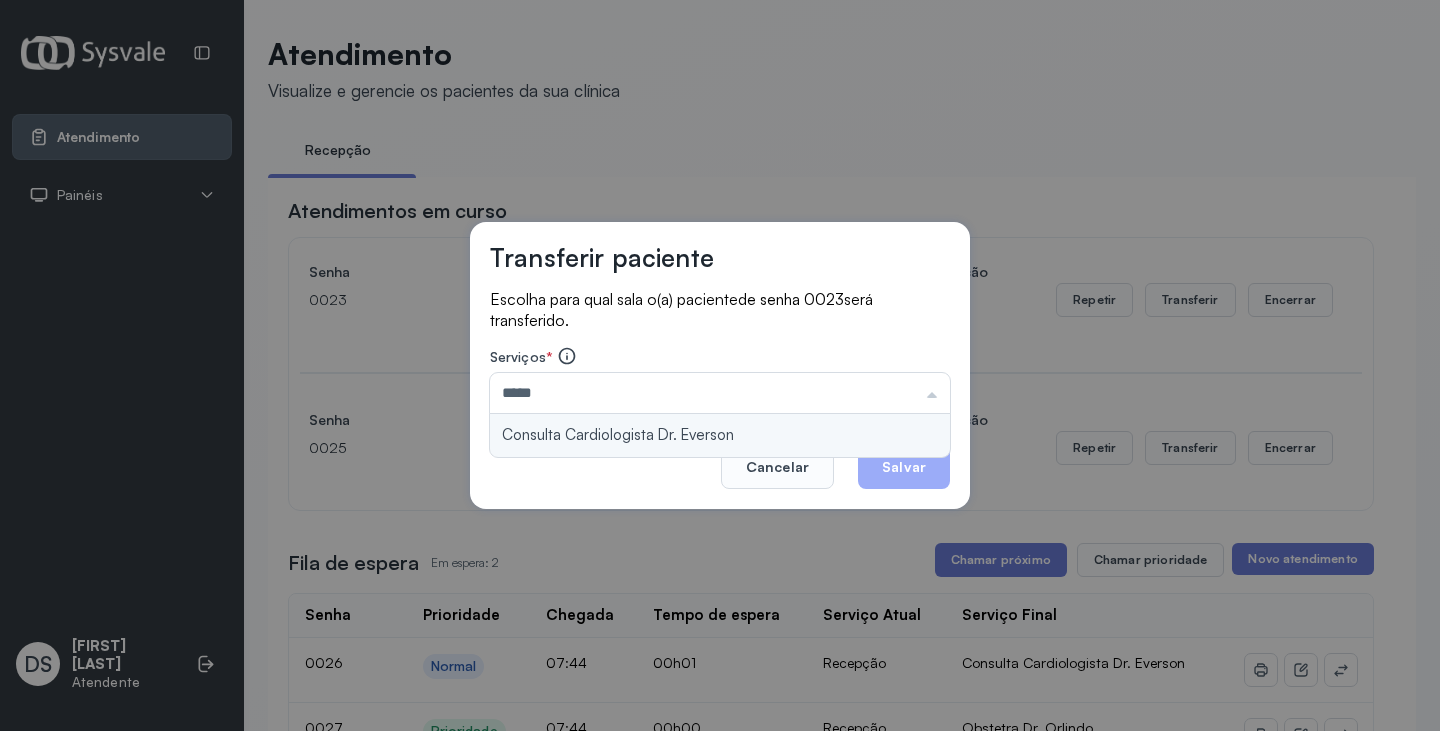 type on "**********" 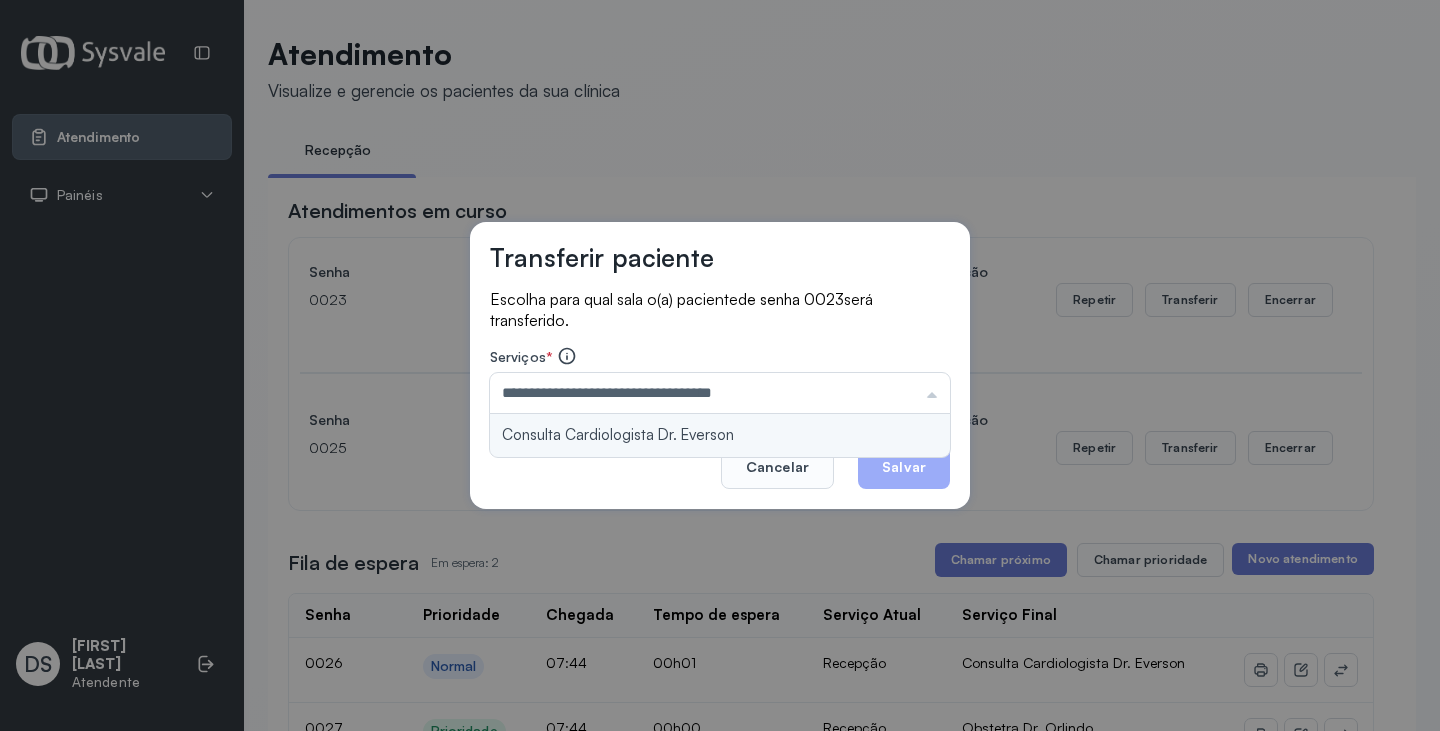 click on "**********" at bounding box center [720, 366] 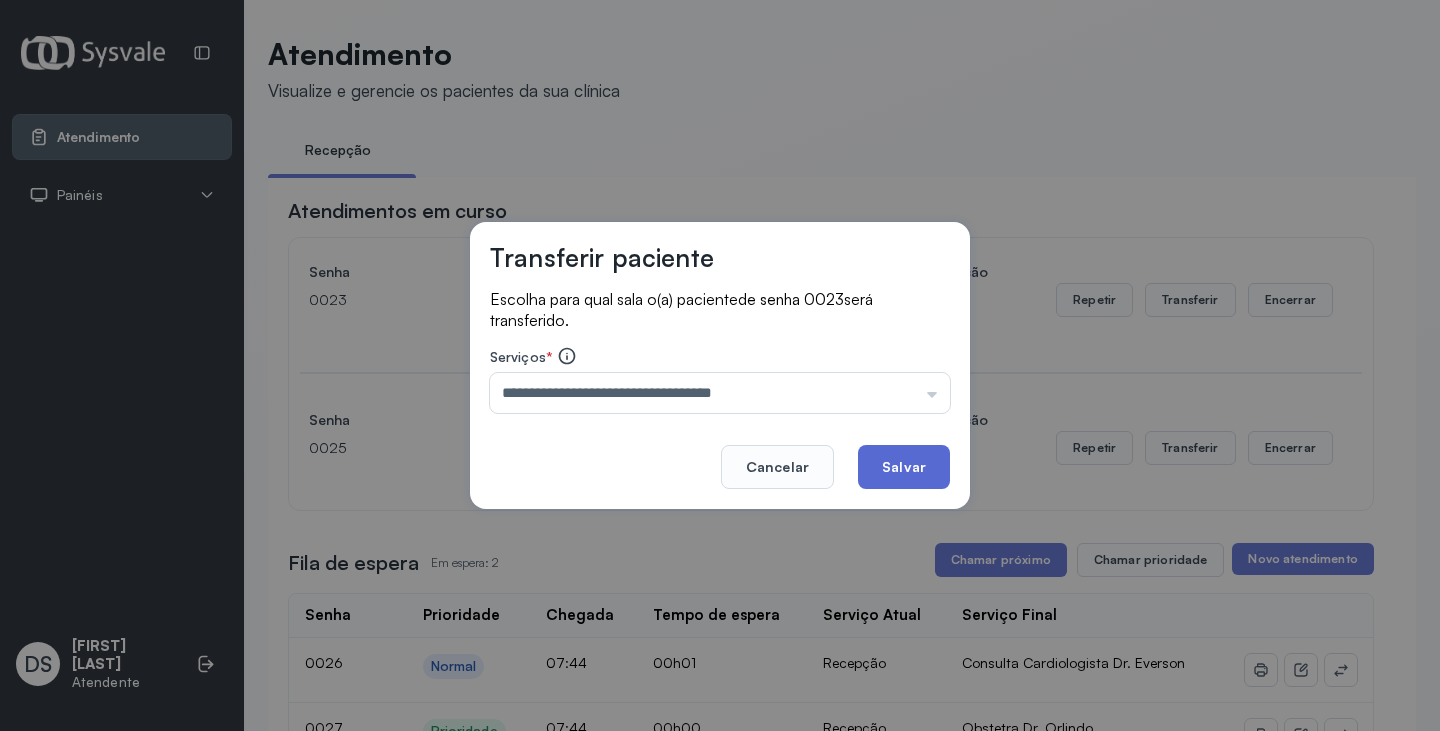 click on "Salvar" 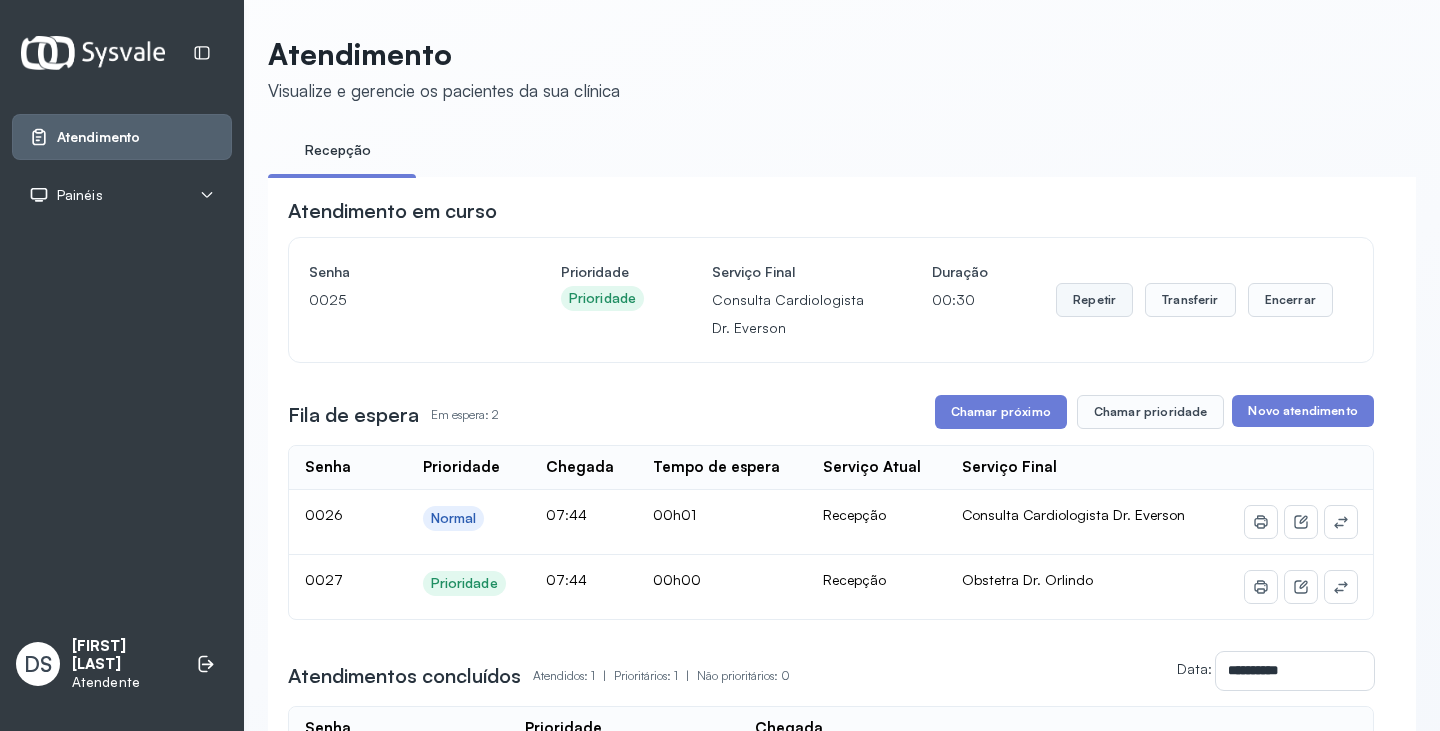 click on "Repetir" at bounding box center [1094, 300] 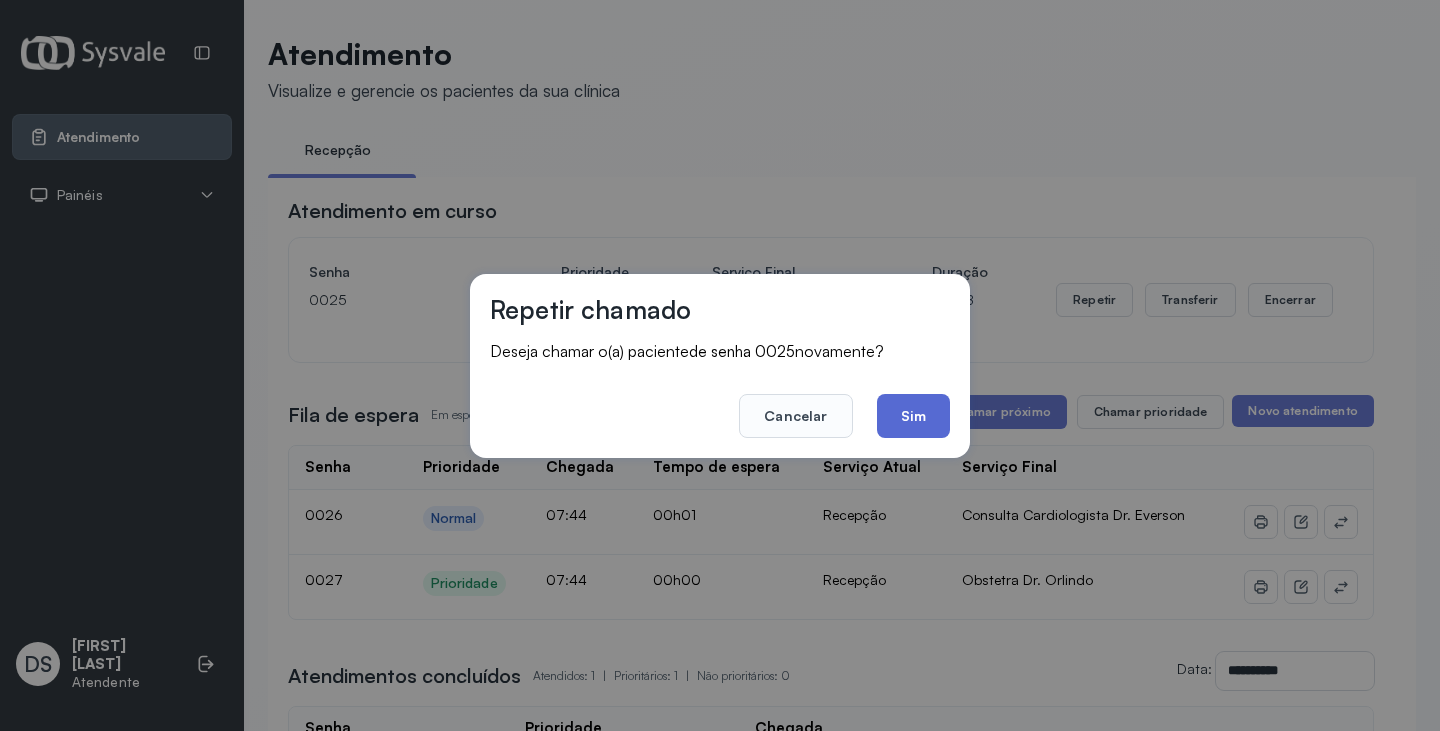 click on "Sim" 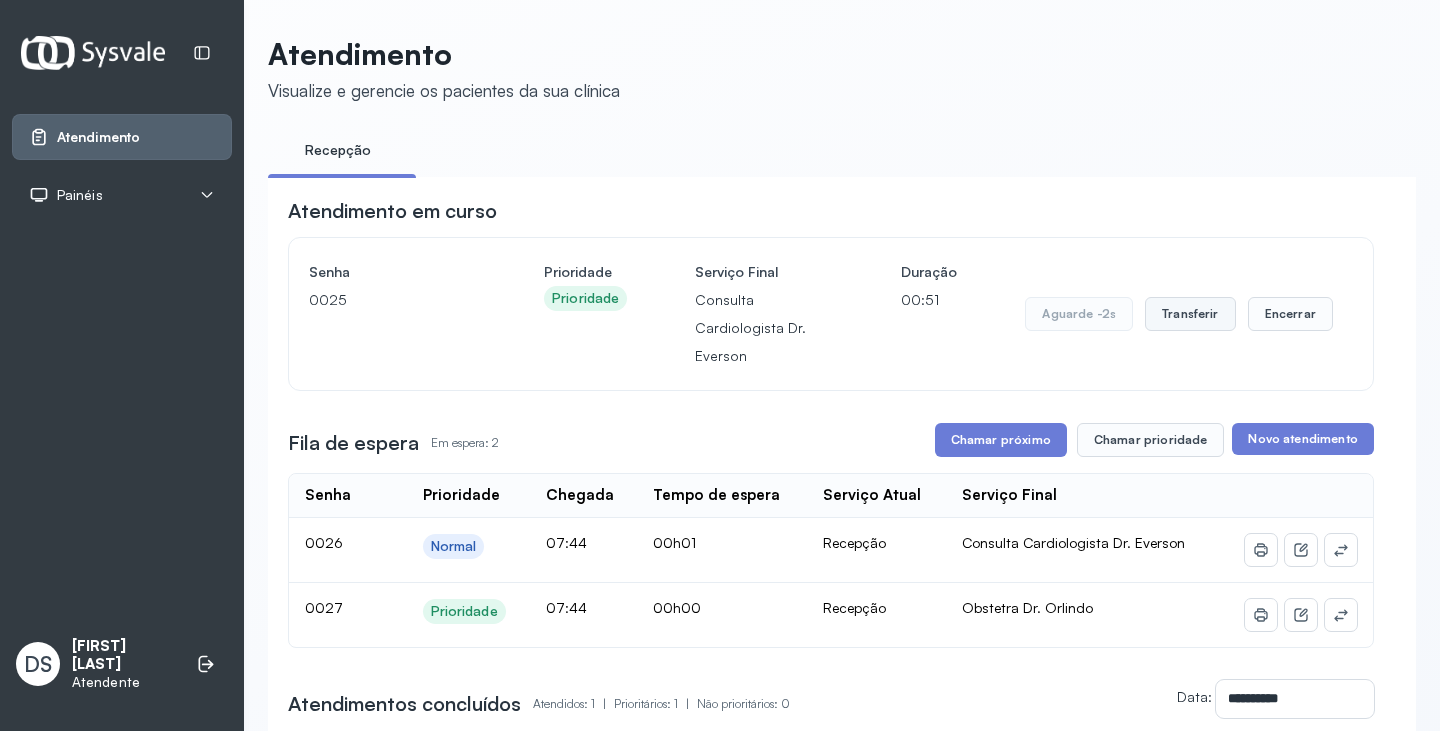 click on "Transferir" at bounding box center [1190, 314] 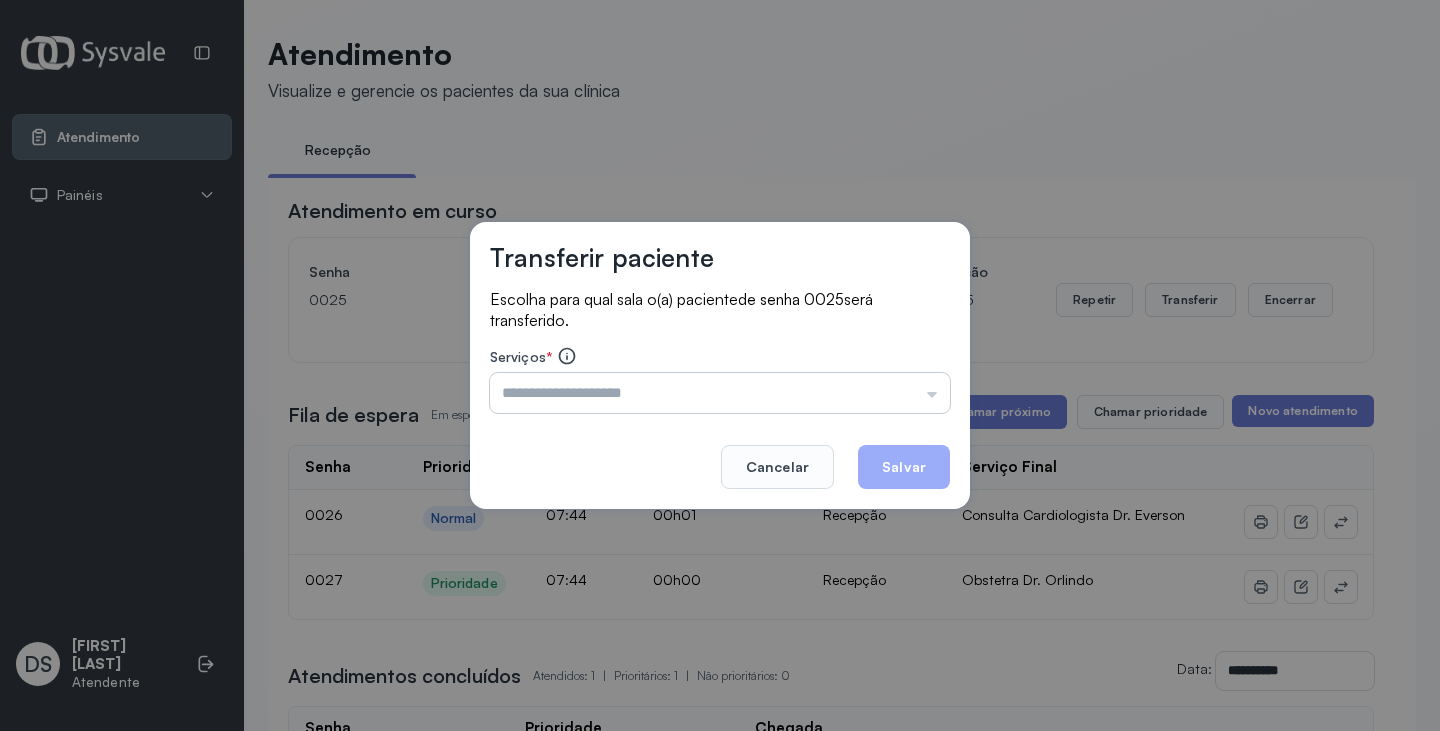 click at bounding box center [720, 393] 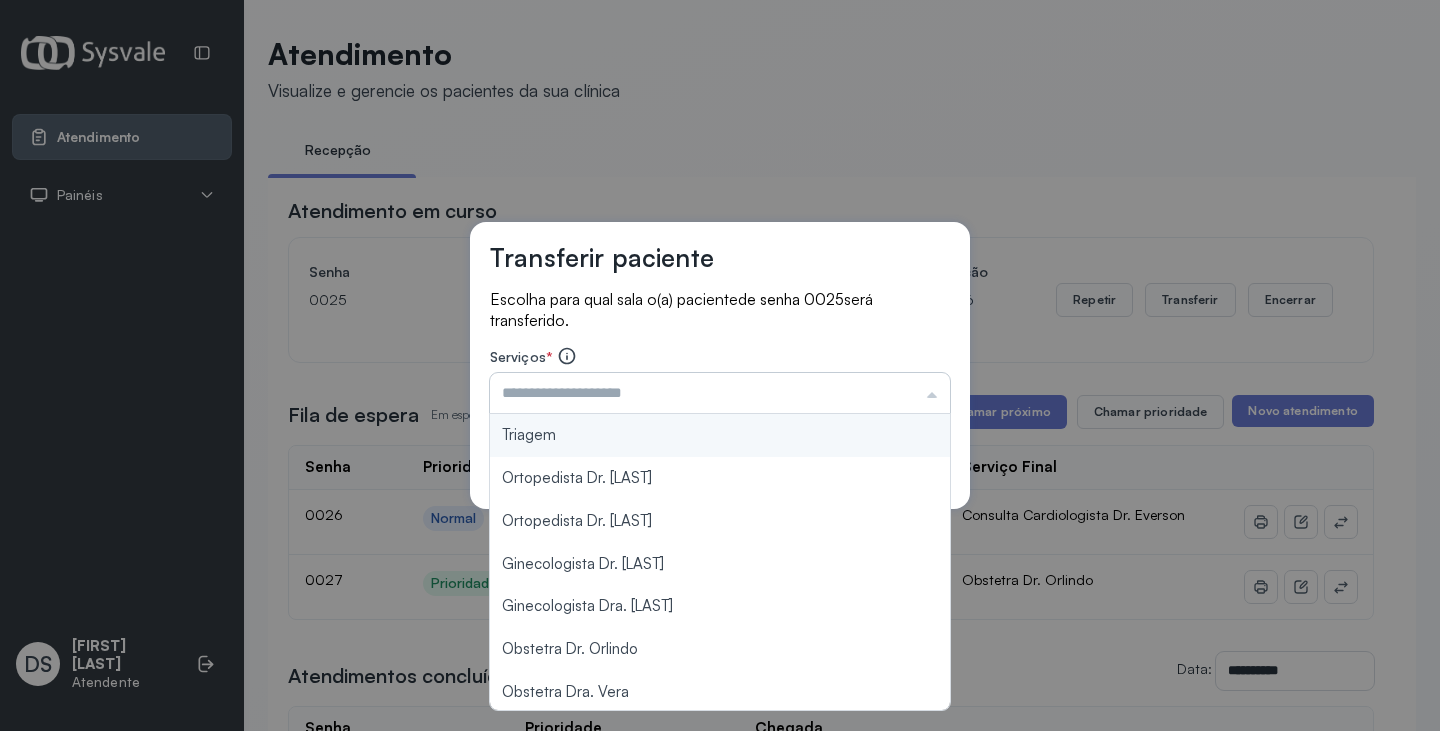type on "*" 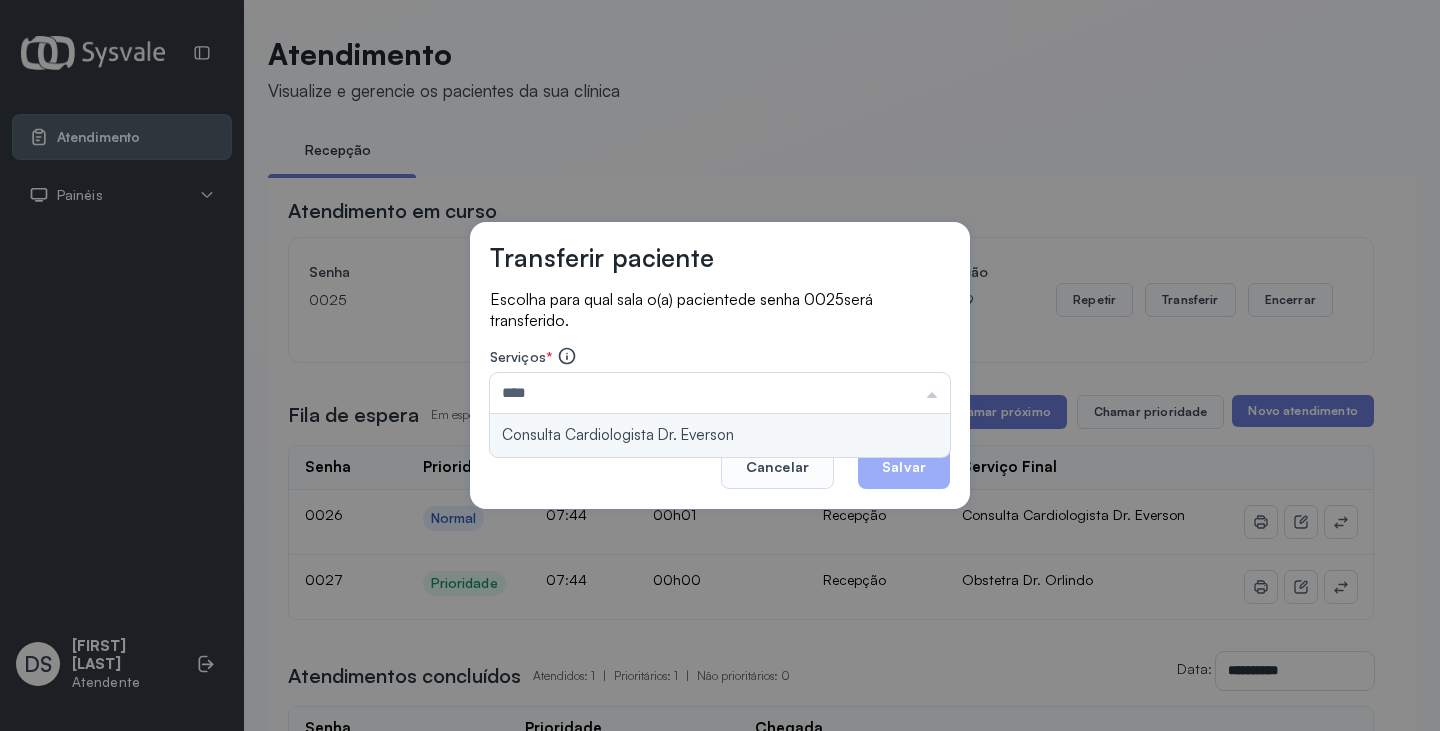 type on "**********" 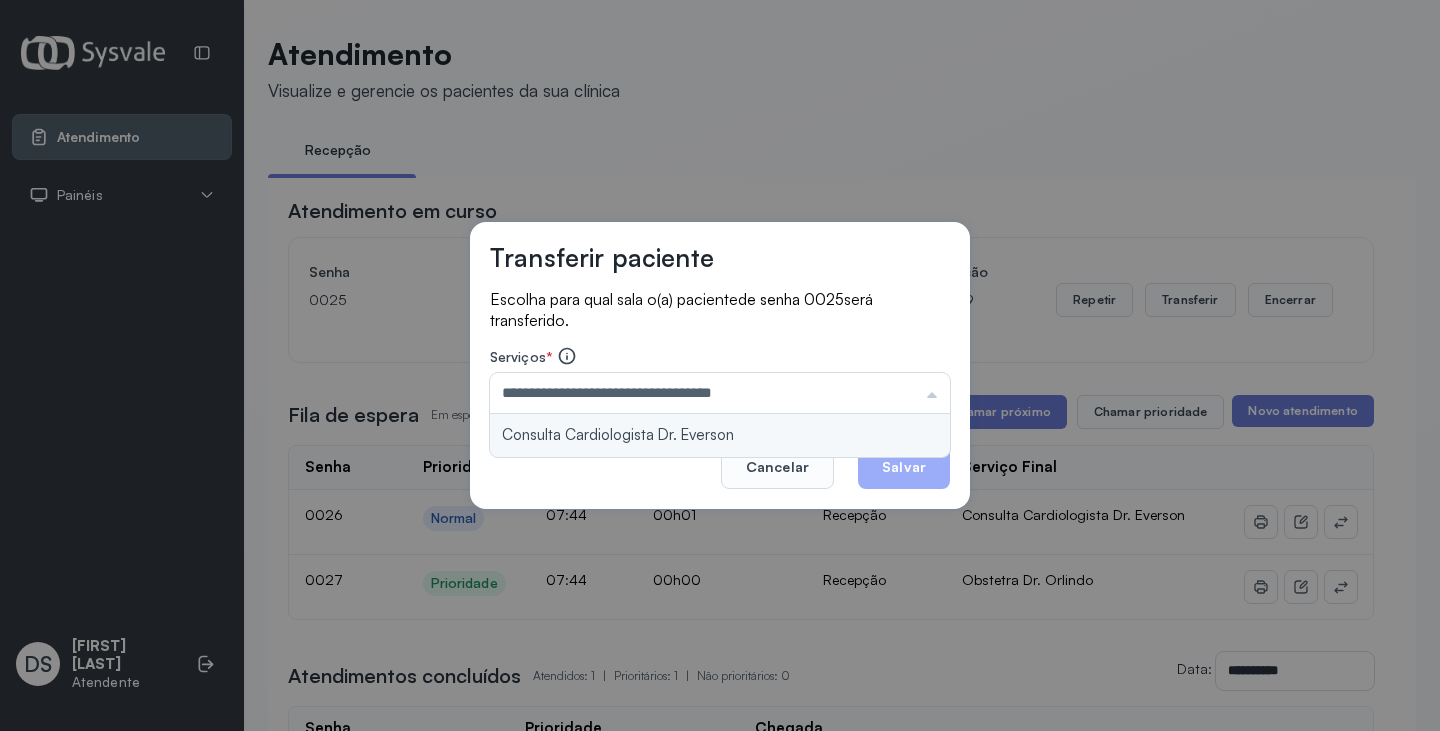 drag, startPoint x: 757, startPoint y: 434, endPoint x: 769, endPoint y: 433, distance: 12.0415945 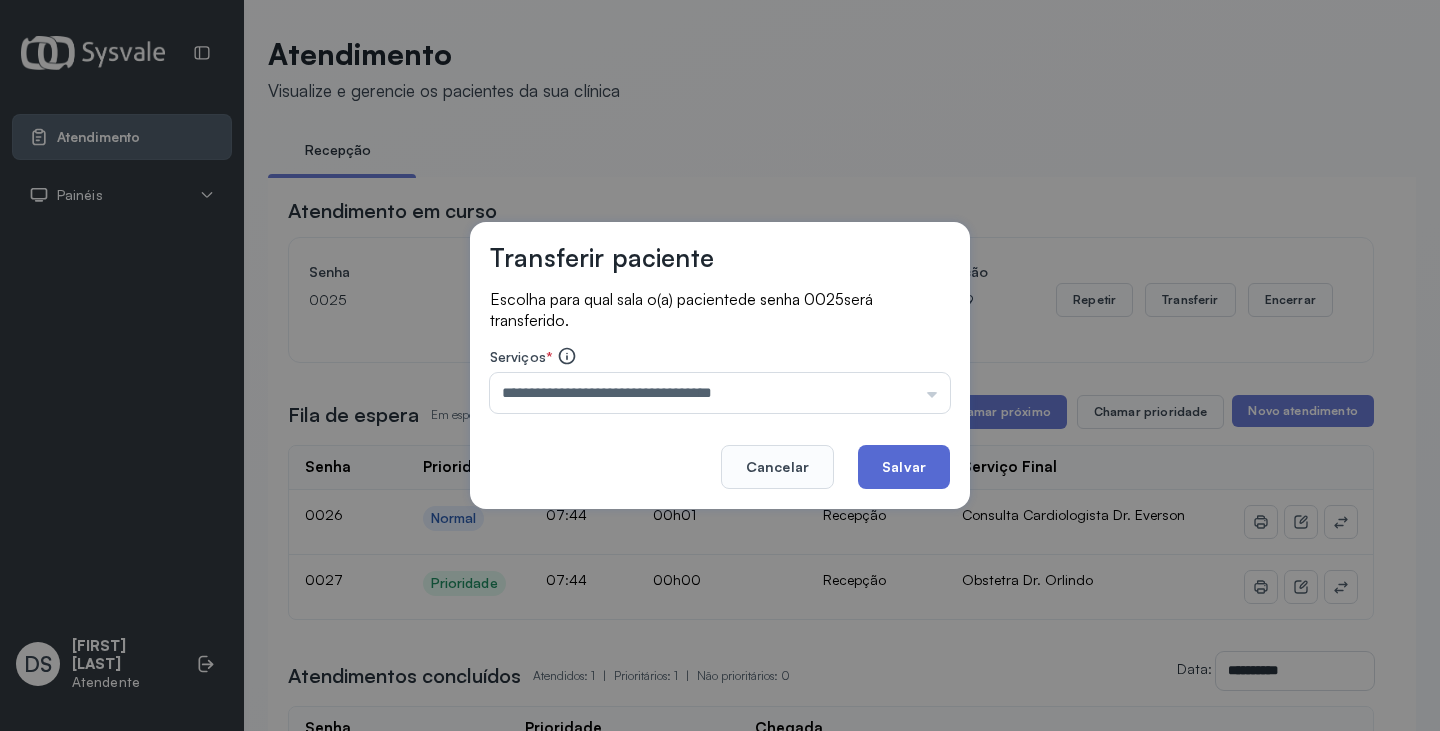 click on "Salvar" 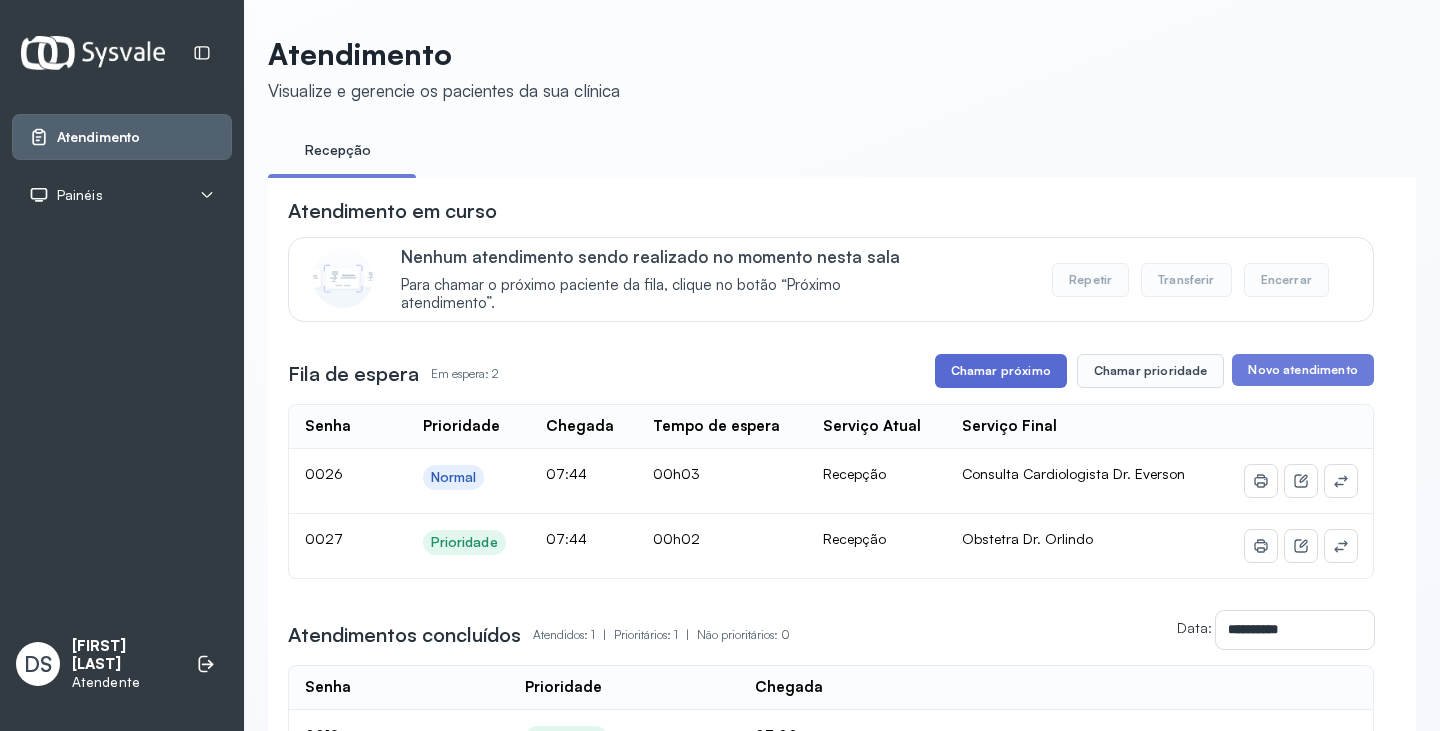 click on "Chamar próximo" at bounding box center (1001, 371) 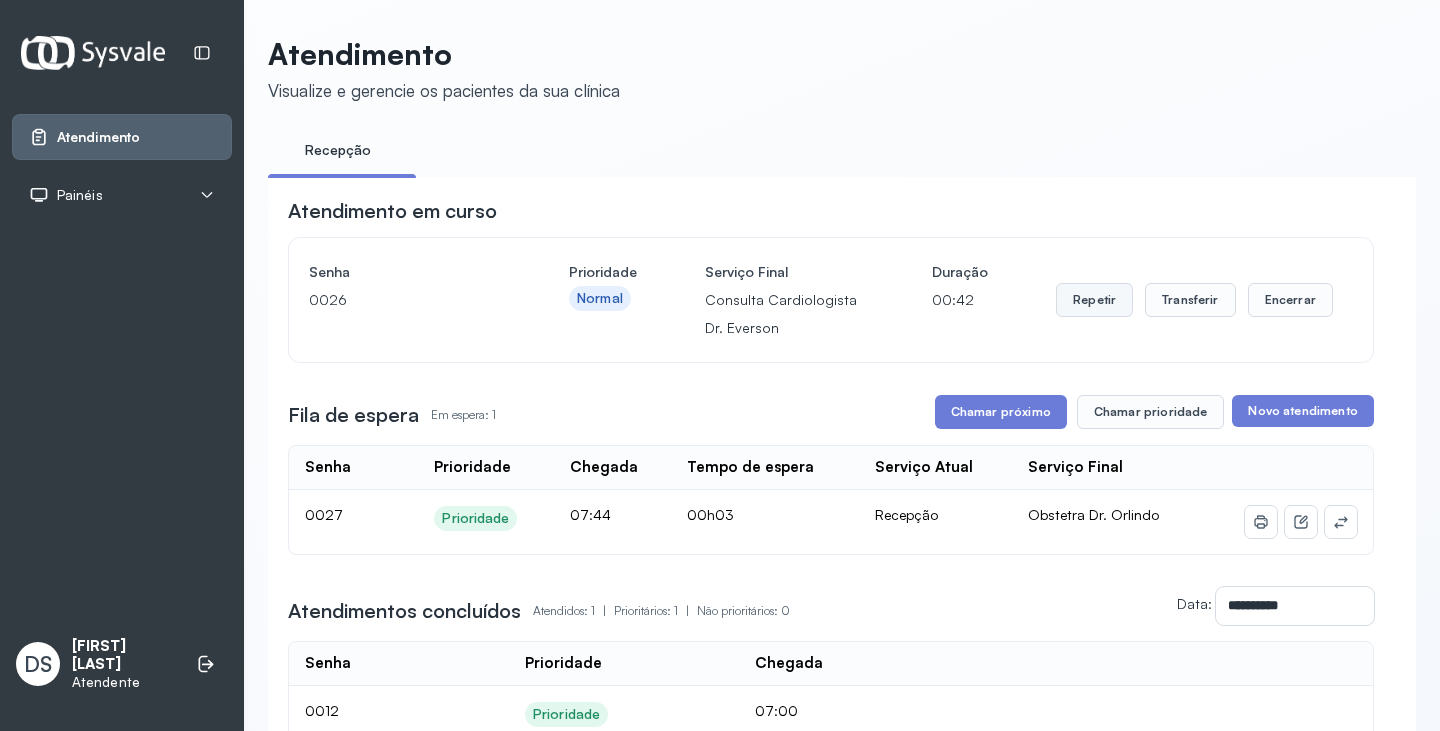 click on "Repetir" at bounding box center [1094, 300] 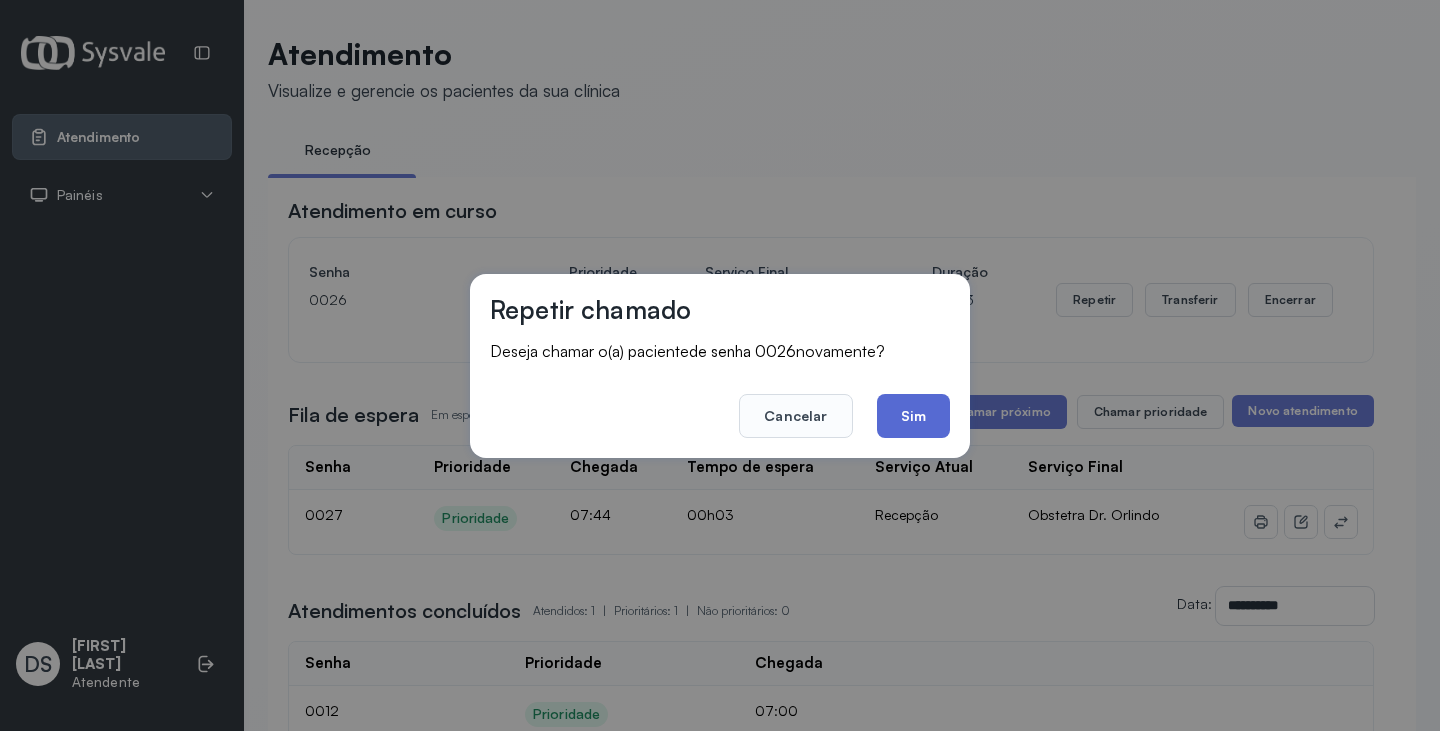 click on "Sim" 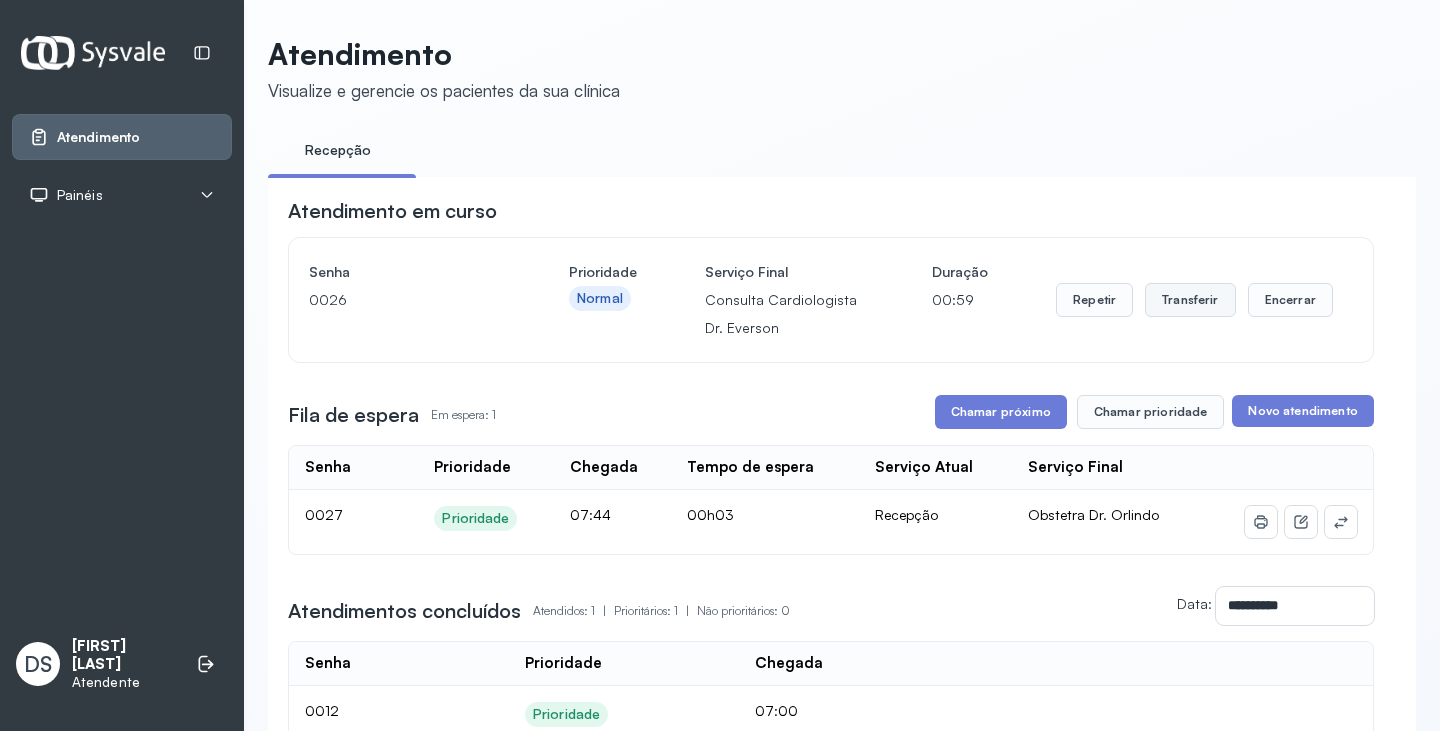 click on "Transferir" at bounding box center [1190, 300] 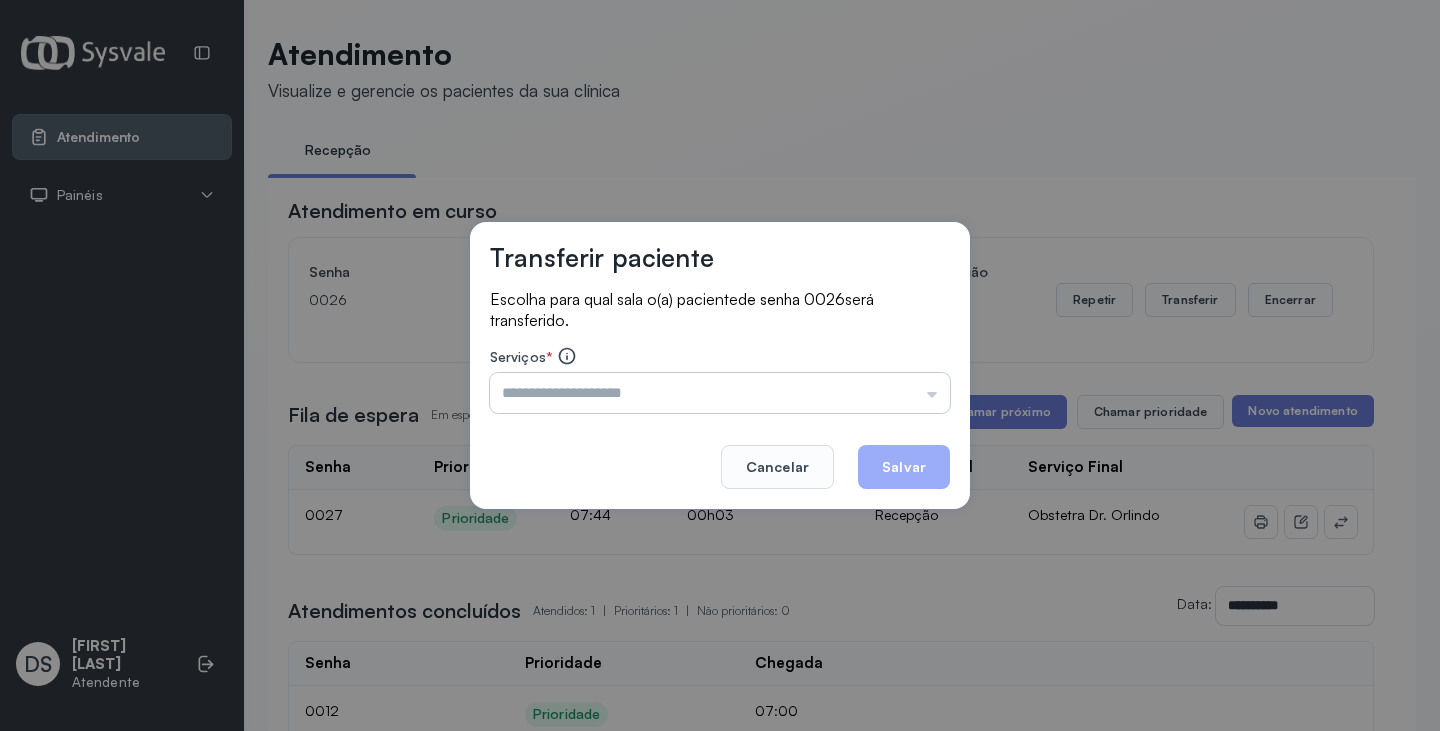 click at bounding box center [720, 393] 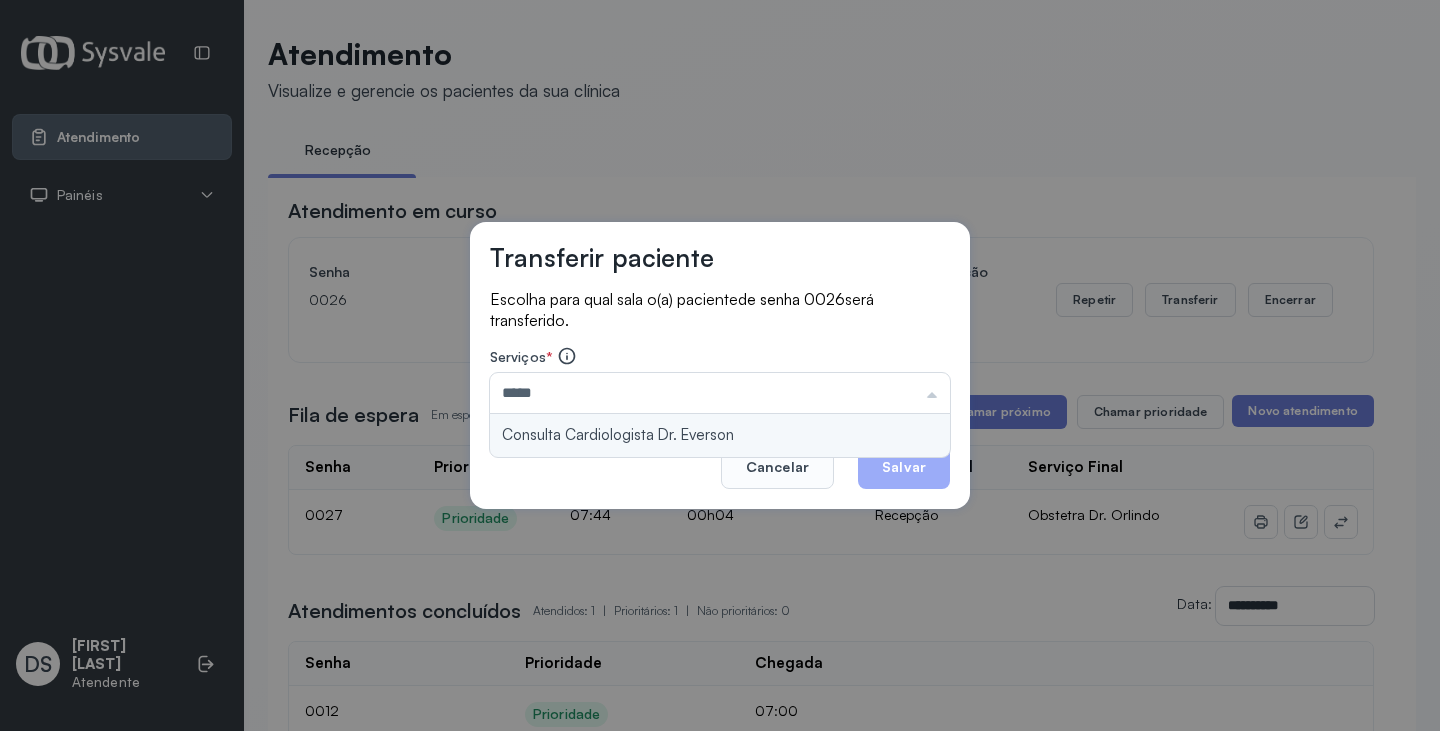 type on "**********" 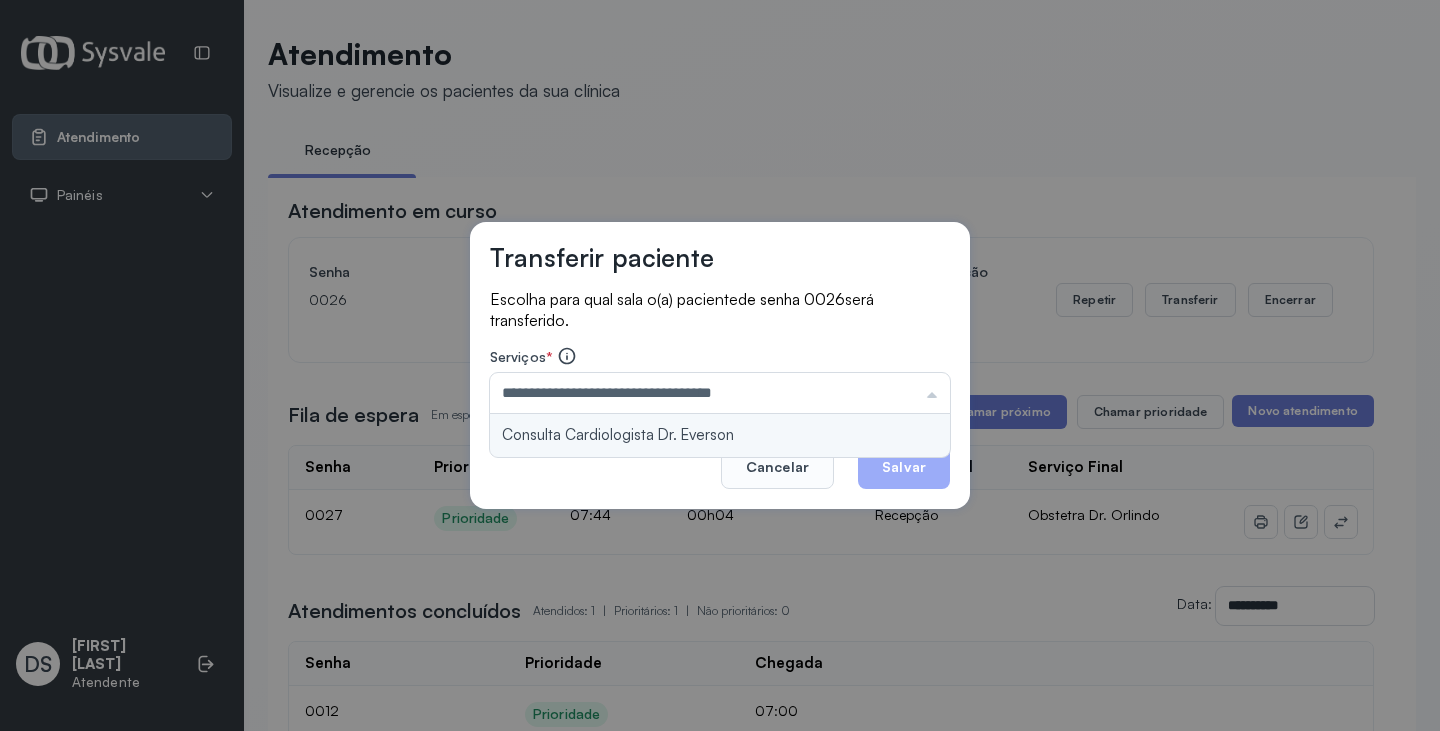 drag, startPoint x: 695, startPoint y: 429, endPoint x: 879, endPoint y: 470, distance: 188.5126 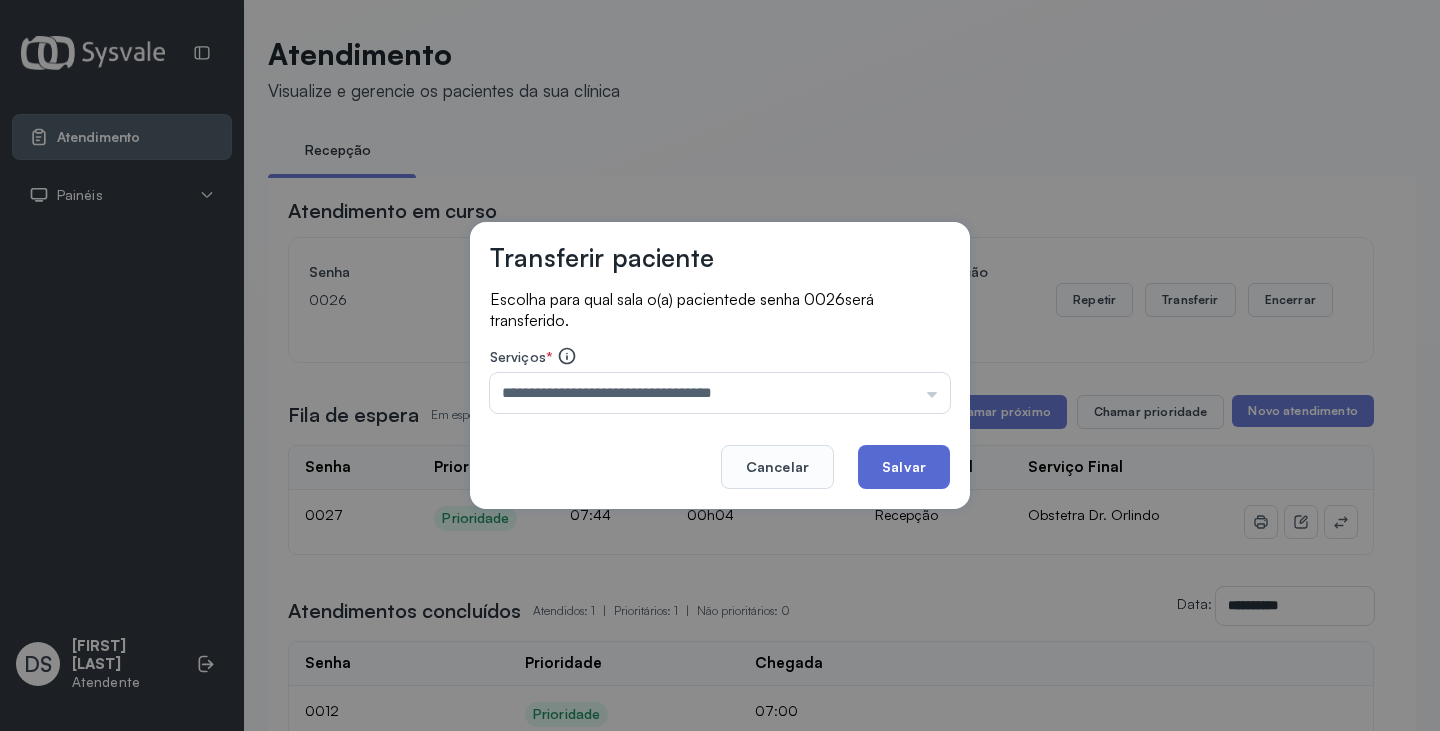 click on "Salvar" 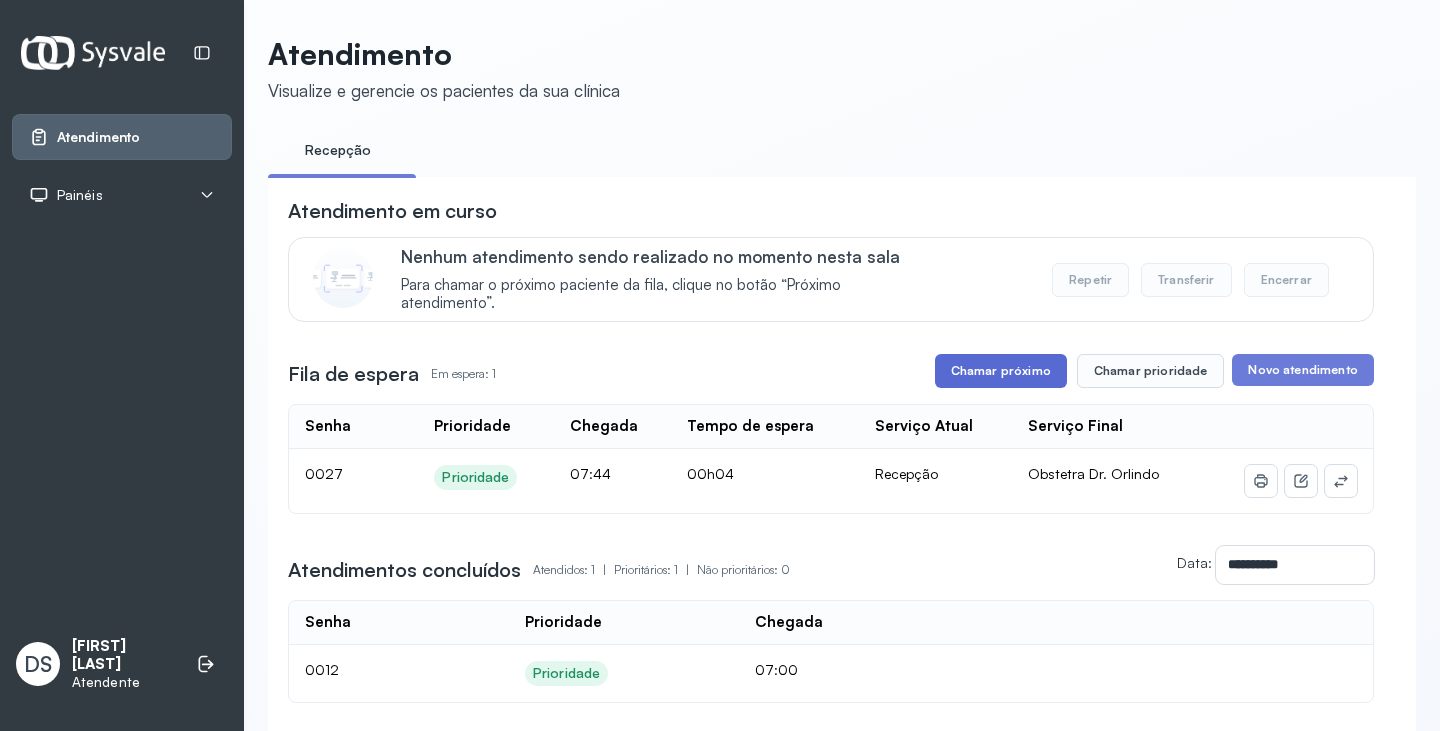 click on "Chamar próximo" at bounding box center [1001, 371] 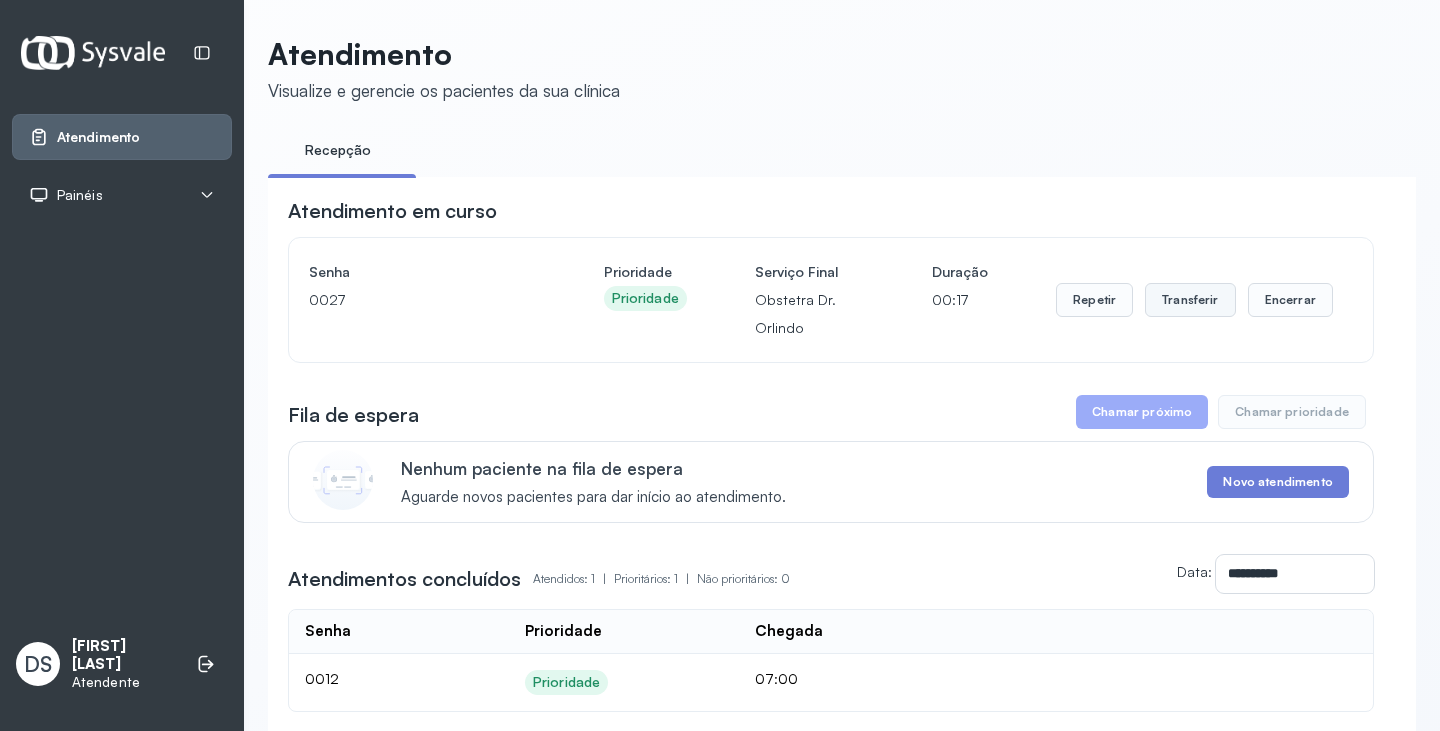 click on "Transferir" at bounding box center (1190, 300) 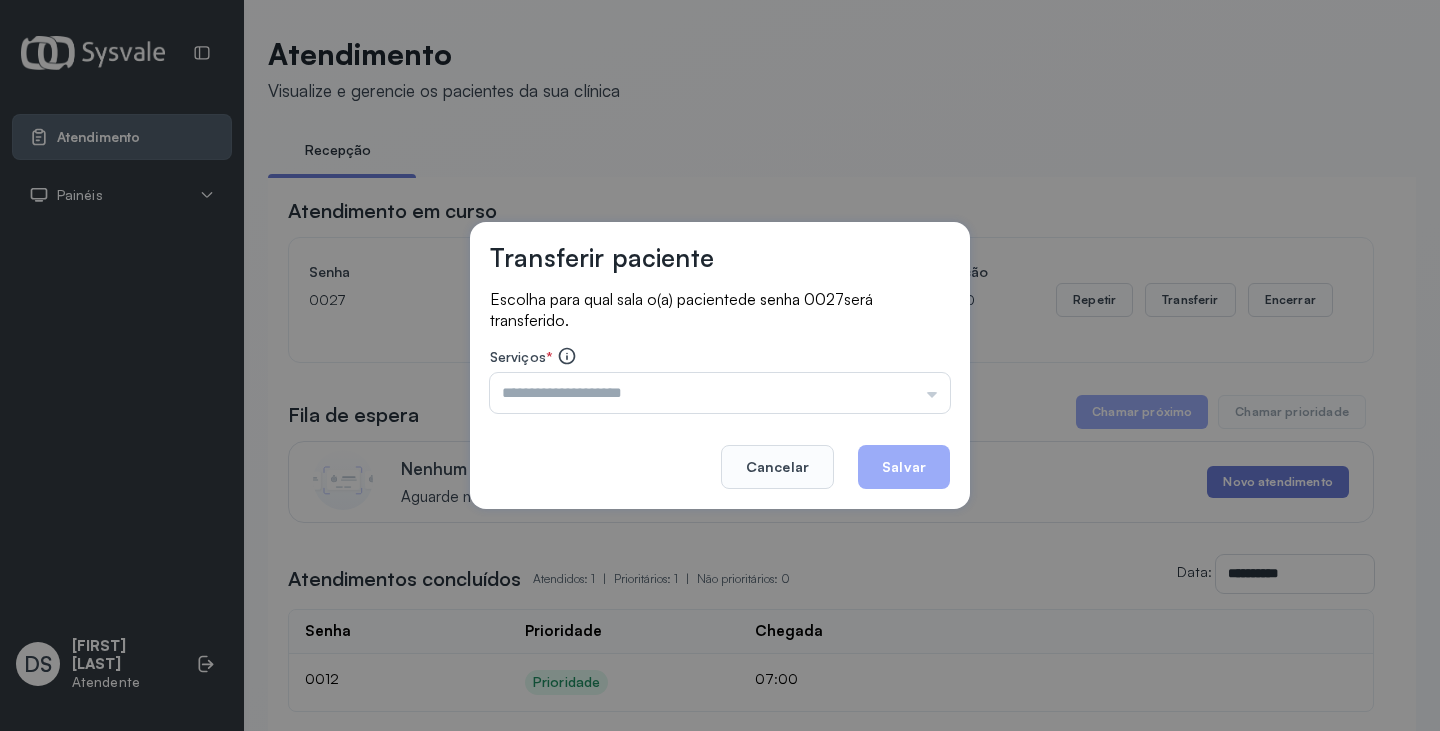 click at bounding box center (720, 393) 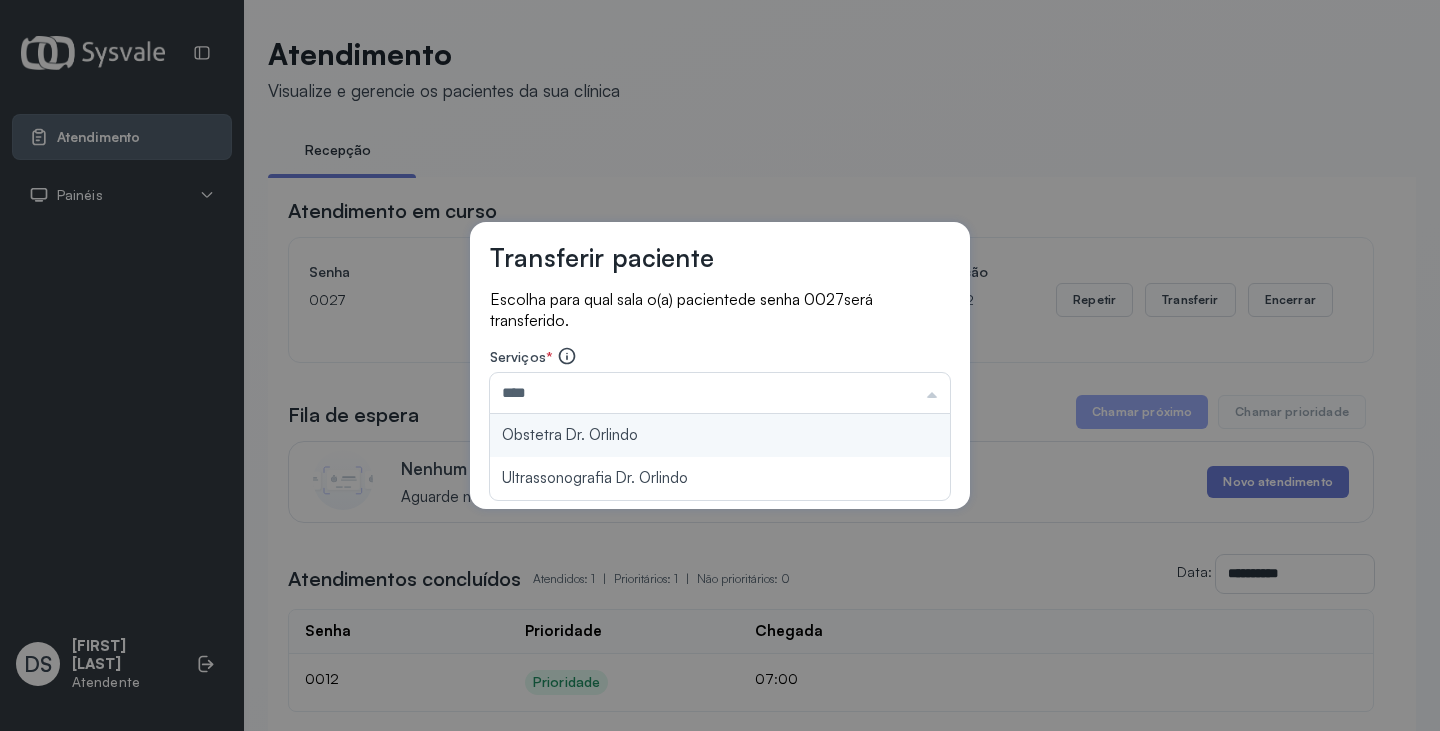 type on "**********" 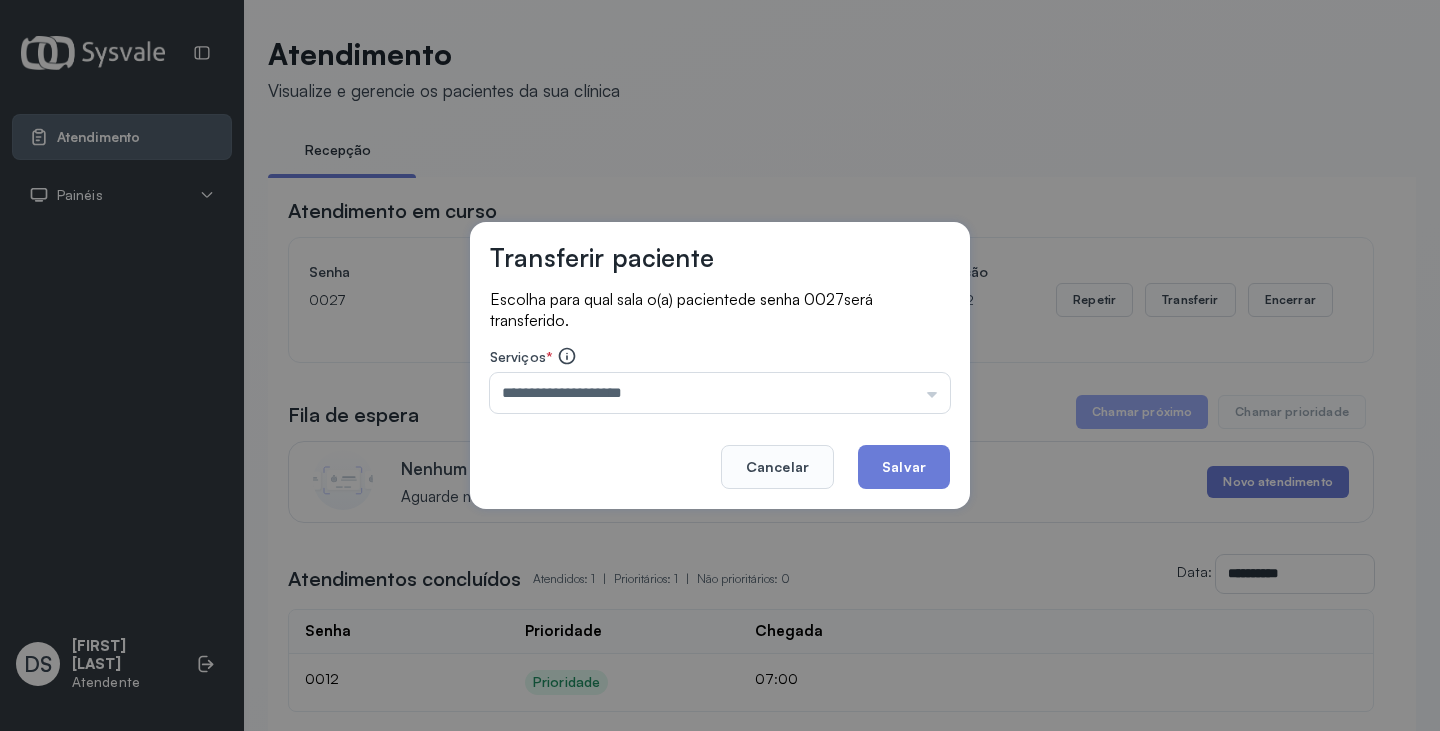click on "**********" at bounding box center [720, 366] 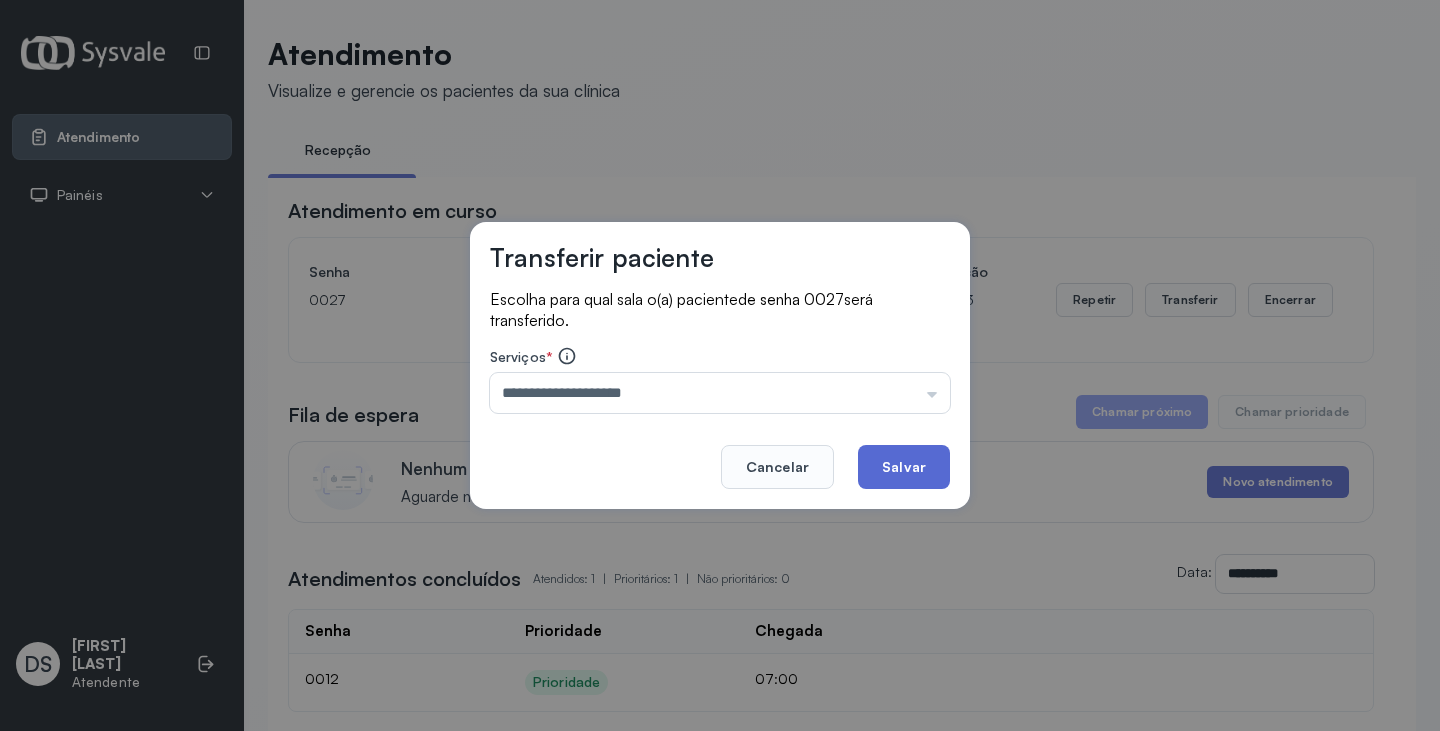 click on "Salvar" 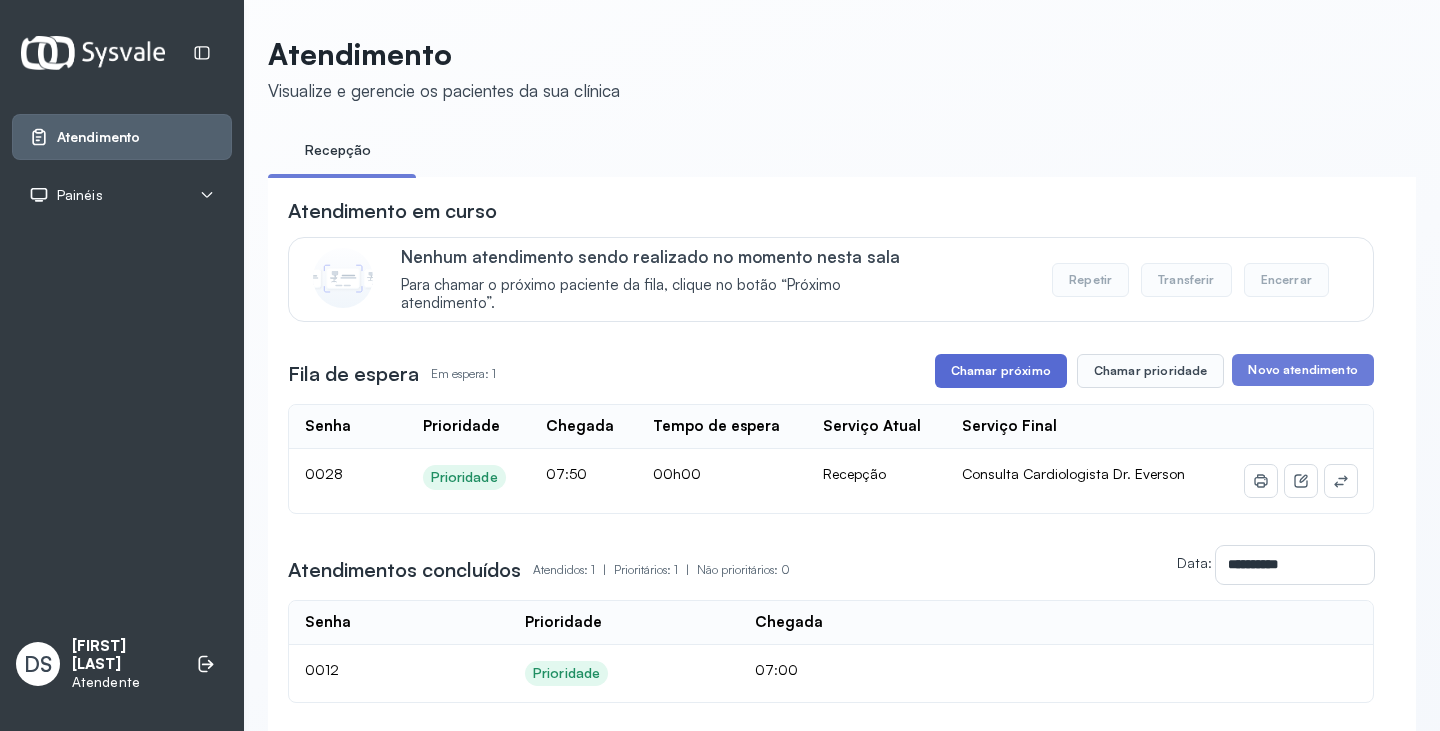 click on "Chamar próximo" at bounding box center (1001, 371) 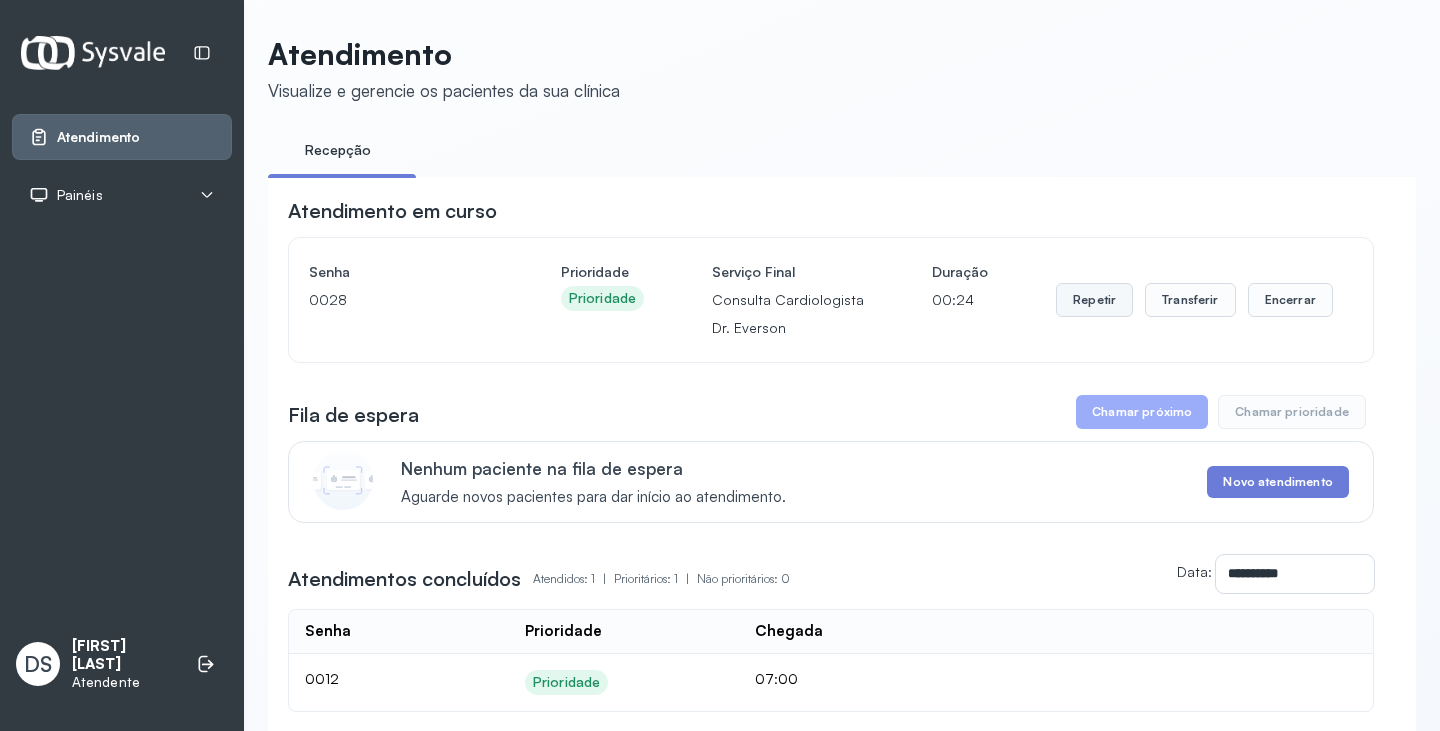 click on "Repetir" at bounding box center [1094, 300] 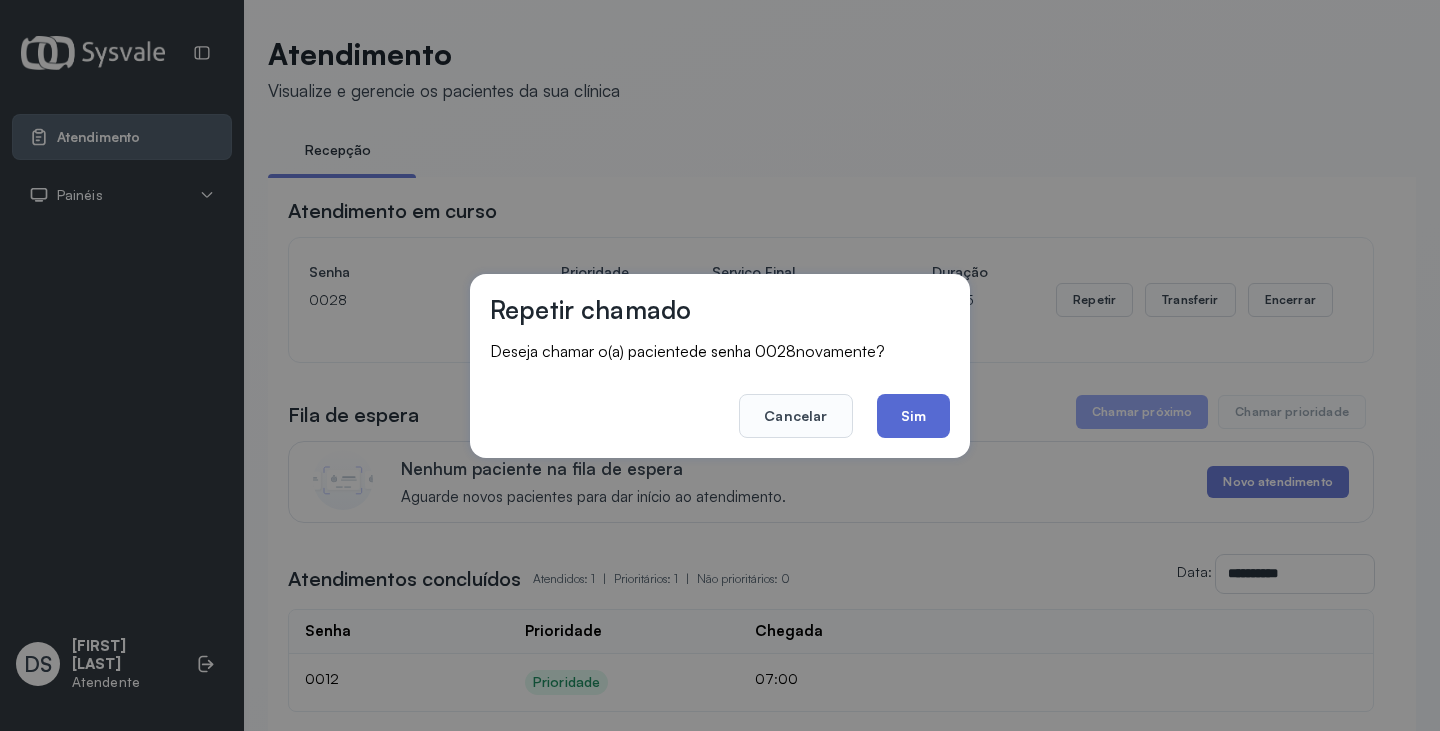 click on "Sim" 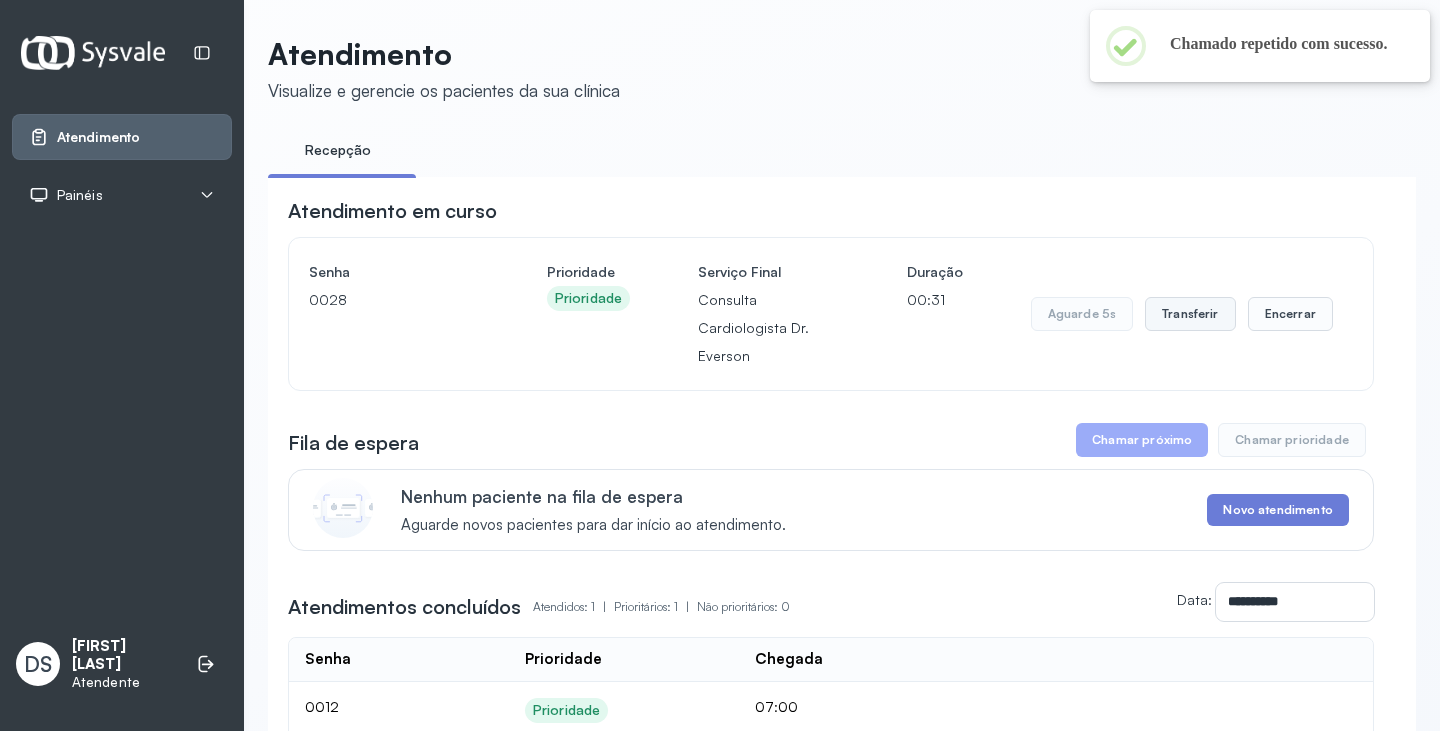 click on "Transferir" at bounding box center [1190, 314] 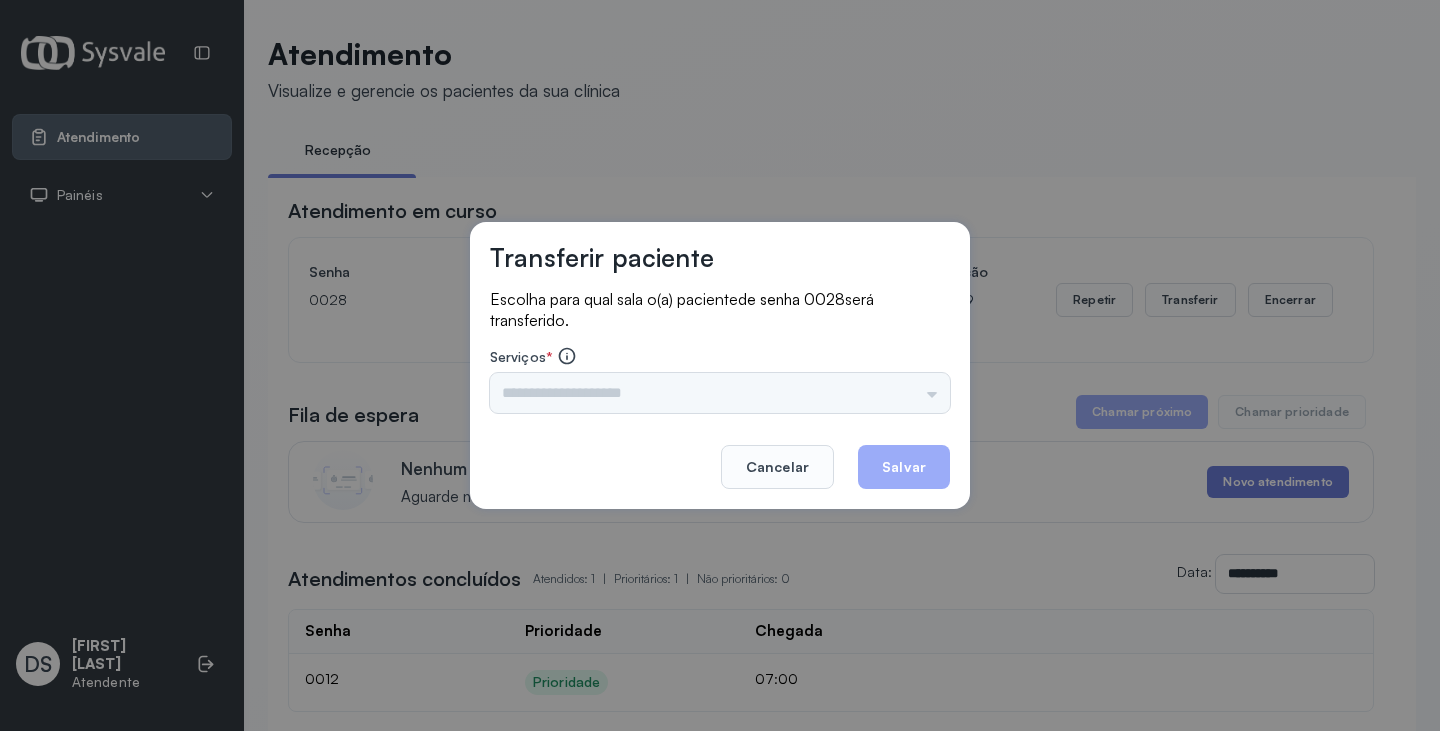 click on "Triagem Ortopedista Dr. Mauricio Ortopedista Dr. Ramon Ginecologista Dr. Amilton Ginecologista Dra. Luana Obstetra Dr. Orlindo Obstetra Dra. Vera Ultrassonografia Dr. Orlindo Ultrassonografia Dr. Amilton Consulta com Neurologista Dr. Ezir Reumatologista Dr. Juvenilson Endocrinologista Washington Dermatologista Dra. Renata Nefrologista Dr. Edvaldo Geriatra Dra. Vanessa Infectologista Dra. Vanessa Oftalmologista Dra. Consulta Proctologista/Cirurgia Geral Dra. Geislane Otorrinolaringologista Dr. Pedro Pequena Cirurgia Dr. Geislane Pequena Cirurgia Dr. AMILTON ECG Espirometria com Broncodilatador Espirometria sem Broncodilatador Ecocardiograma - Dra. Vanessa Viana Exame de PPD Enf. Jane Raquel RETIRADA DE CERUME DR. PEDRO VACINAÇÃO Preventivo Enf. Luciana Preventivo Enf. Tiago Araujo Consulta de Enfermagem Enf. Tiago Consulta de Enfermagem Enf. Luciana Consulta  Cardiologista Dr. Everson Consulta Enf. Jane Raquel Dispensação de Medicação Agendamento Consulta Enf. Tiago Agendamento consulta Enf. Luciana" at bounding box center (720, 393) 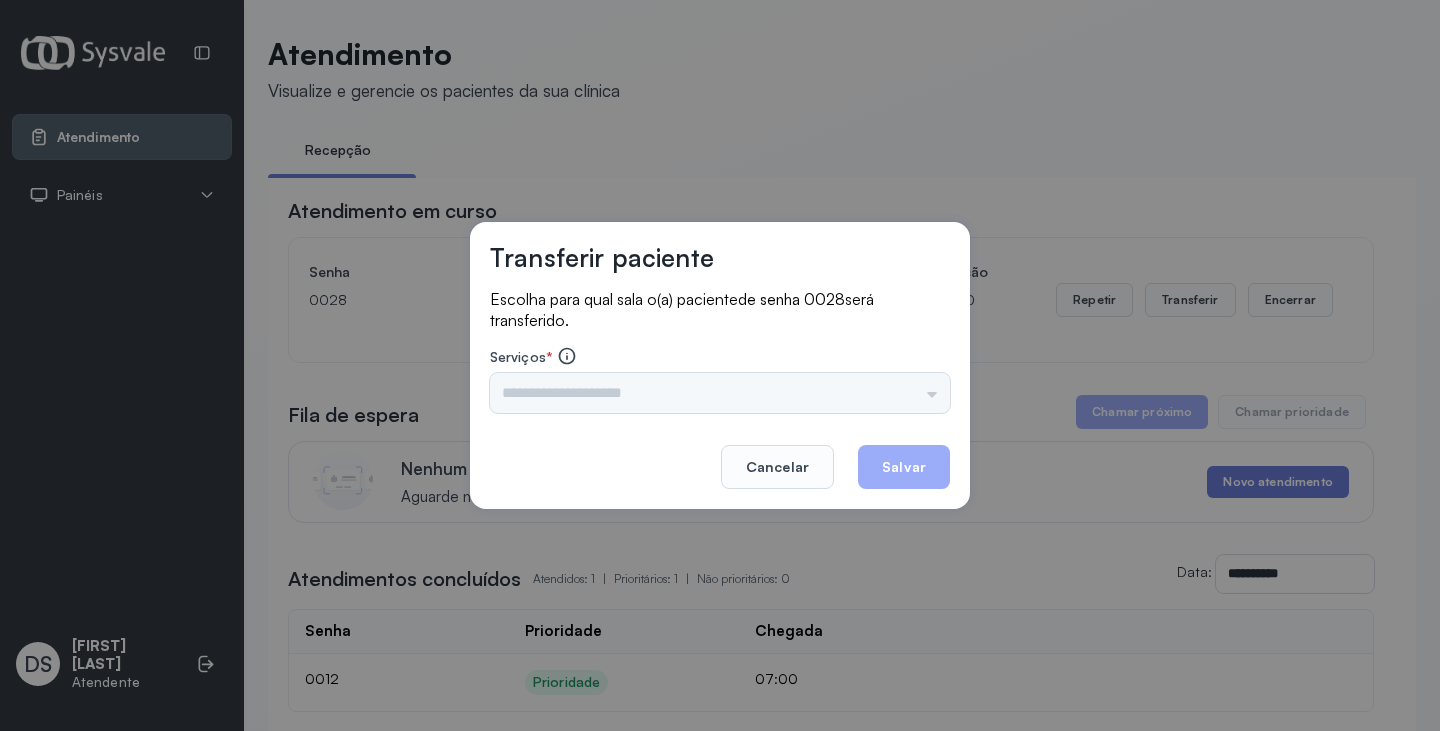 click on "Triagem Ortopedista Dr. Mauricio Ortopedista Dr. Ramon Ginecologista Dr. Amilton Ginecologista Dra. Luana Obstetra Dr. Orlindo Obstetra Dra. Vera Ultrassonografia Dr. Orlindo Ultrassonografia Dr. Amilton Consulta com Neurologista Dr. Ezir Reumatologista Dr. Juvenilson Endocrinologista Washington Dermatologista Dra. Renata Nefrologista Dr. Edvaldo Geriatra Dra. Vanessa Infectologista Dra. Vanessa Oftalmologista Dra. Consulta Proctologista/Cirurgia Geral Dra. Geislane Otorrinolaringologista Dr. Pedro Pequena Cirurgia Dr. Geislane Pequena Cirurgia Dr. AMILTON ECG Espirometria com Broncodilatador Espirometria sem Broncodilatador Ecocardiograma - Dra. Vanessa Viana Exame de PPD Enf. Jane Raquel RETIRADA DE CERUME DR. PEDRO VACINAÇÃO Preventivo Enf. Luciana Preventivo Enf. Tiago Araujo Consulta de Enfermagem Enf. Tiago Consulta de Enfermagem Enf. Luciana Consulta  Cardiologista Dr. Everson Consulta Enf. Jane Raquel Dispensação de Medicação Agendamento Consulta Enf. Tiago Agendamento consulta Enf. Luciana" at bounding box center [720, 393] 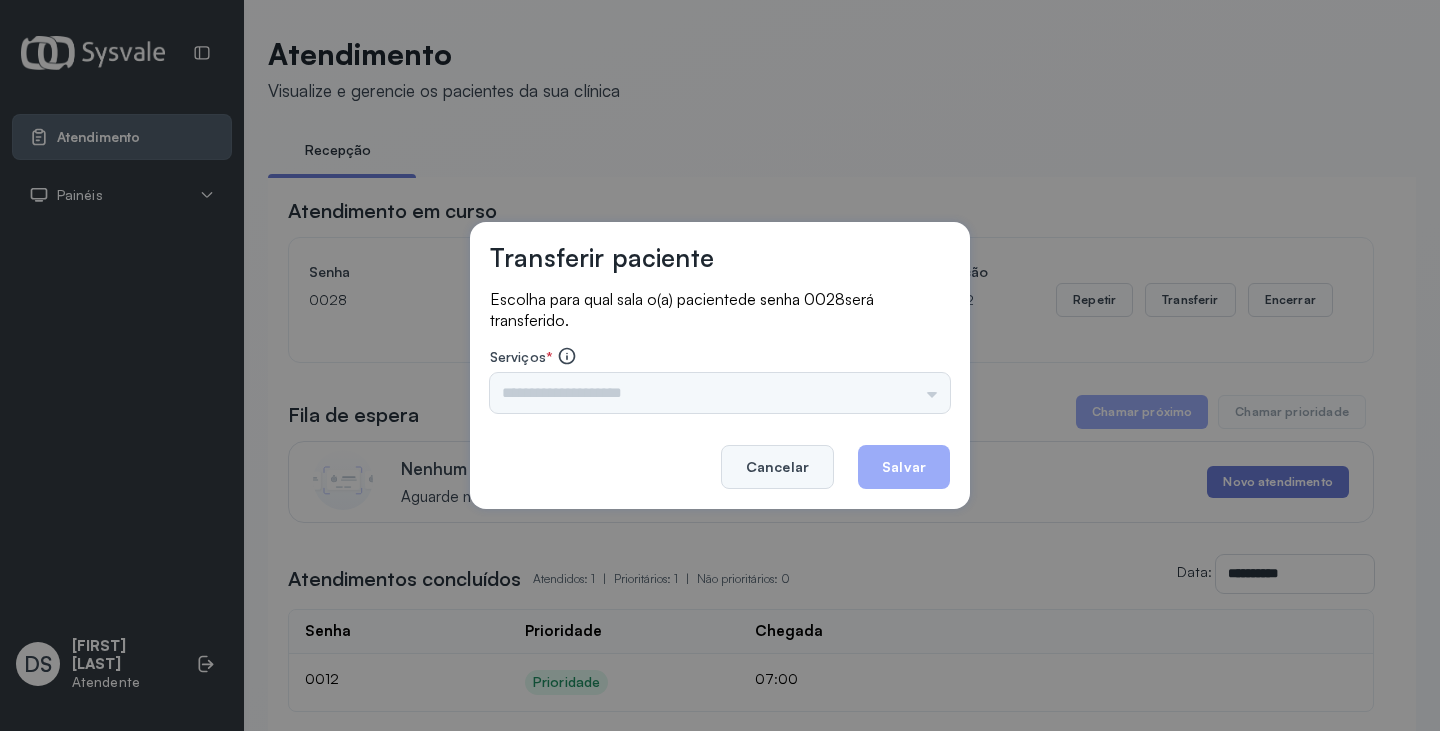 click on "Cancelar" 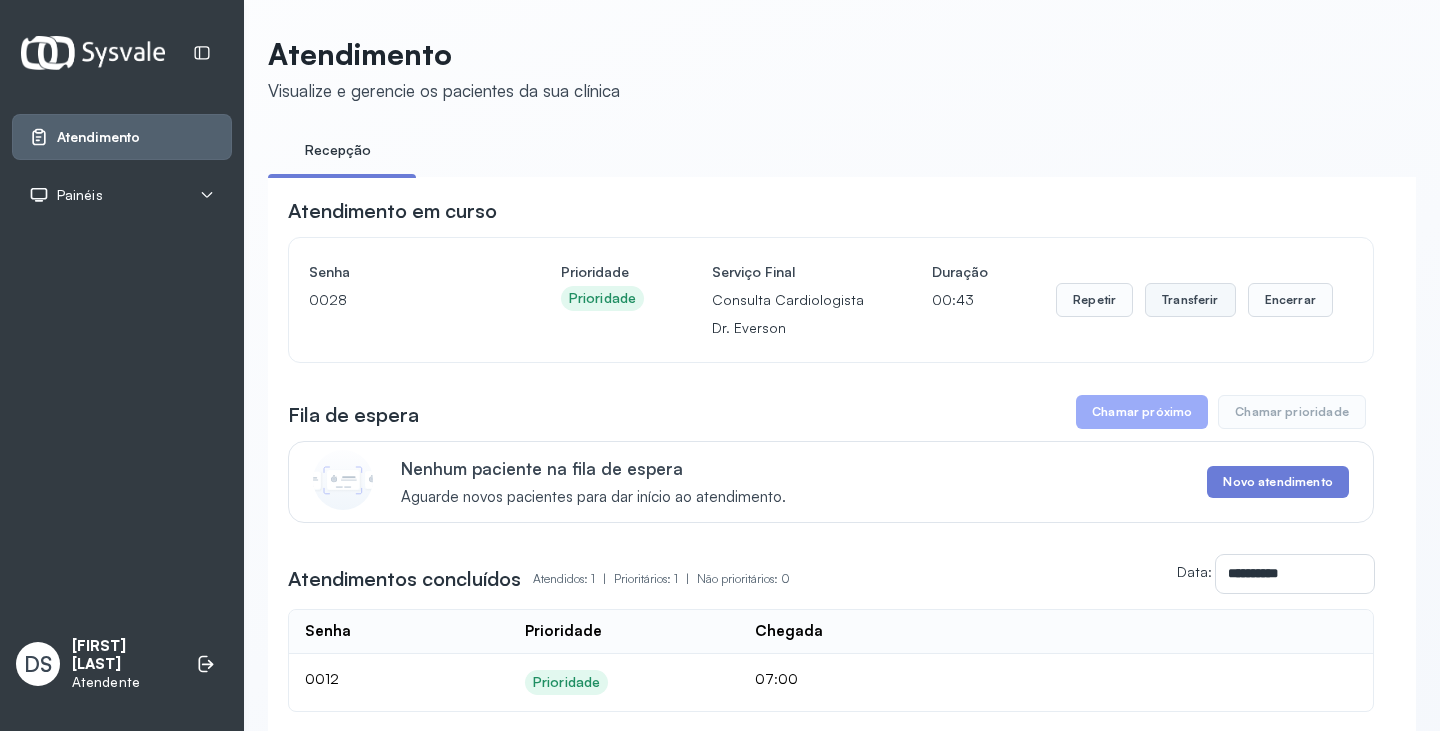 click on "Transferir" at bounding box center [1190, 300] 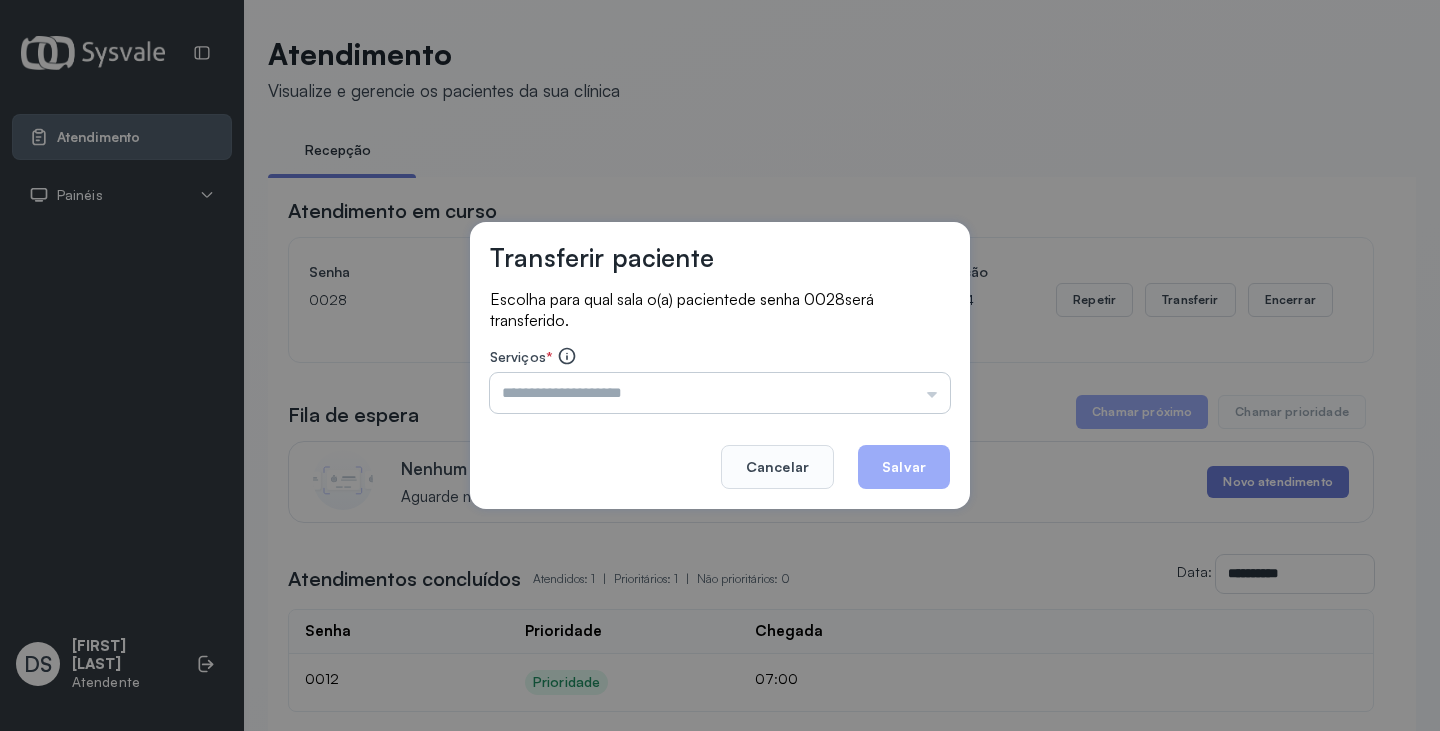 click at bounding box center [720, 393] 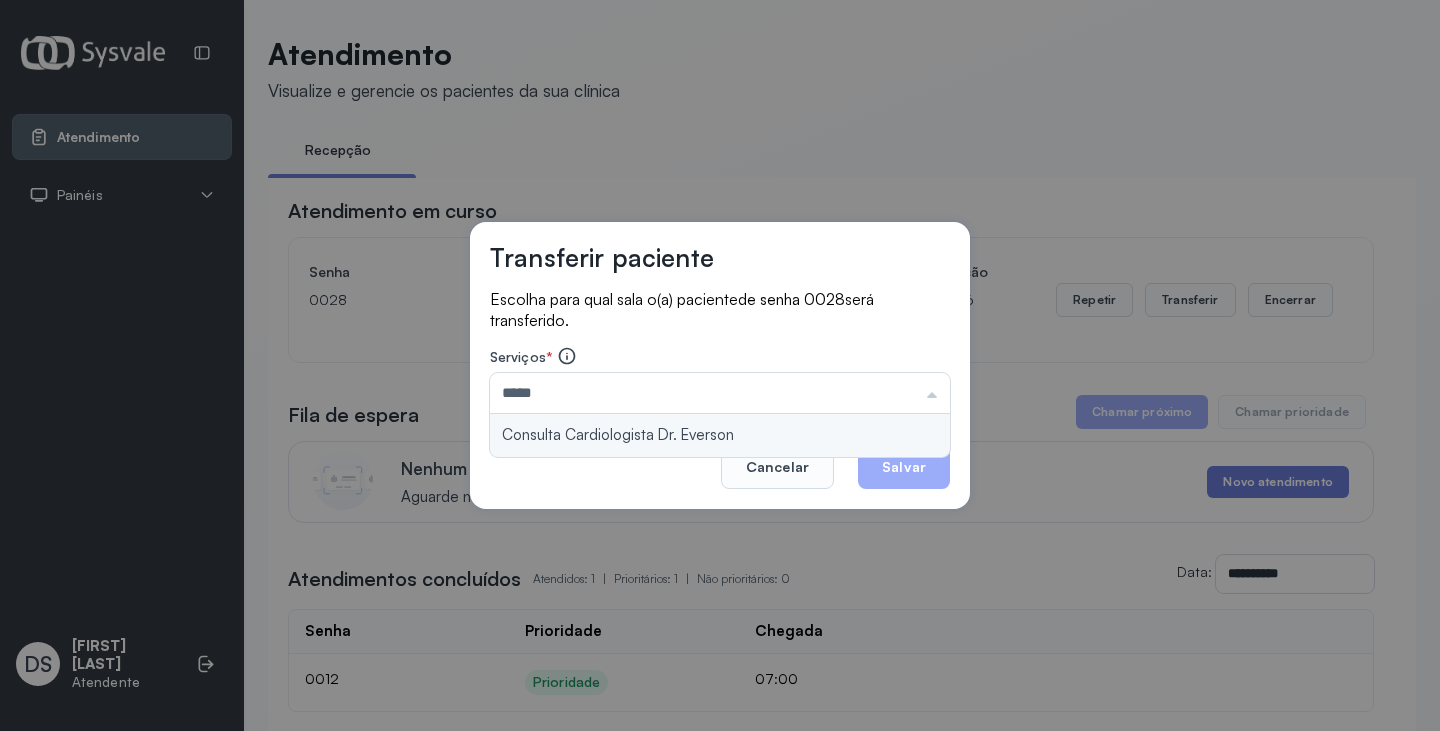 type on "**********" 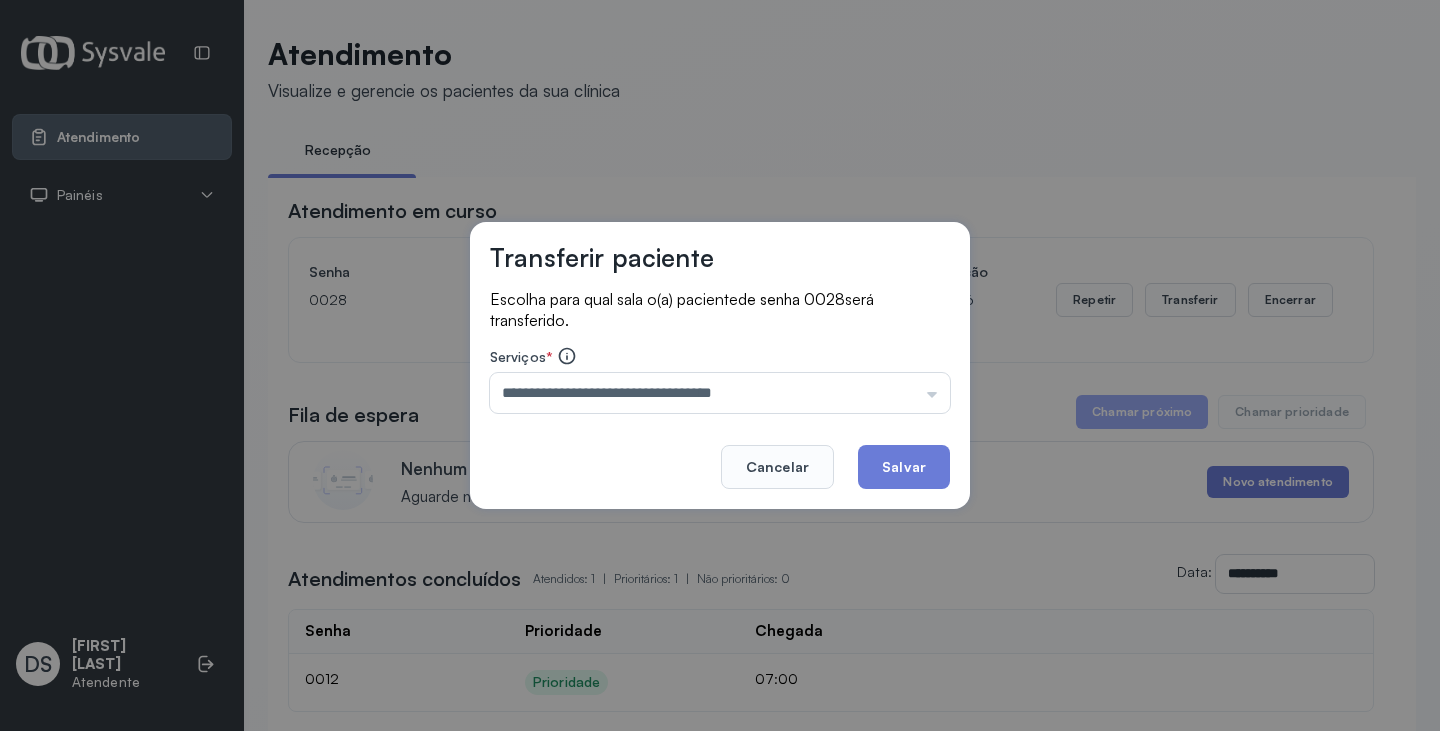click on "**********" at bounding box center [720, 366] 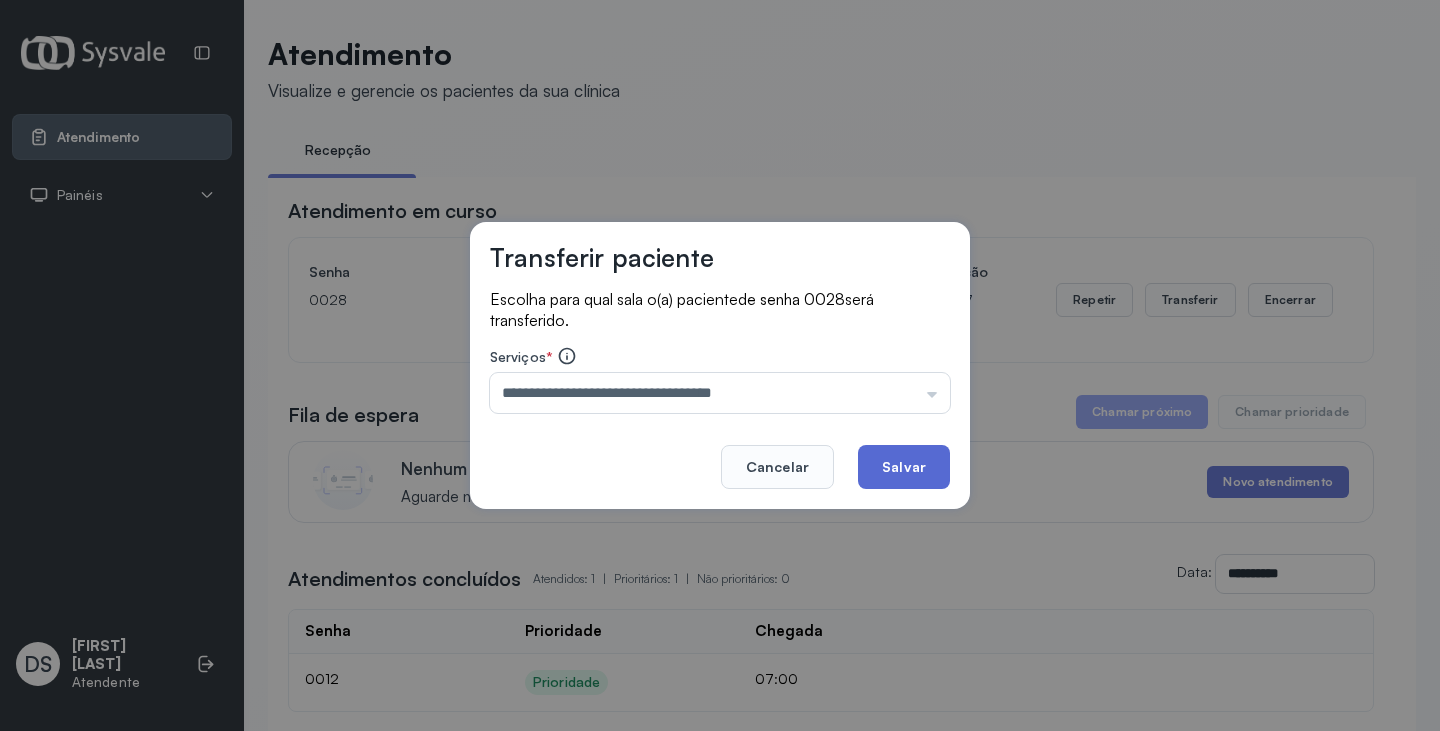click on "Salvar" 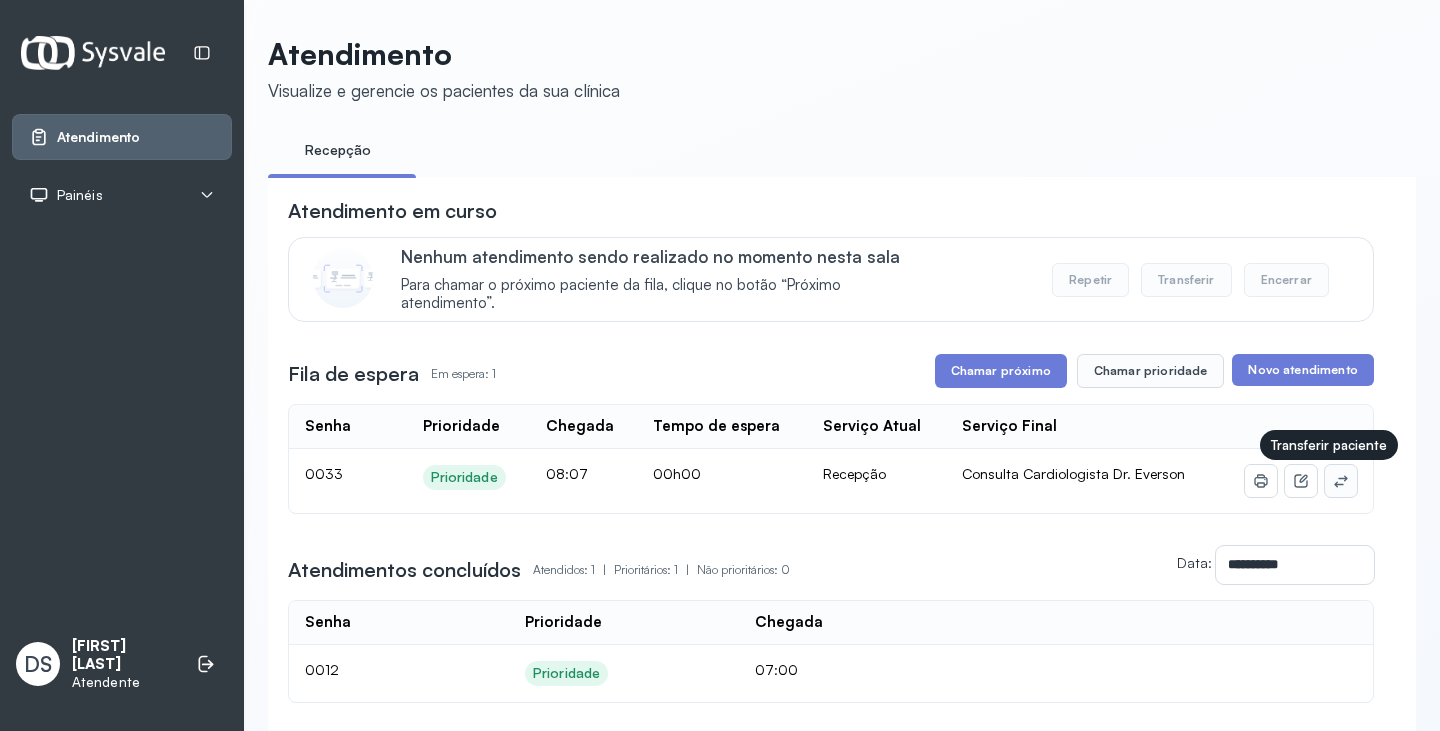 click 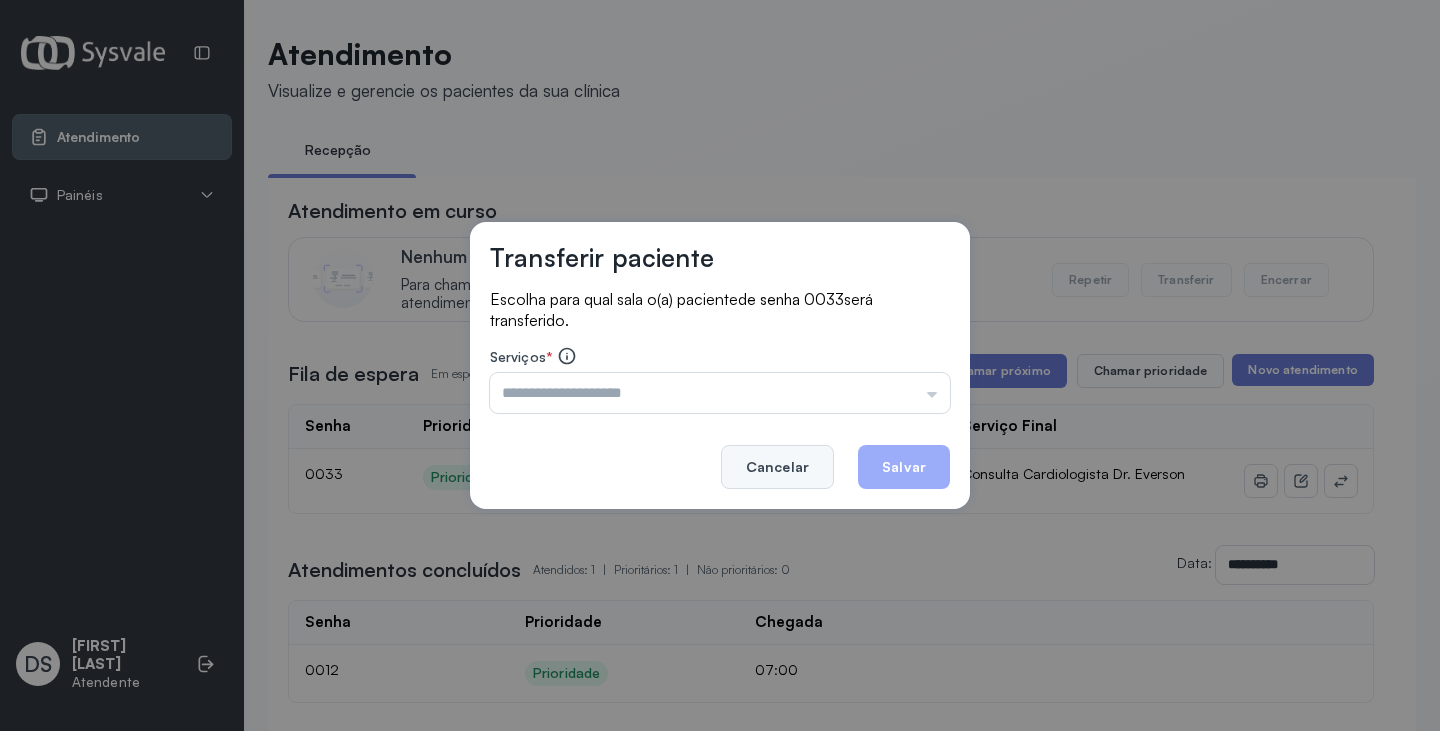 click on "Cancelar" 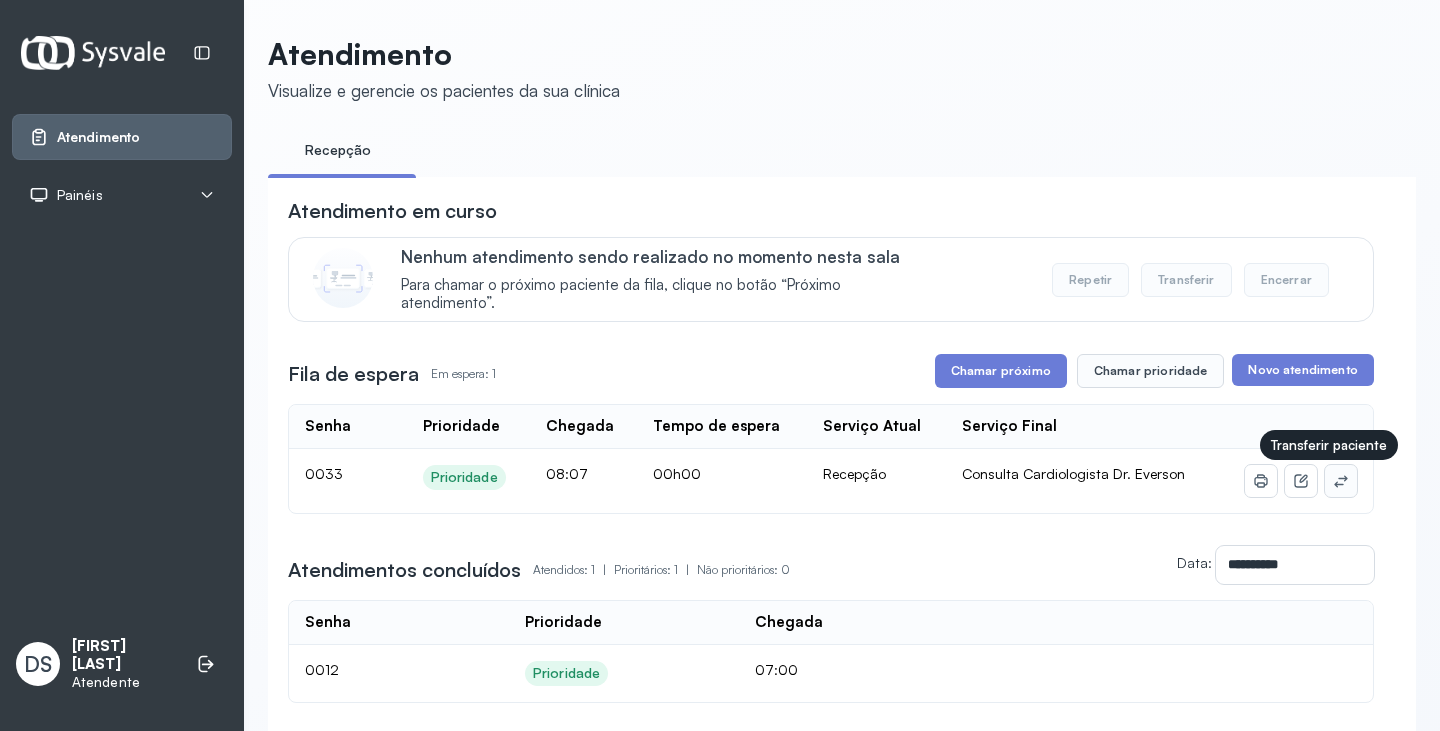 click 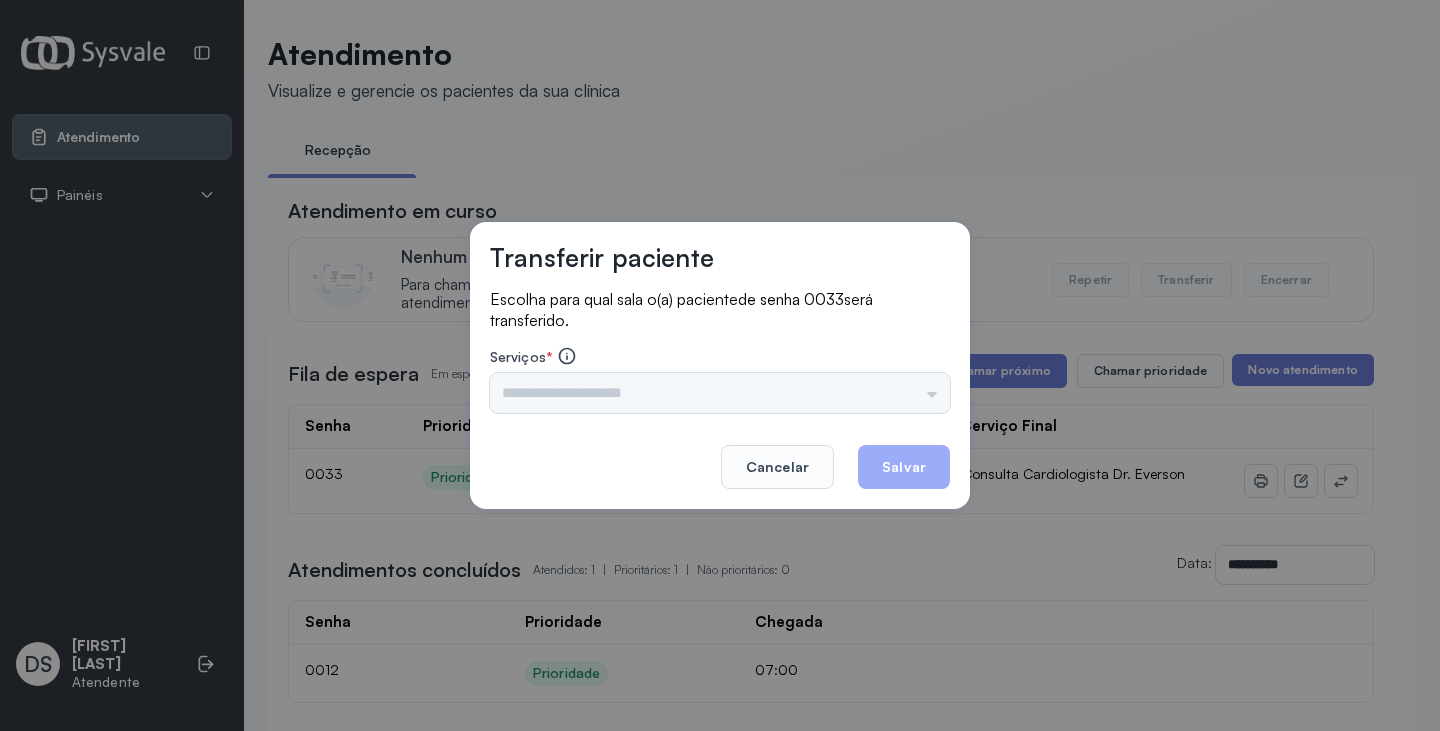 click on "Triagem Ortopedista Dr. Mauricio Ortopedista Dr. Ramon Ginecologista Dr. Amilton Ginecologista Dra. Luana Obstetra Dr. Orlindo Obstetra Dra. Vera Ultrassonografia Dr. Orlindo Ultrassonografia Dr. Amilton Consulta com Neurologista Dr. Ezir Reumatologista Dr. Juvenilson Endocrinologista Washington Dermatologista Dra. Renata Nefrologista Dr. Edvaldo Geriatra Dra. Vanessa Infectologista Dra. Vanessa Oftalmologista Dra. Consulta Proctologista/Cirurgia Geral Dra. Geislane Otorrinolaringologista Dr. Pedro Pequena Cirurgia Dr. Geislane Pequena Cirurgia Dr. AMILTON ECG Espirometria com Broncodilatador Espirometria sem Broncodilatador Ecocardiograma - Dra. Vanessa Viana Exame de PPD Enf. Jane Raquel RETIRADA DE CERUME DR. PEDRO VACINAÇÃO Preventivo Enf. Luciana Preventivo Enf. Tiago Araujo Consulta de Enfermagem Enf. Tiago Consulta de Enfermagem Enf. Luciana Consulta  Cardiologista Dr. Everson Consulta Enf. Jane Raquel Dispensação de Medicação Agendamento Consulta Enf. Tiago Agendamento consulta Enf. Luciana" at bounding box center [720, 393] 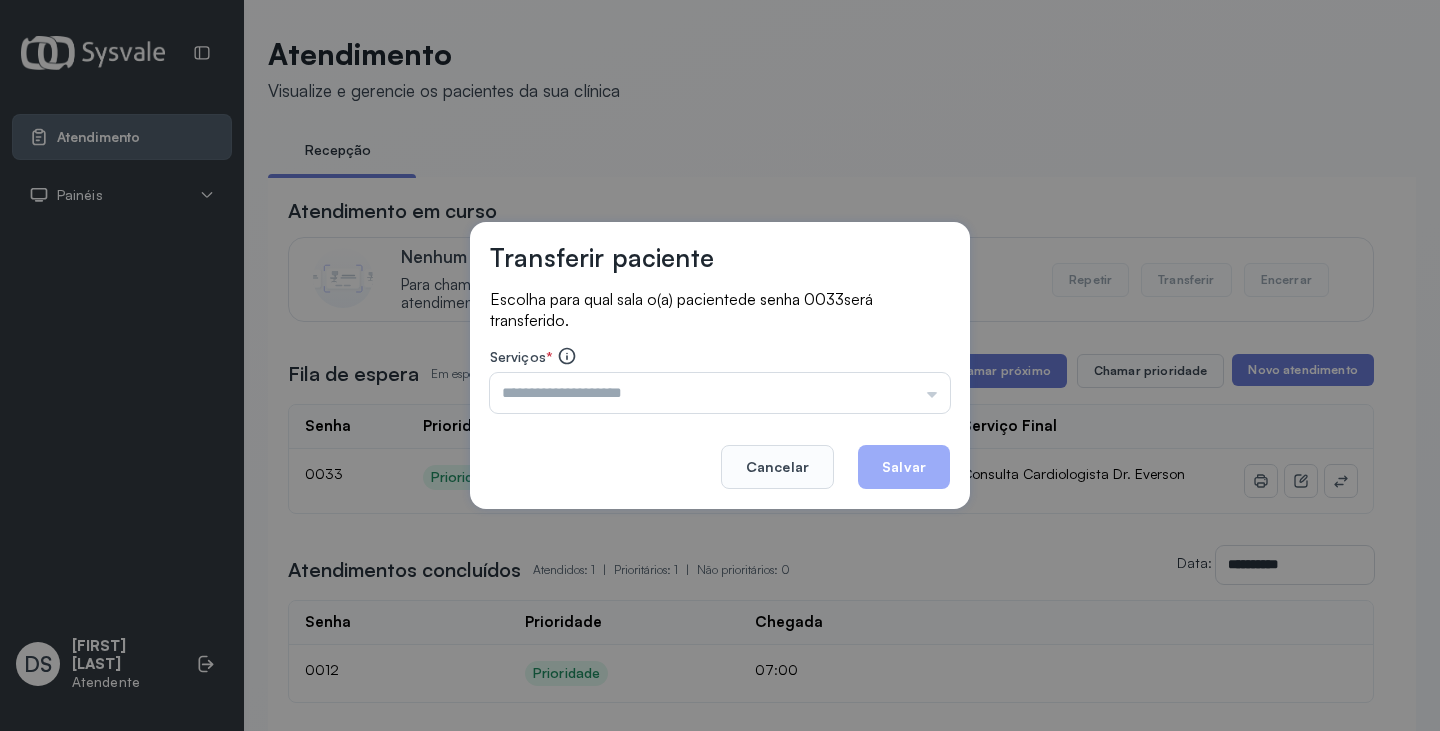 click at bounding box center (720, 393) 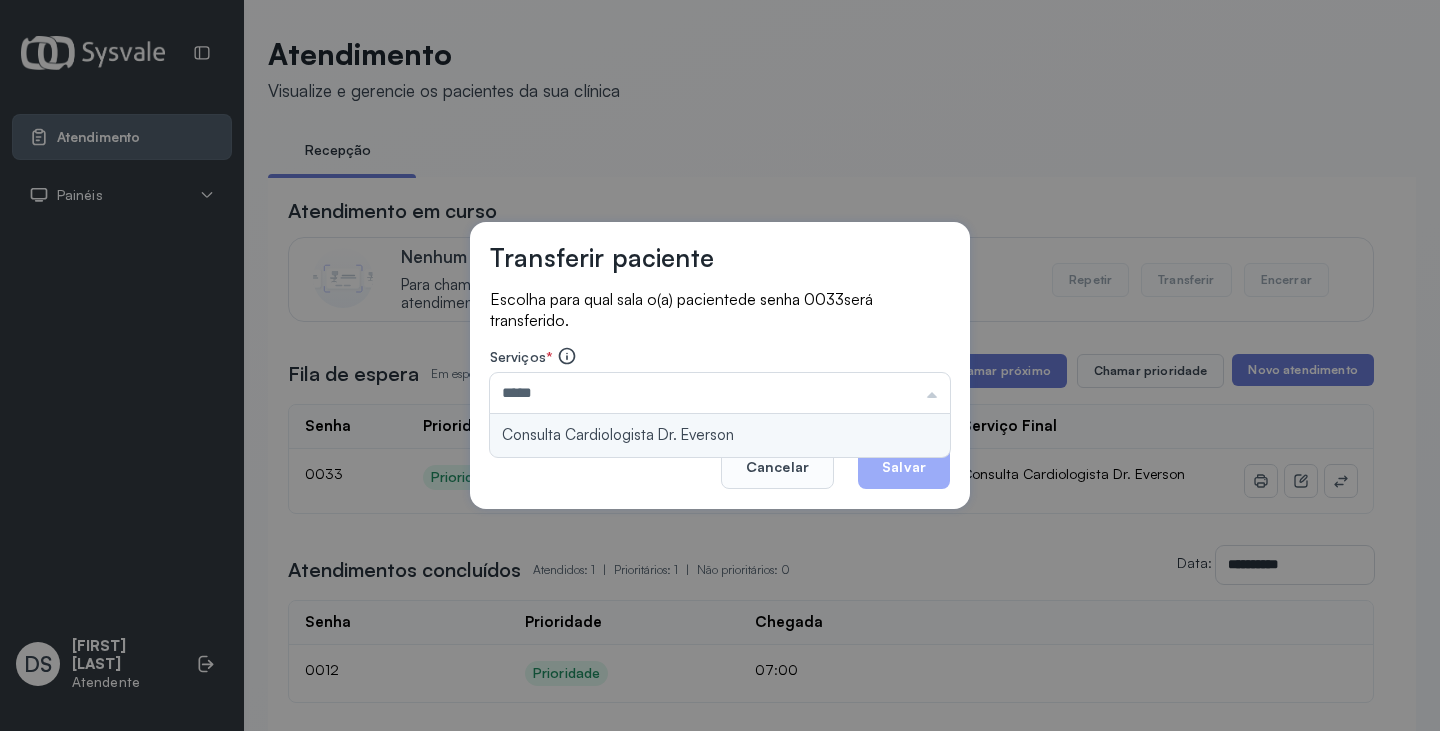 type on "**********" 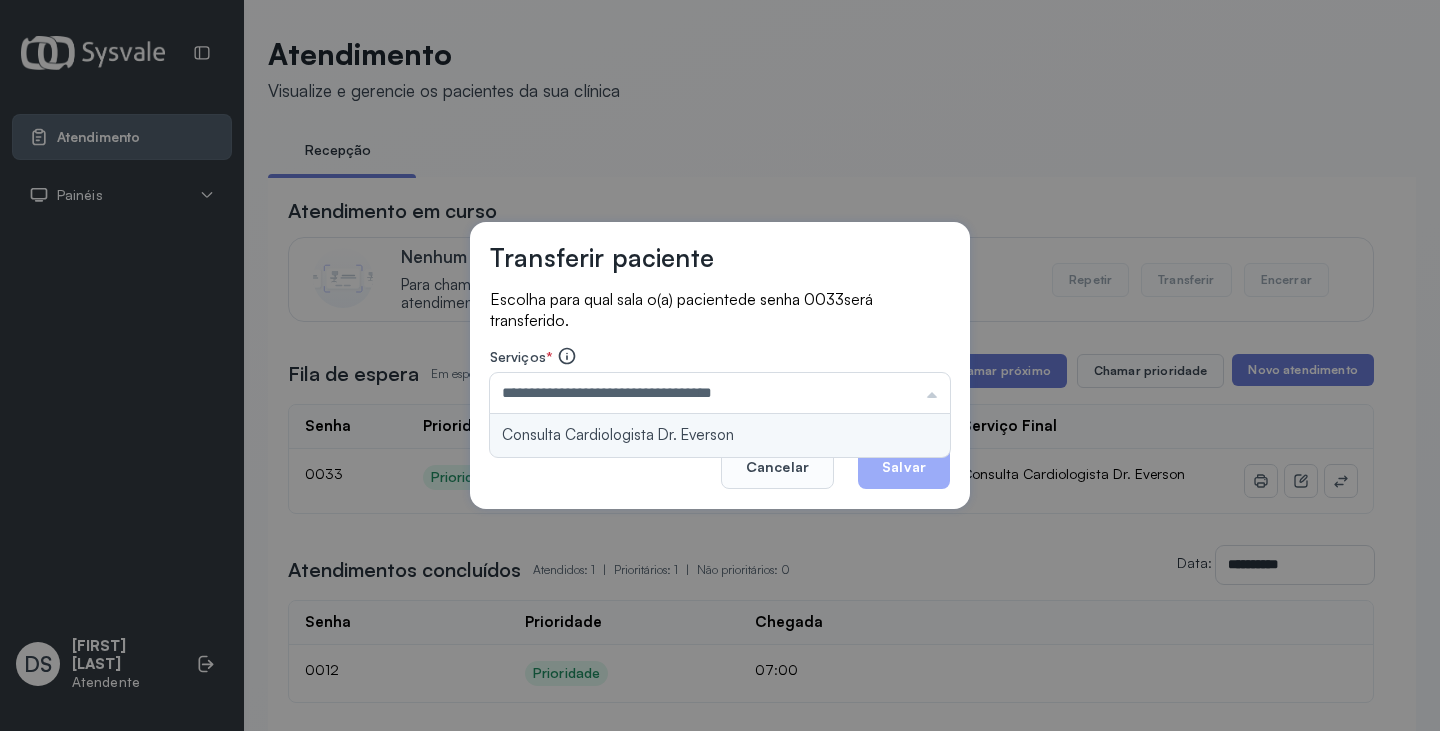 click on "**********" at bounding box center (720, 366) 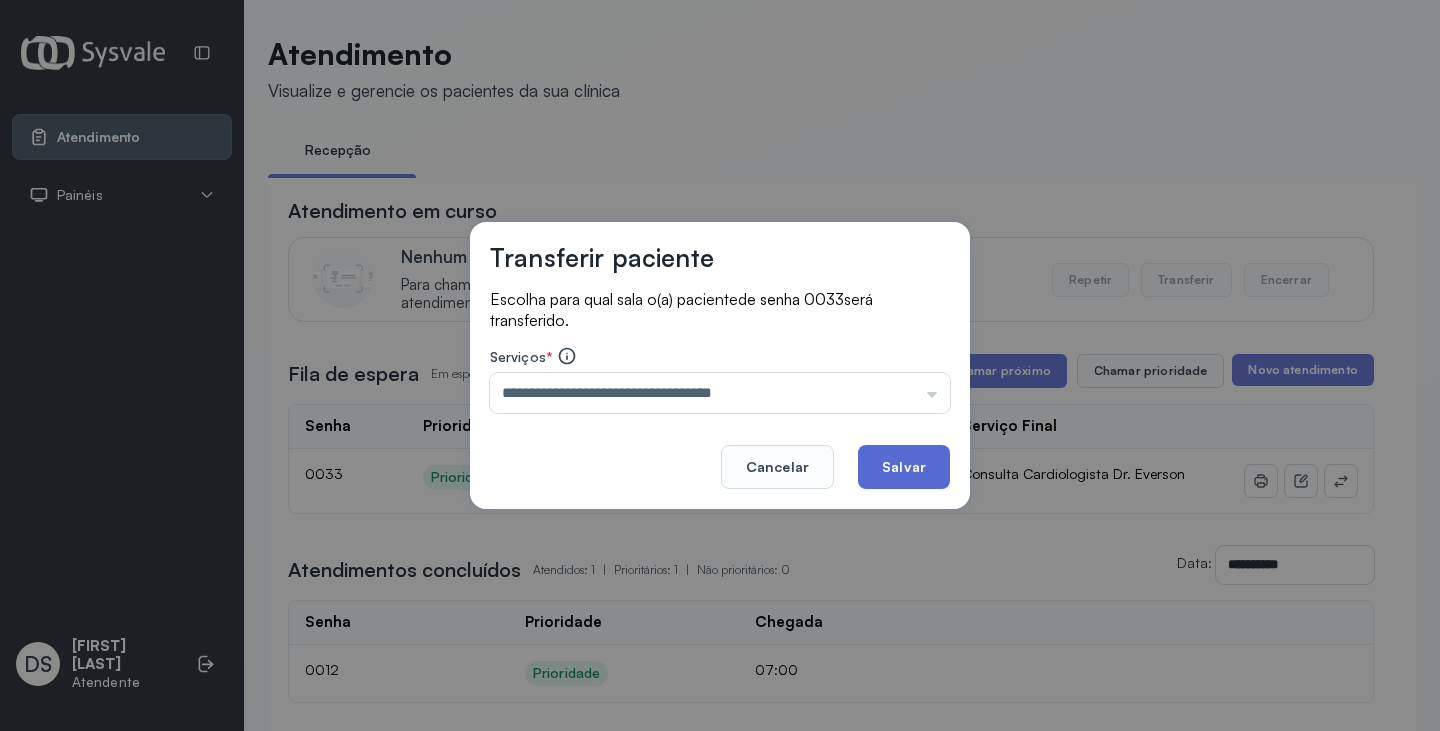 click on "Salvar" 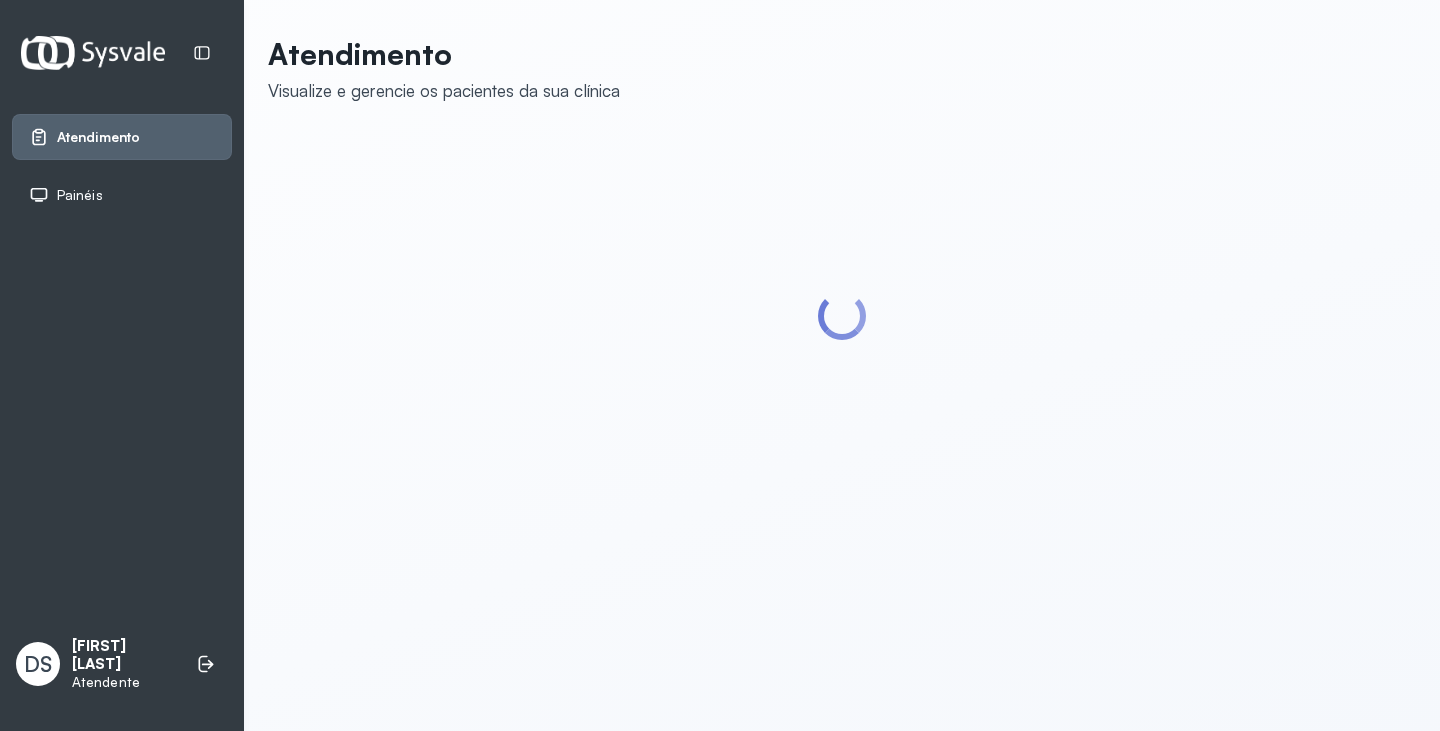 scroll, scrollTop: 0, scrollLeft: 0, axis: both 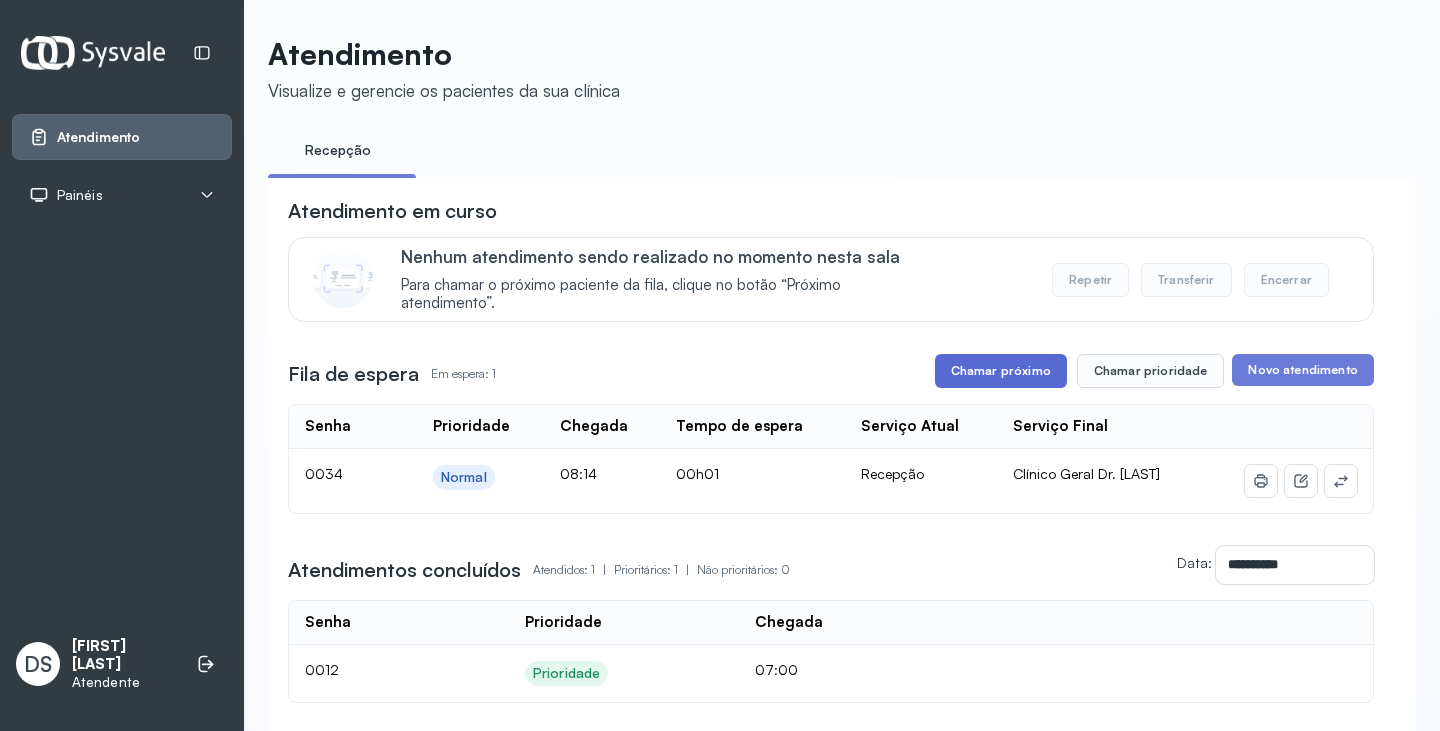 click on "Chamar próximo" at bounding box center [1001, 371] 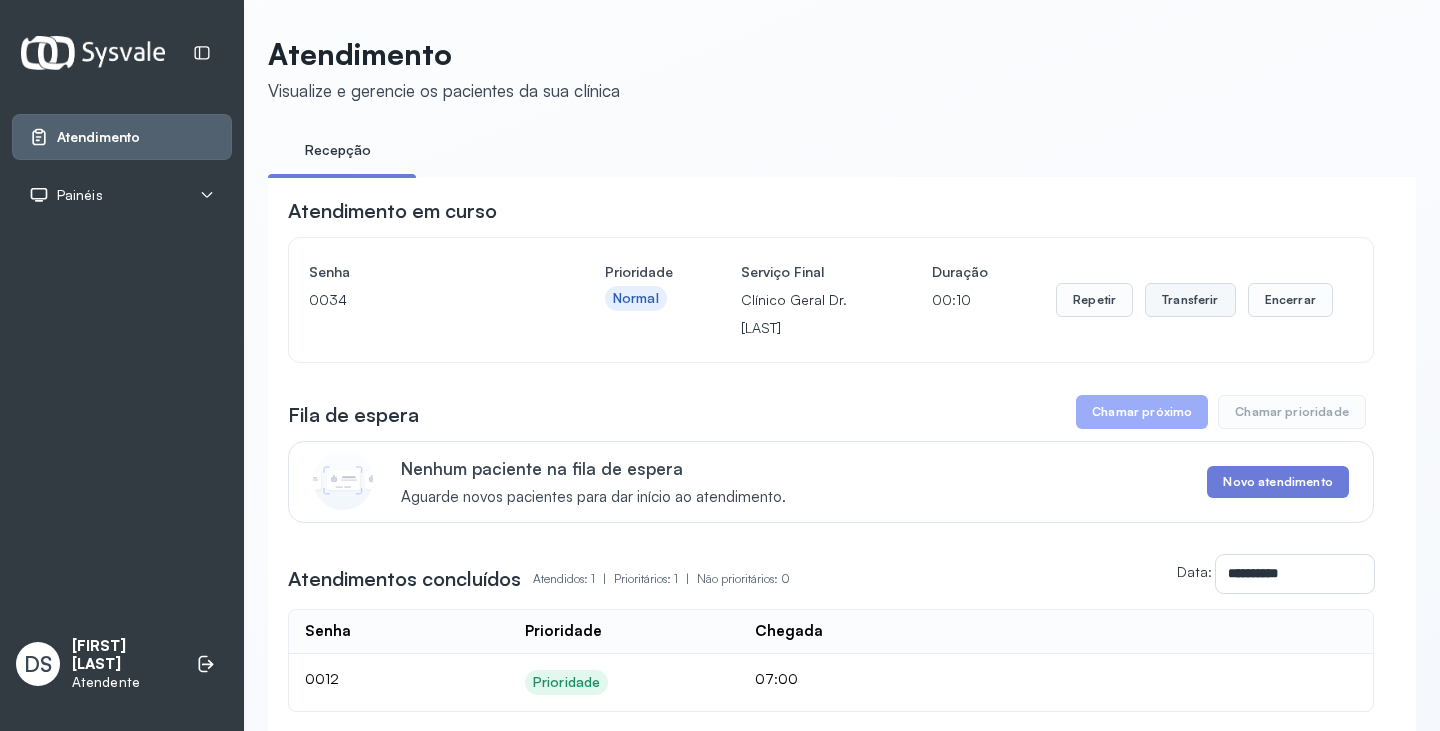 click on "Transferir" at bounding box center (1190, 300) 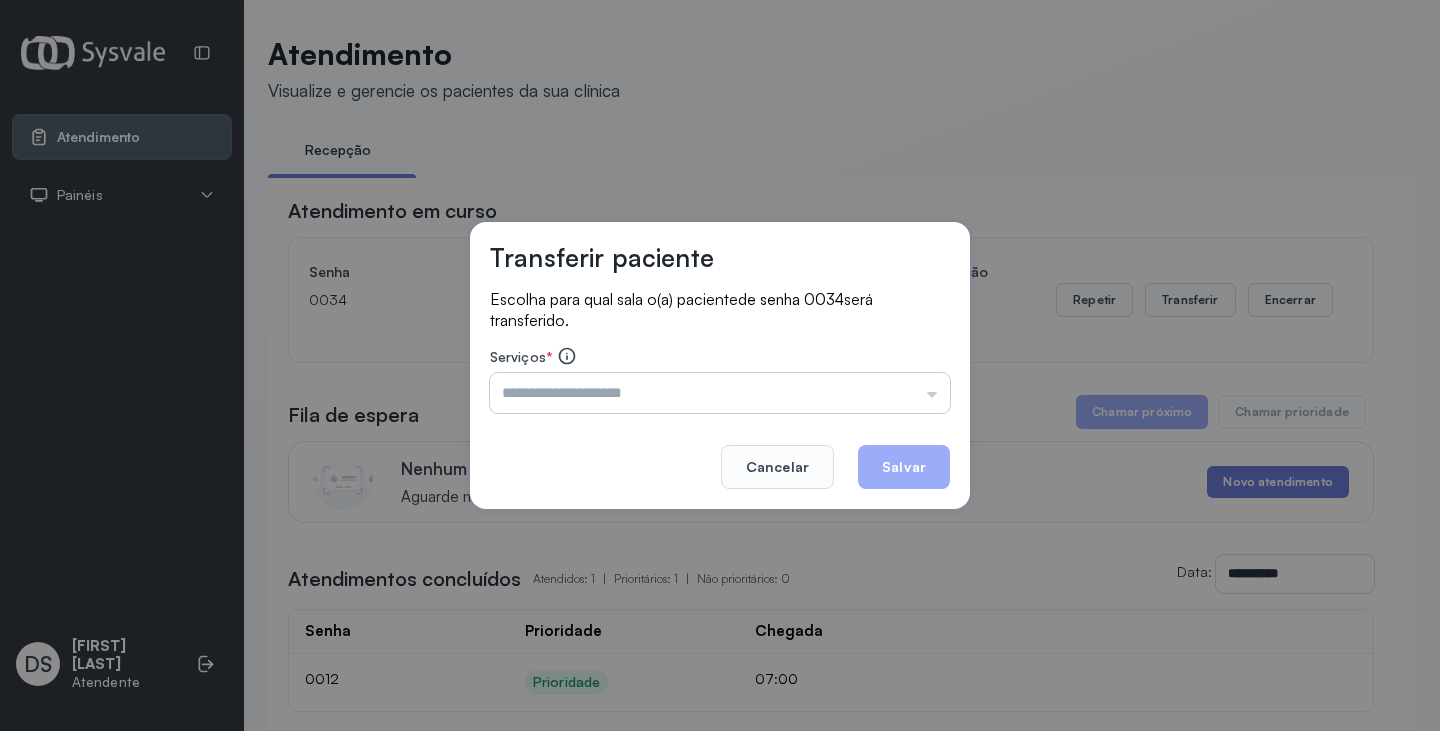 click at bounding box center [720, 393] 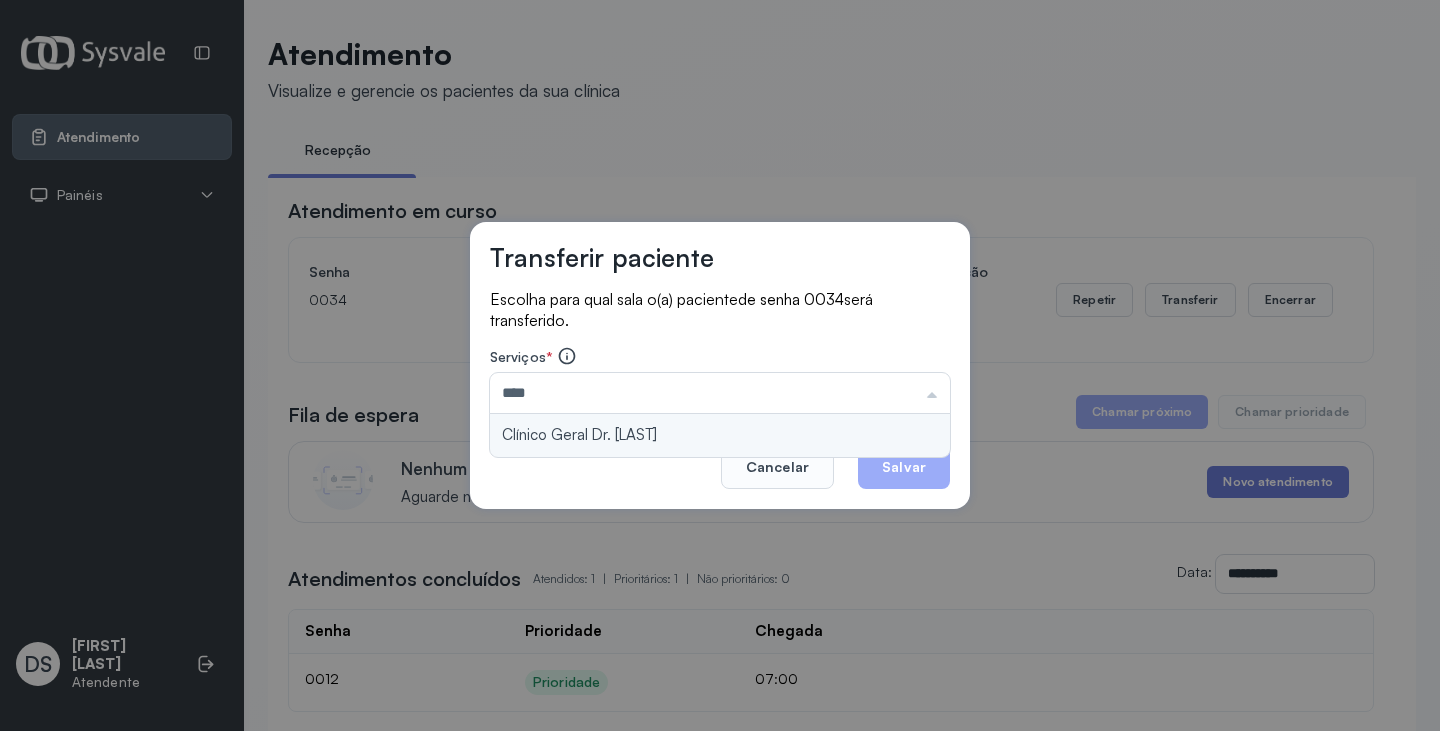 type on "**********" 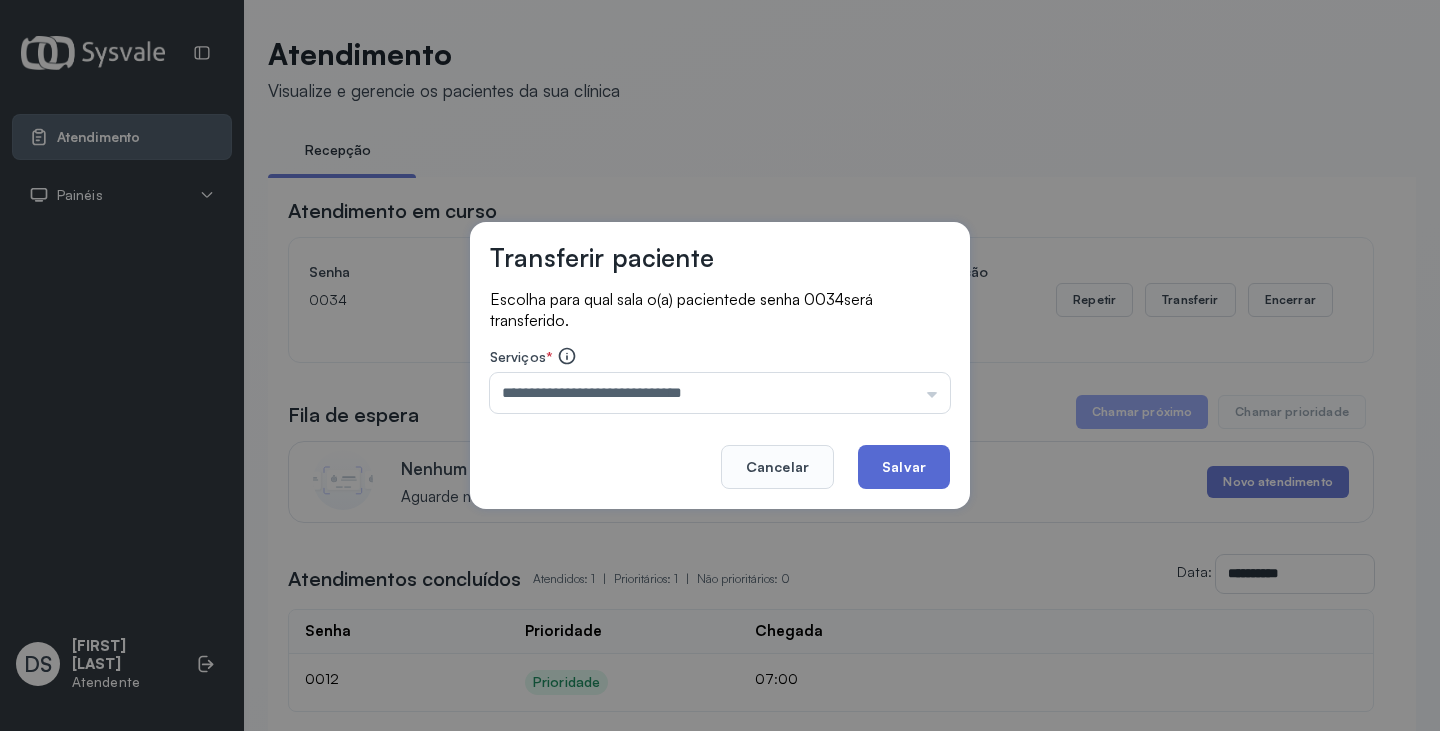 drag, startPoint x: 748, startPoint y: 423, endPoint x: 901, endPoint y: 483, distance: 164.34415 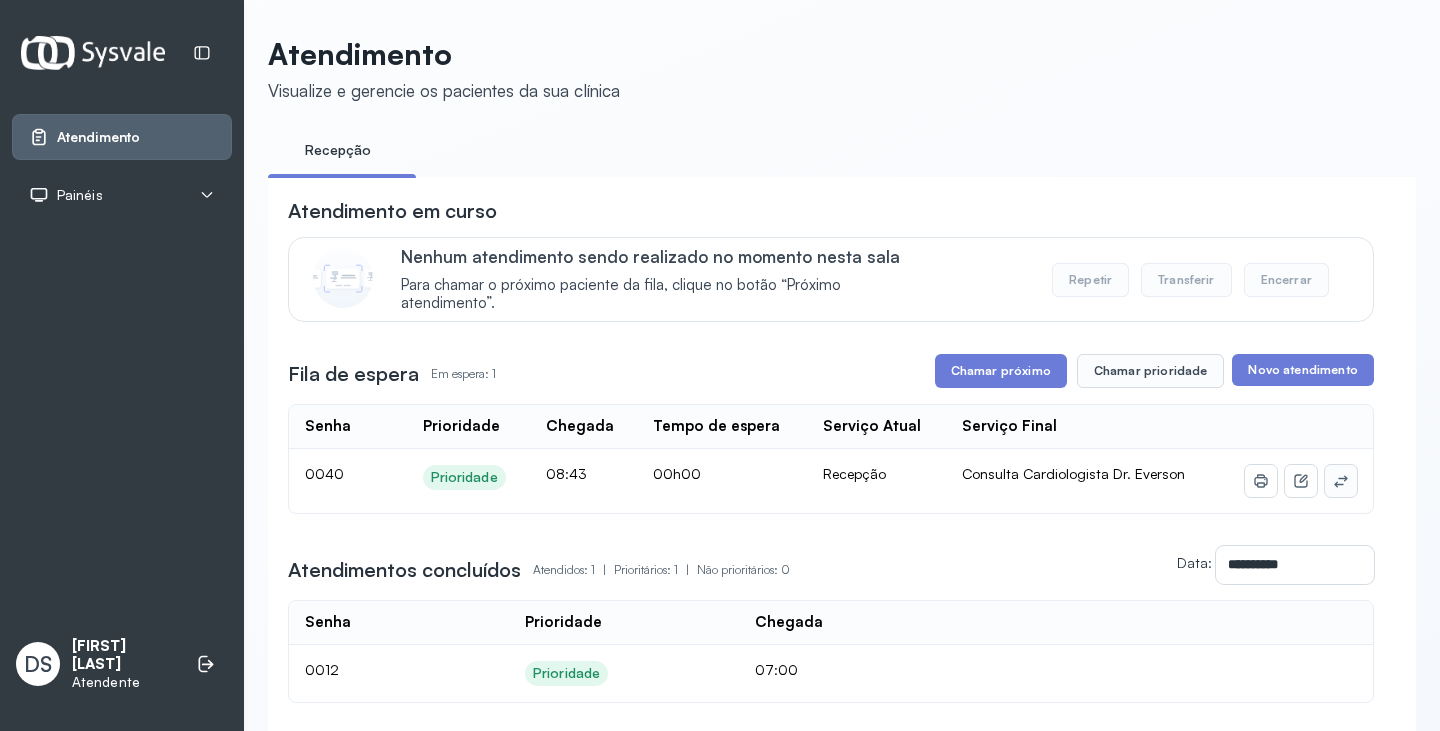 click 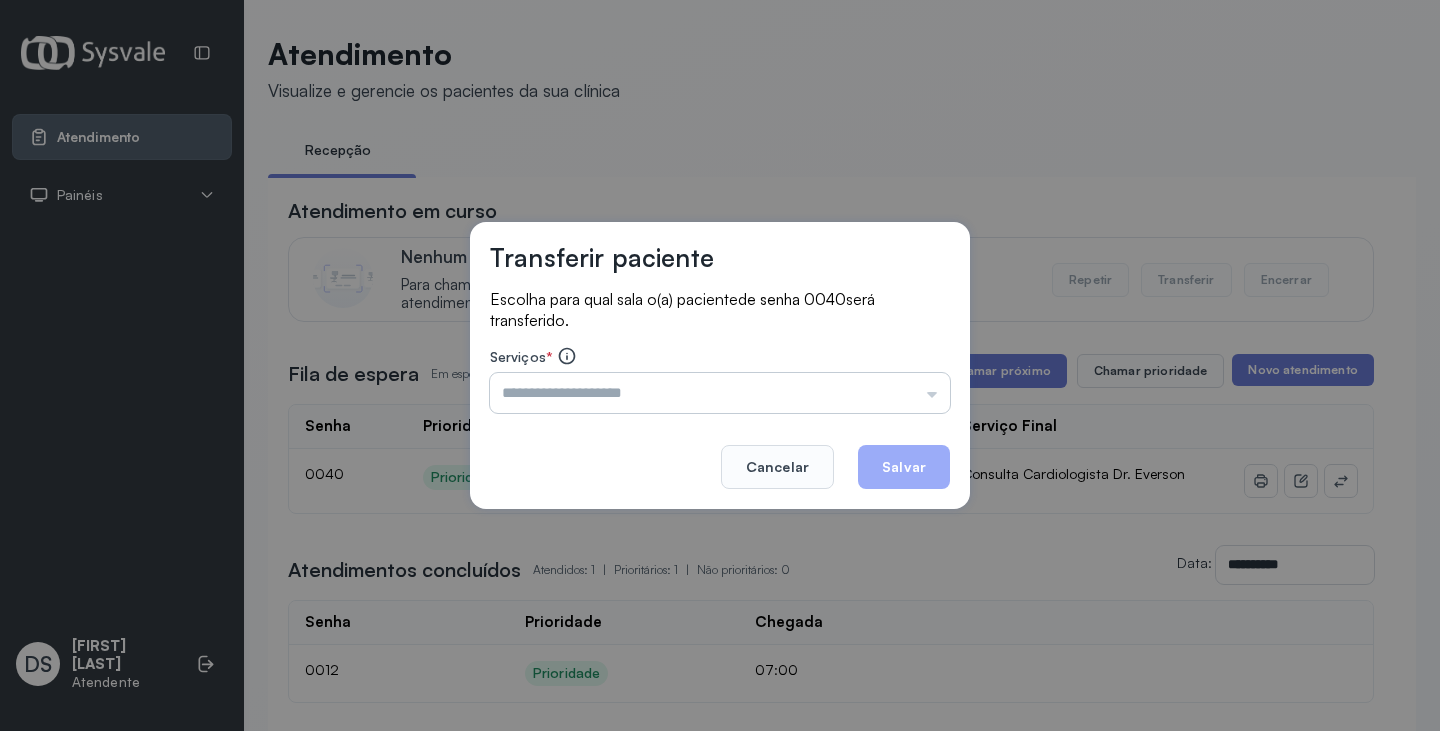 click at bounding box center [720, 393] 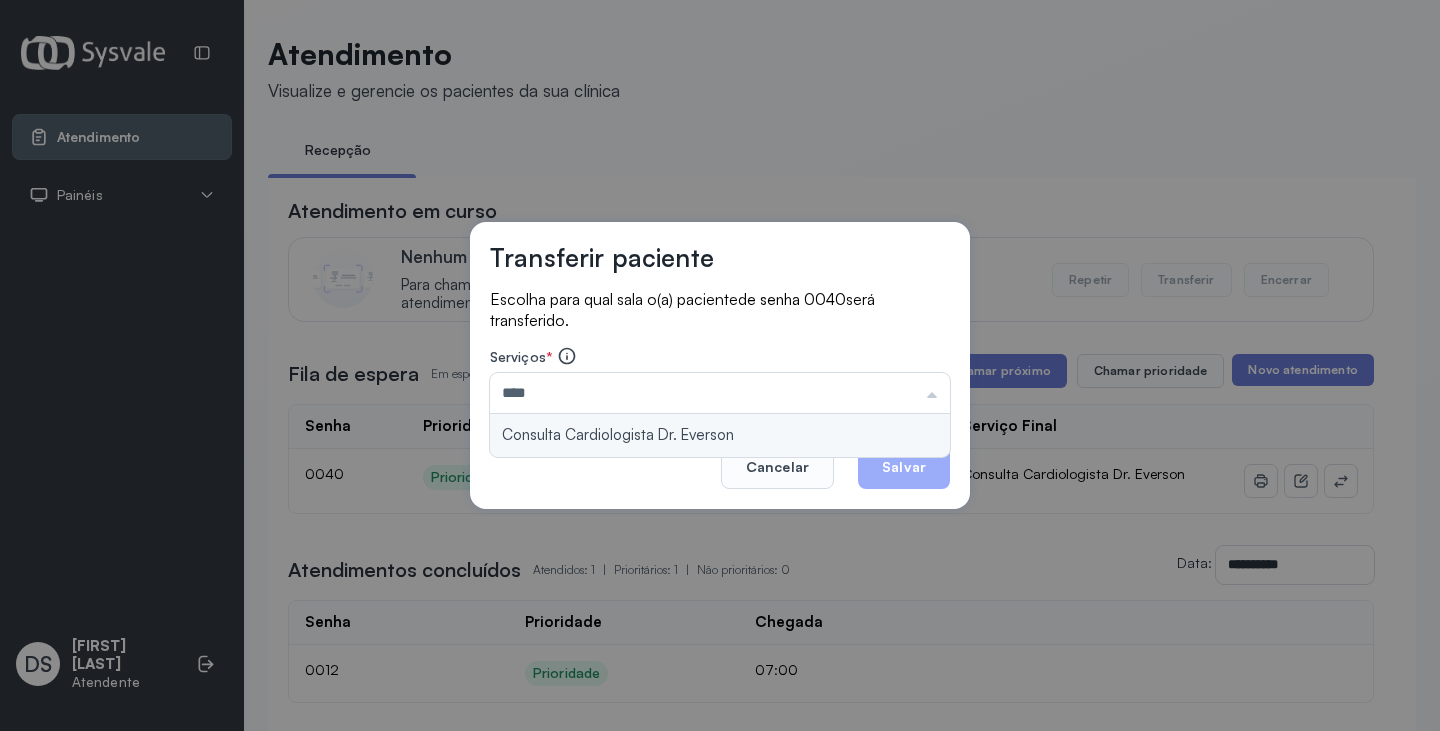 type on "**********" 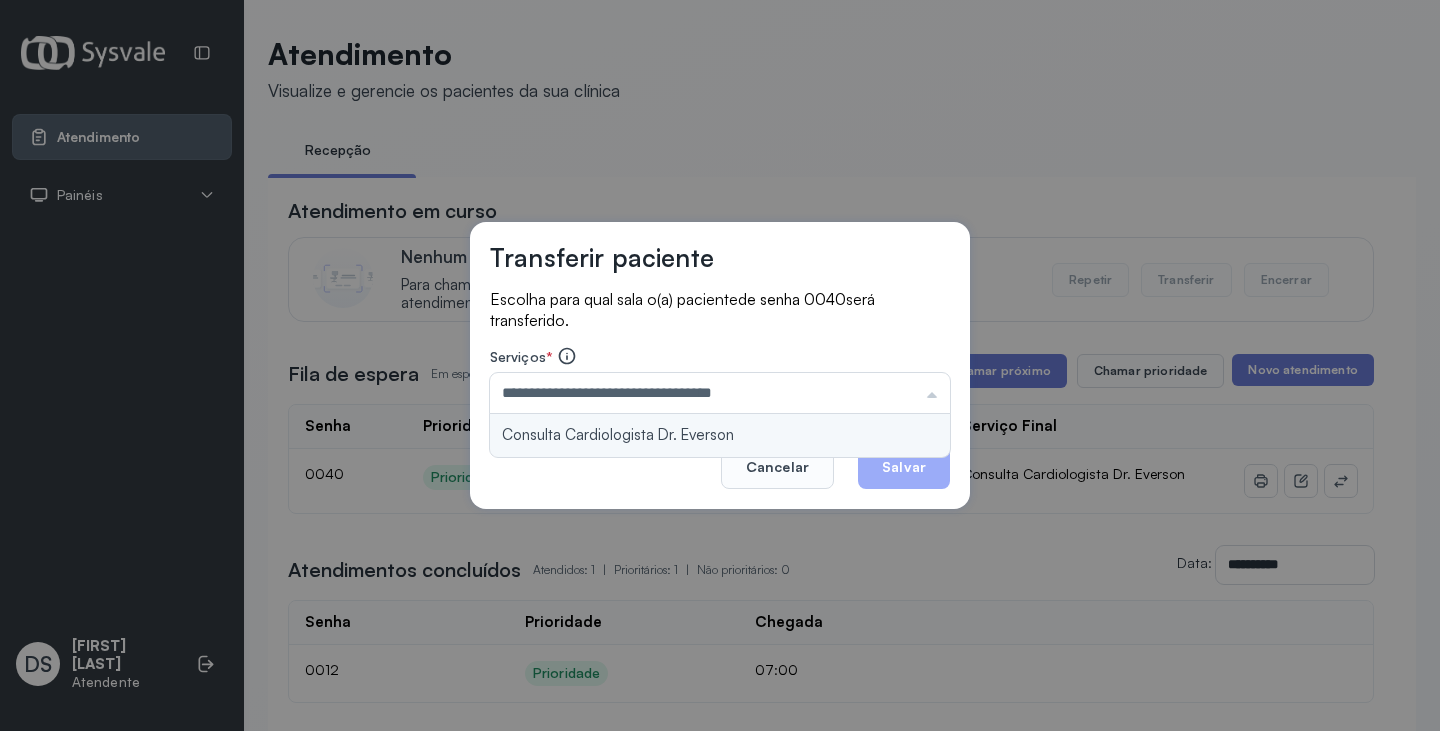 drag, startPoint x: 730, startPoint y: 424, endPoint x: 746, endPoint y: 424, distance: 16 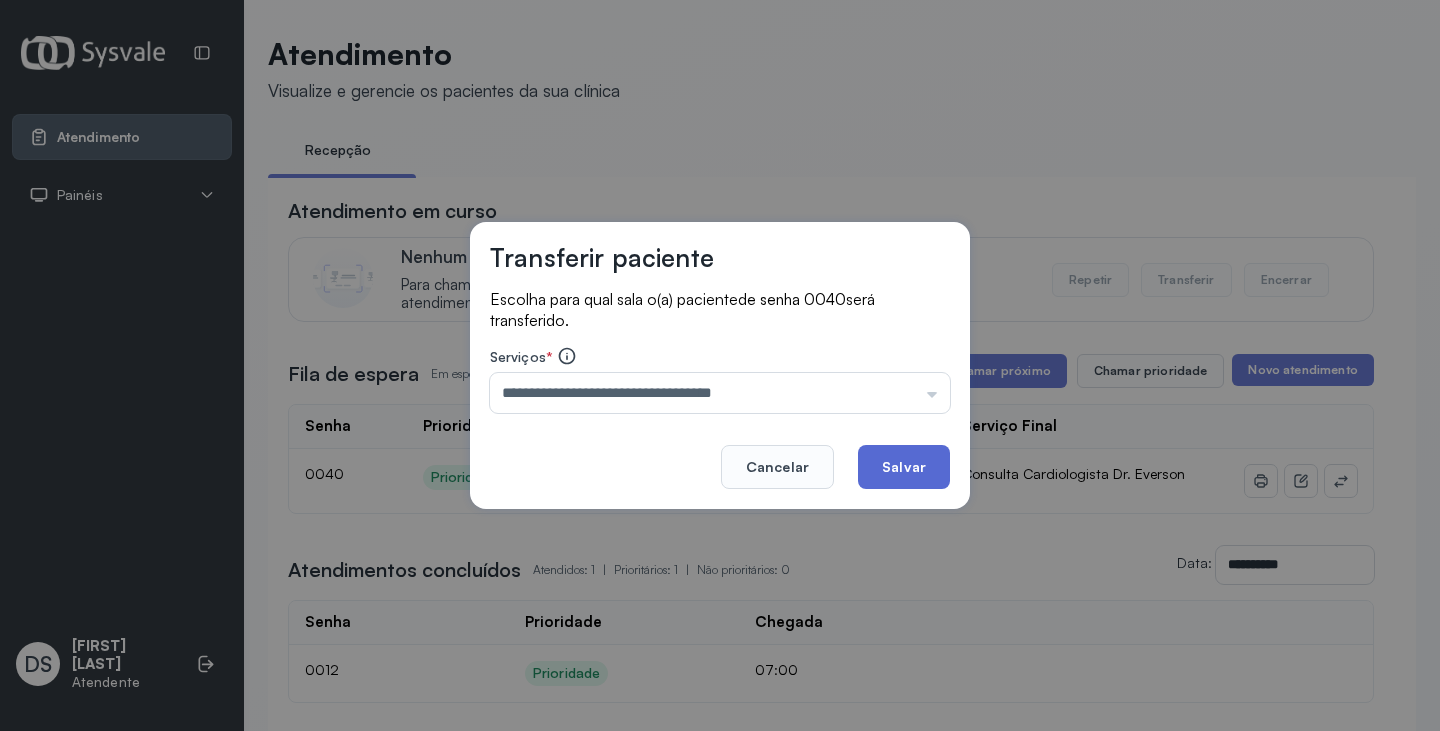 click on "Salvar" 